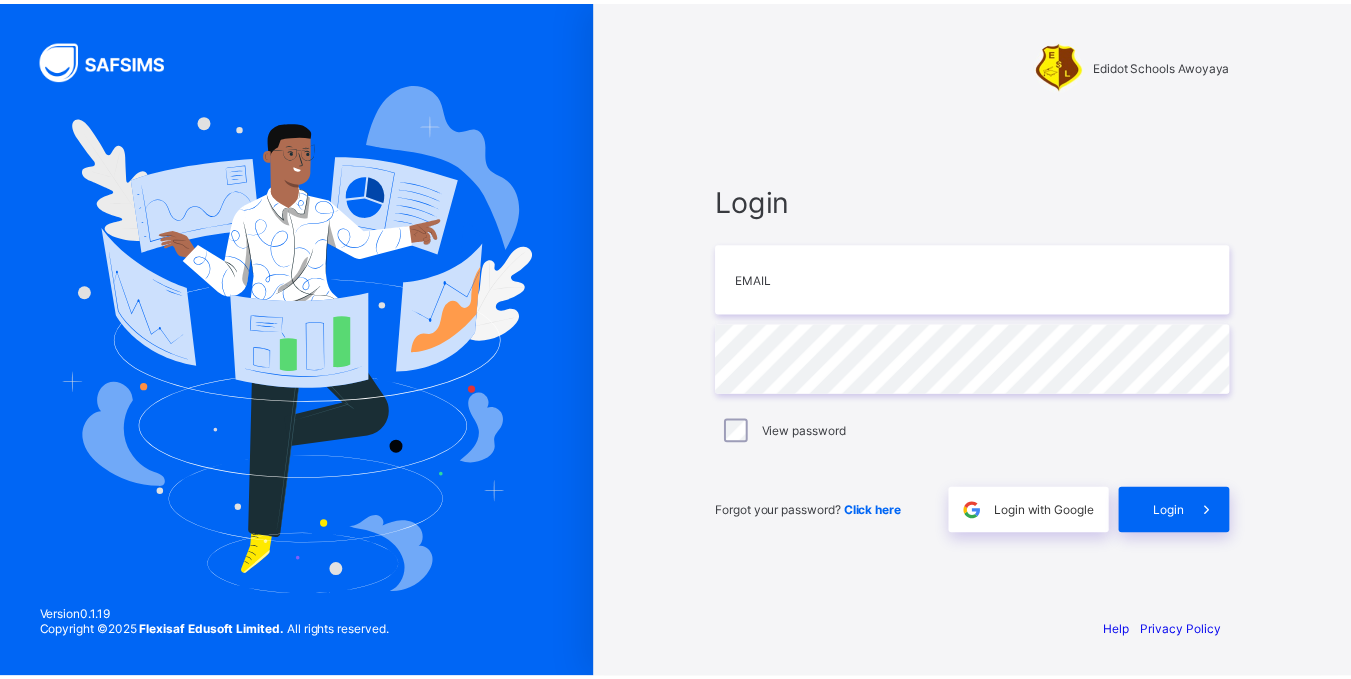 scroll, scrollTop: 0, scrollLeft: 0, axis: both 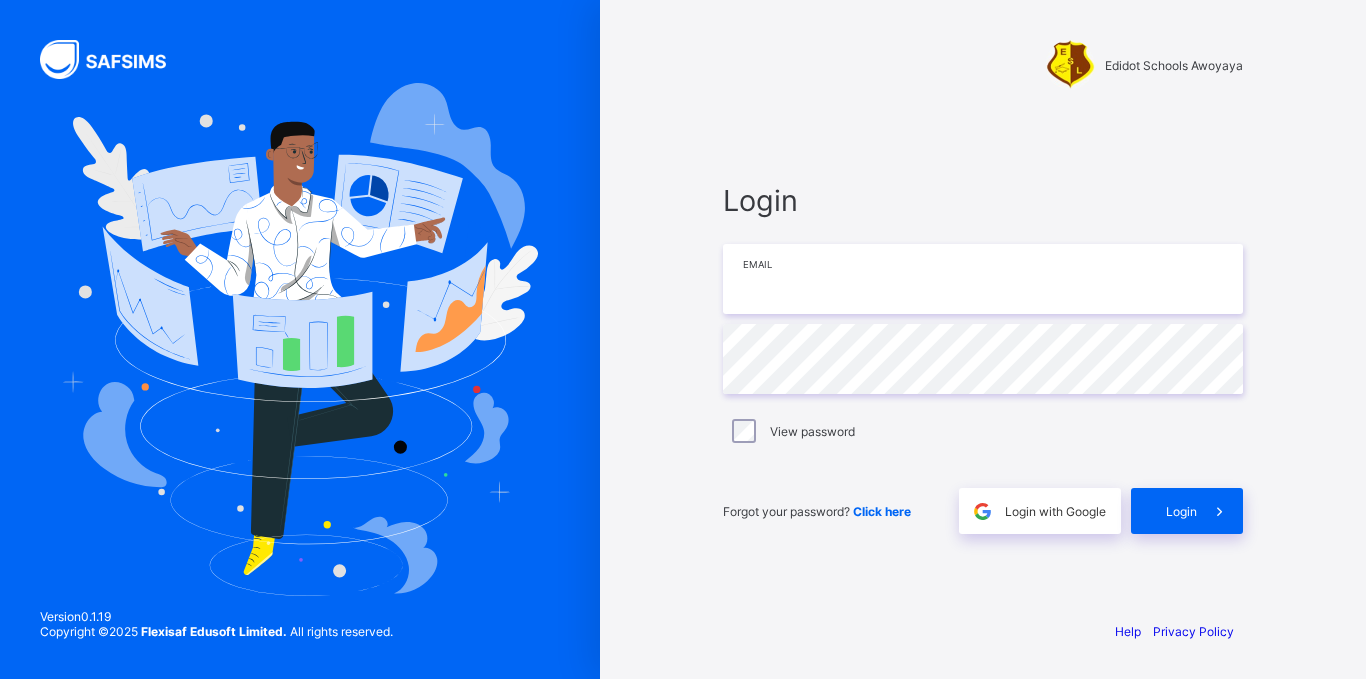 type on "**********" 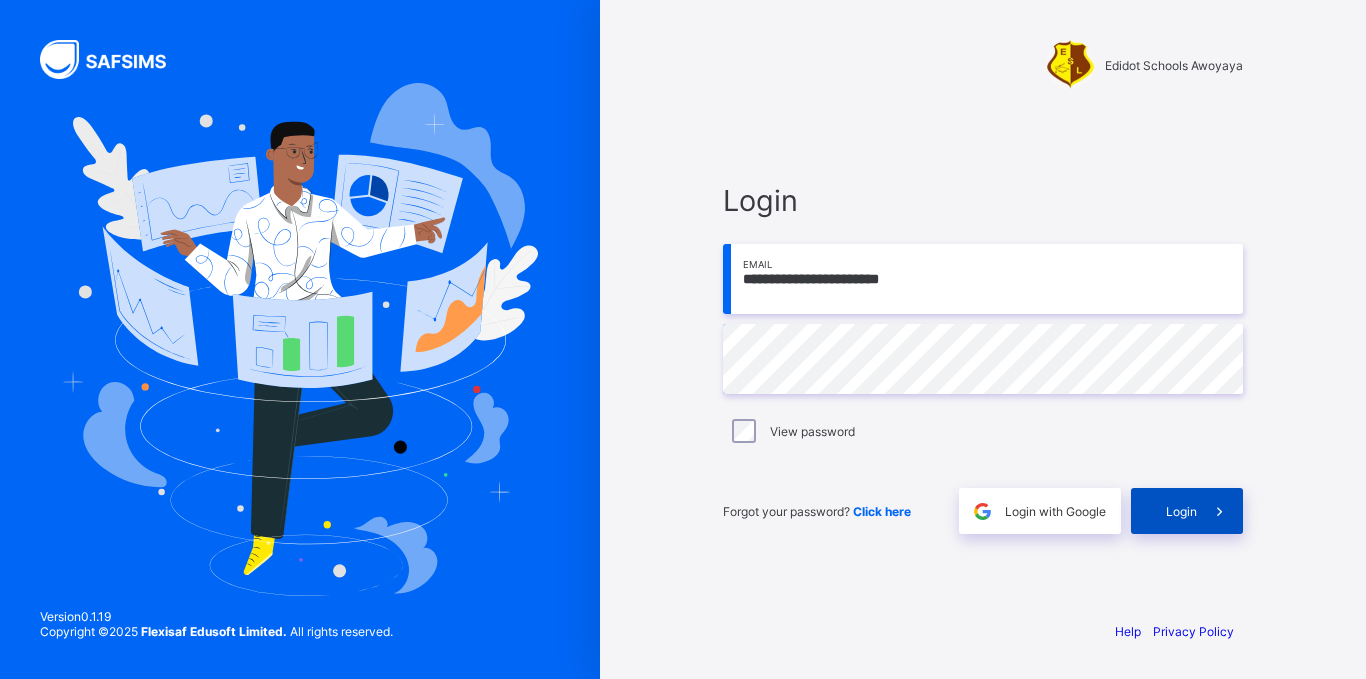 click on "Login" at bounding box center [1181, 511] 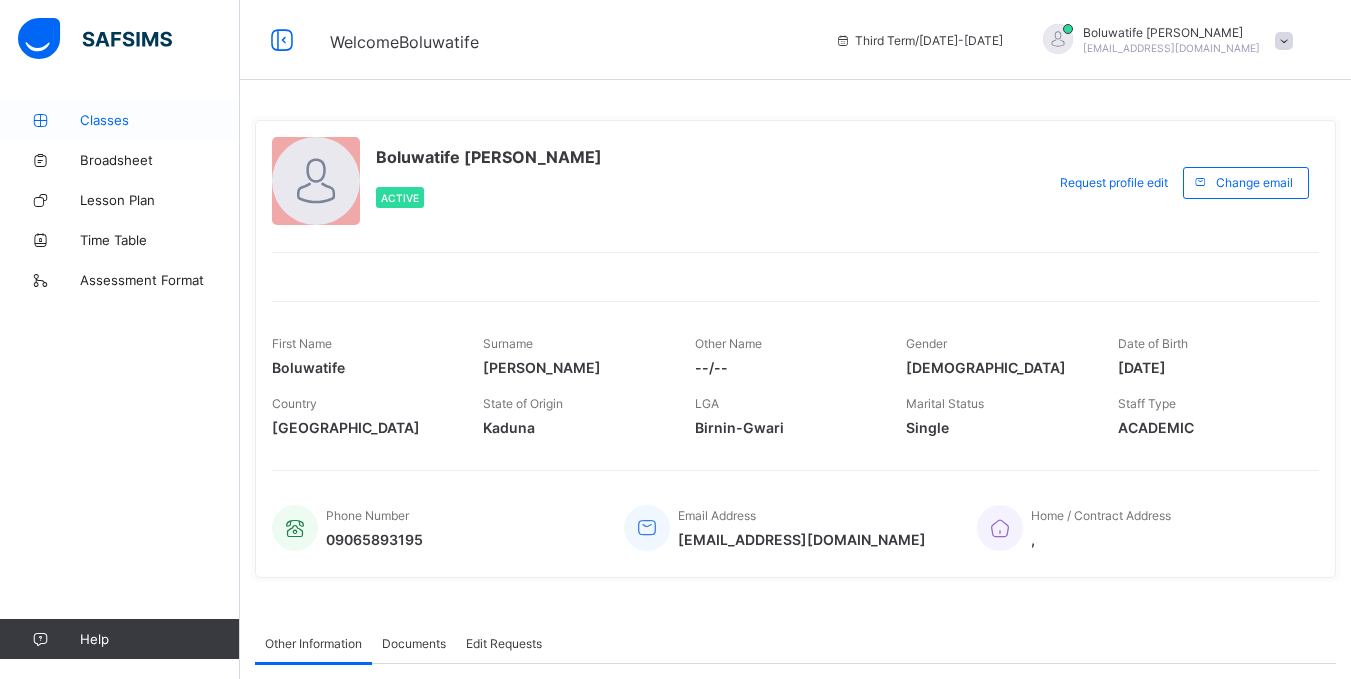 click on "Classes" at bounding box center [160, 120] 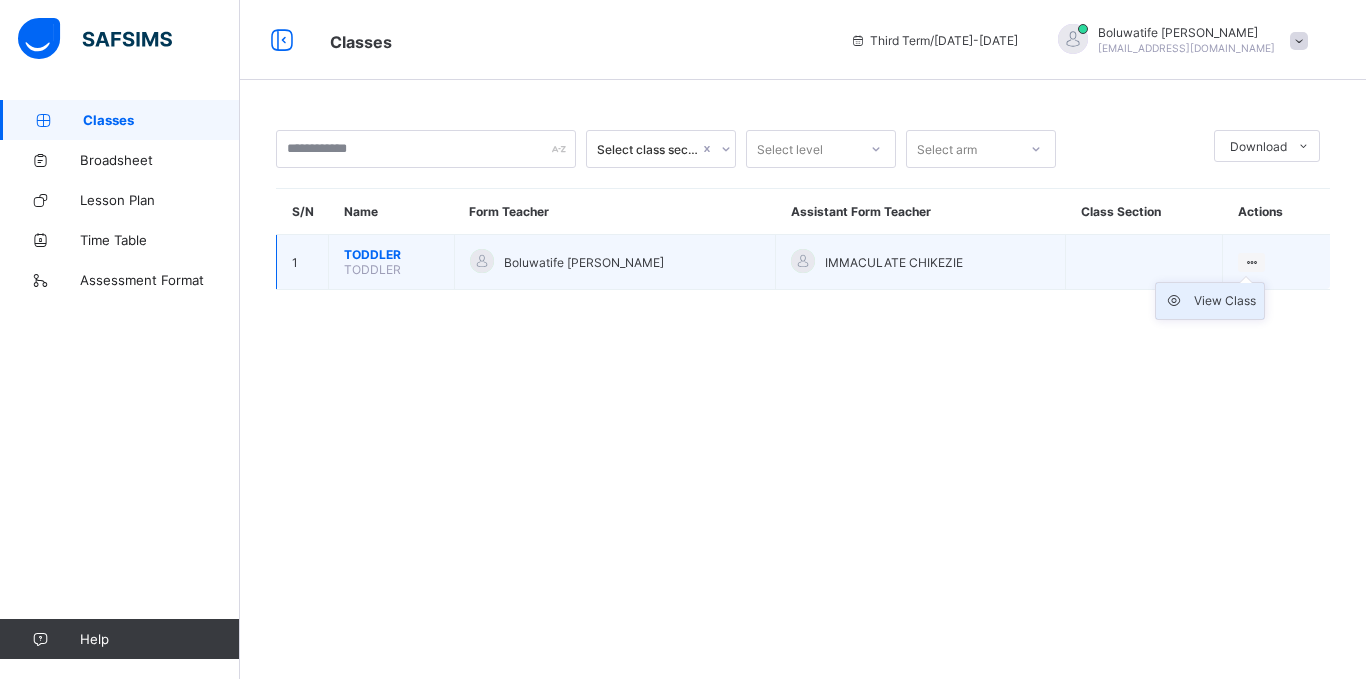 click at bounding box center [1179, 301] 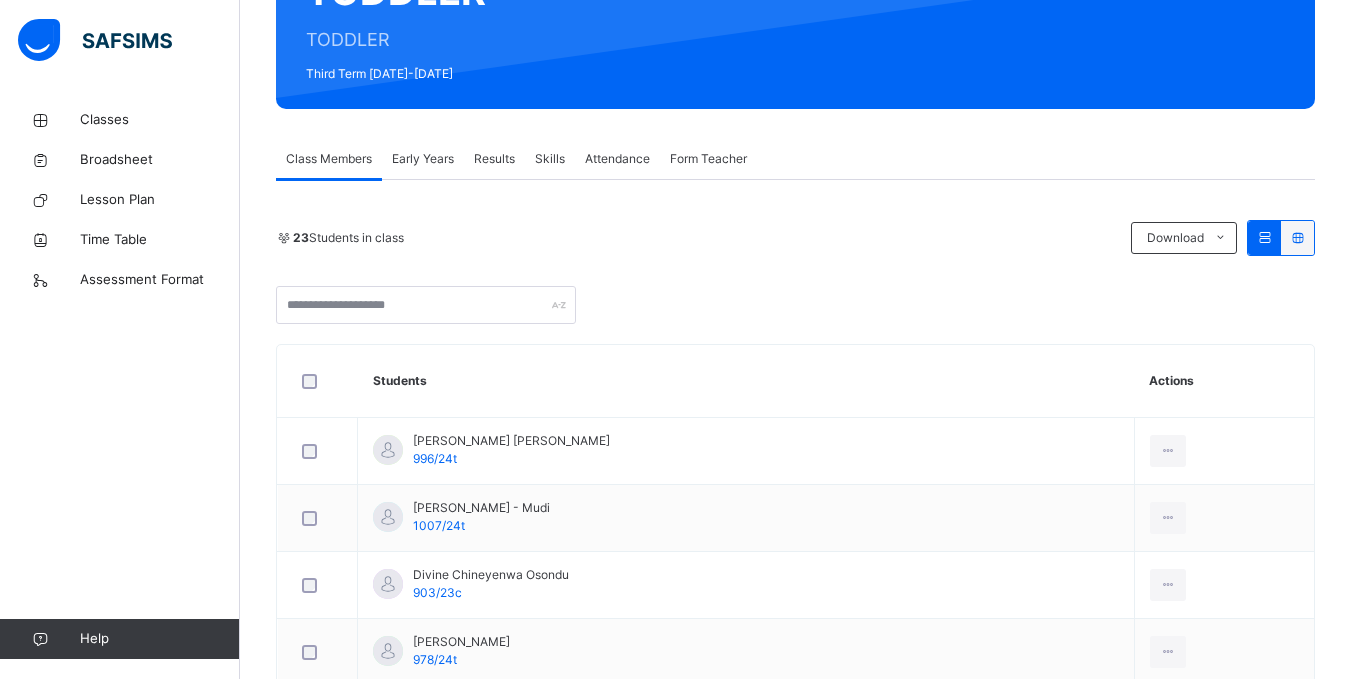 scroll, scrollTop: 200, scrollLeft: 0, axis: vertical 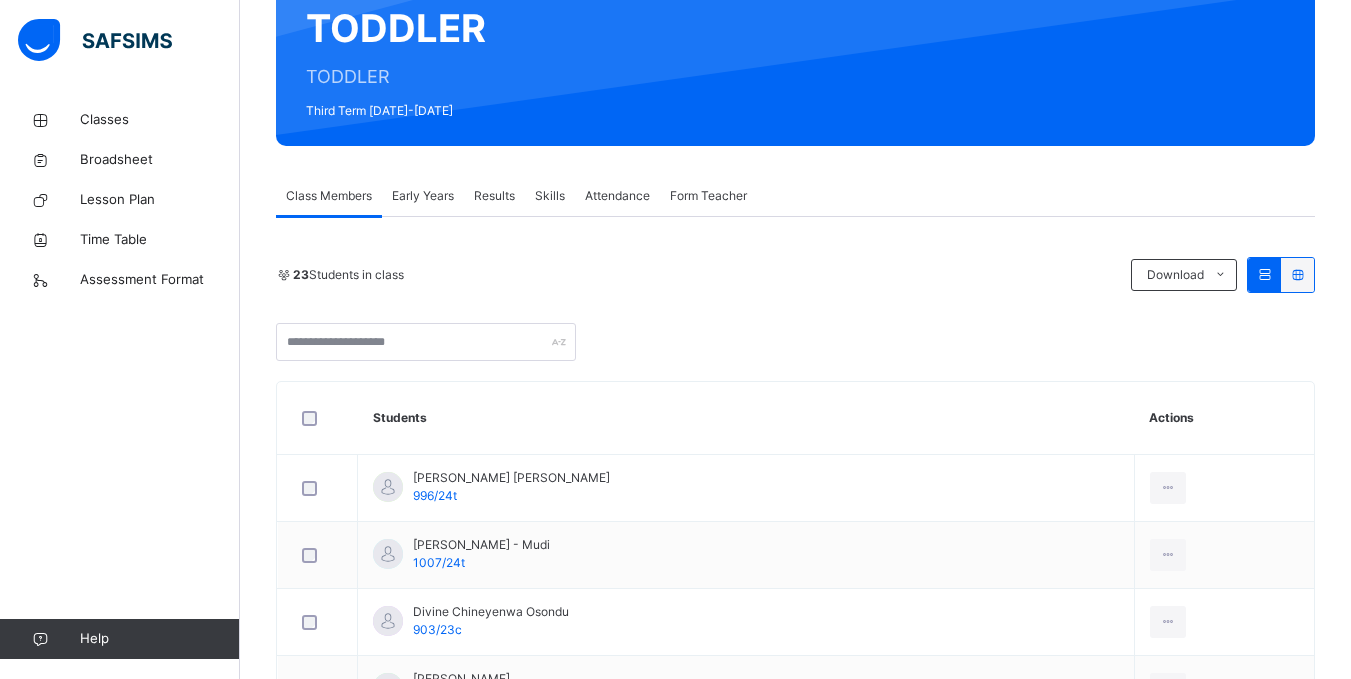 click on "Early Years" at bounding box center (423, 196) 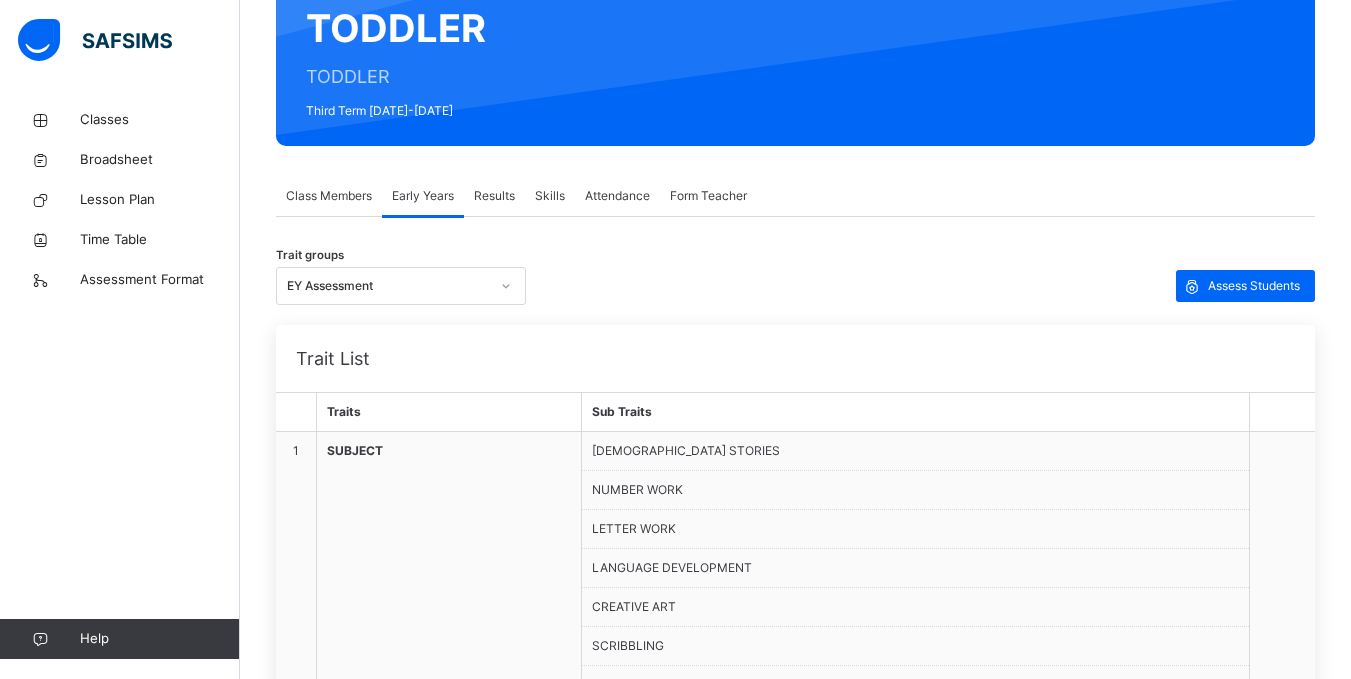 click on "Results" at bounding box center [494, 196] 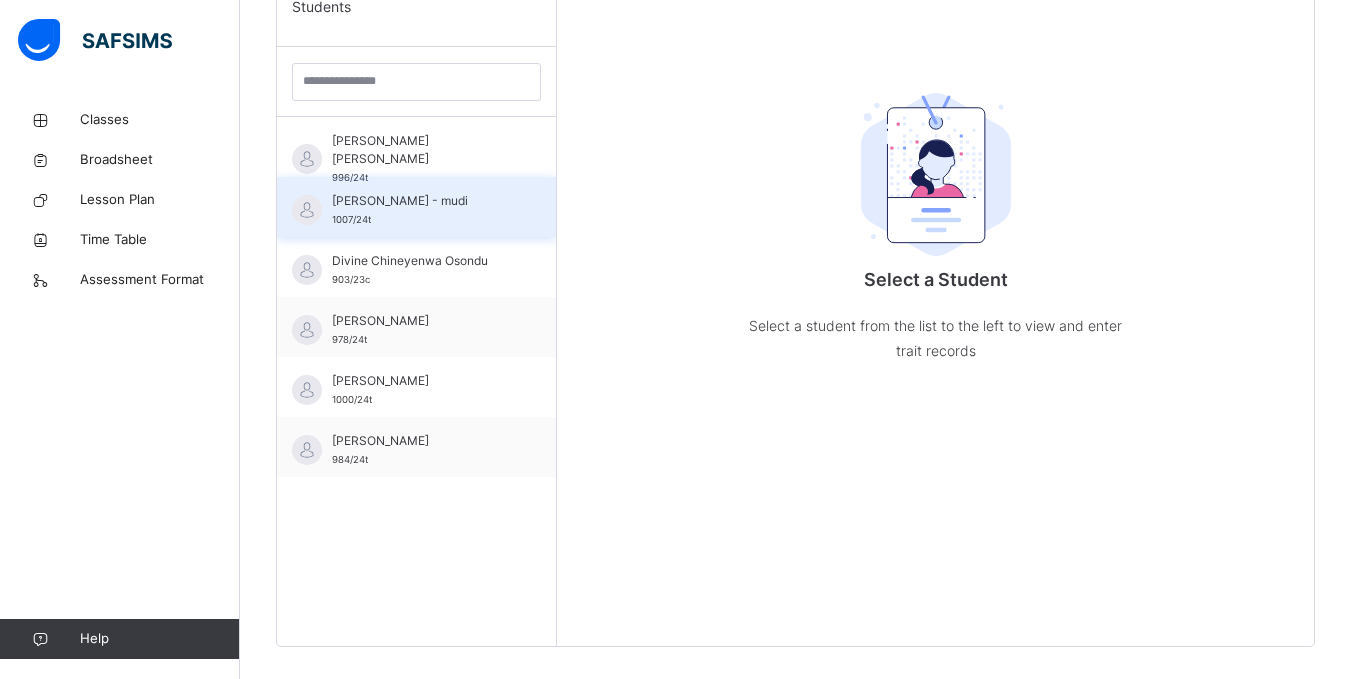 scroll, scrollTop: 560, scrollLeft: 0, axis: vertical 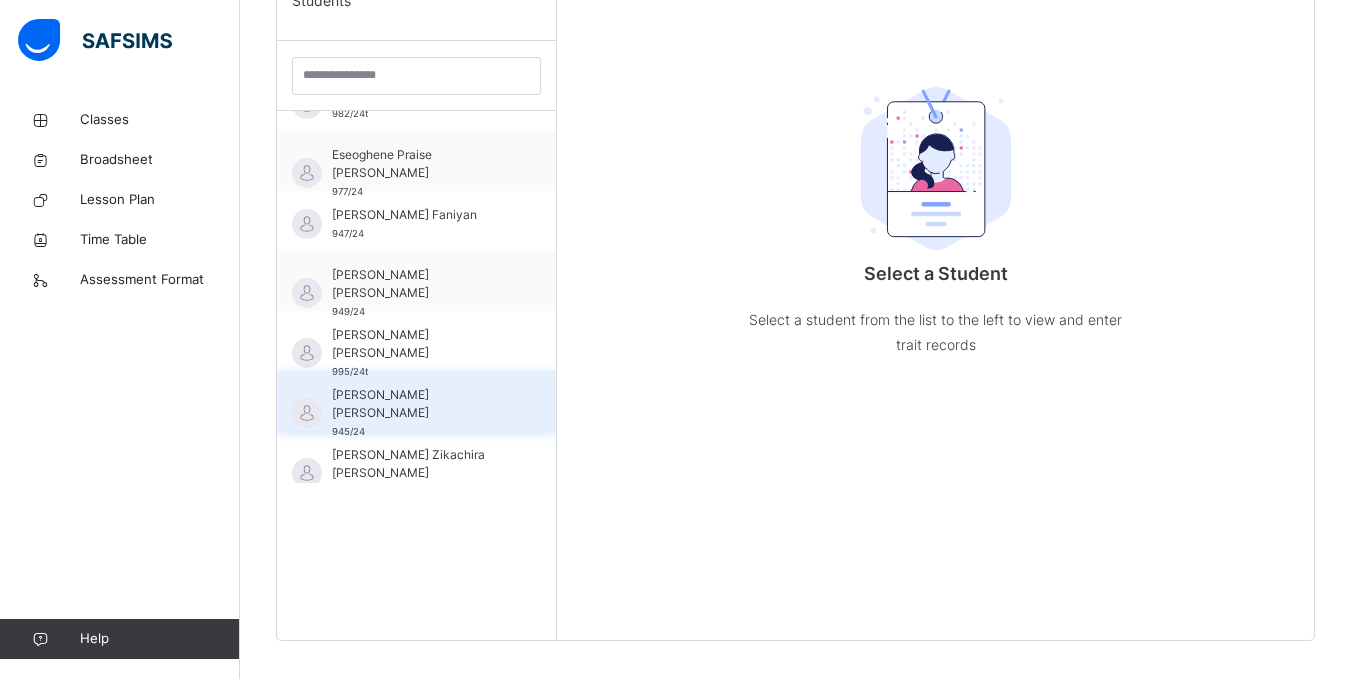 click on "Iruoghene Wealth [PERSON_NAME] 945/24" at bounding box center (421, 413) 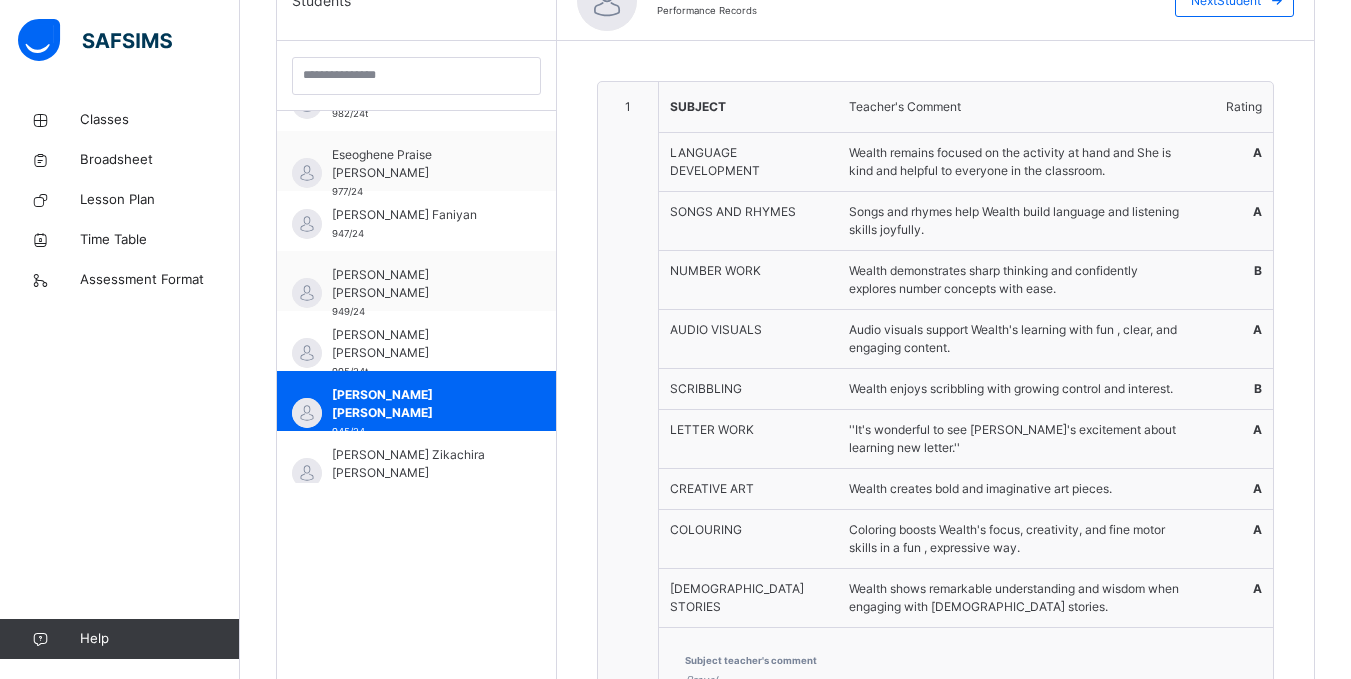 click on "1" at bounding box center [628, 399] 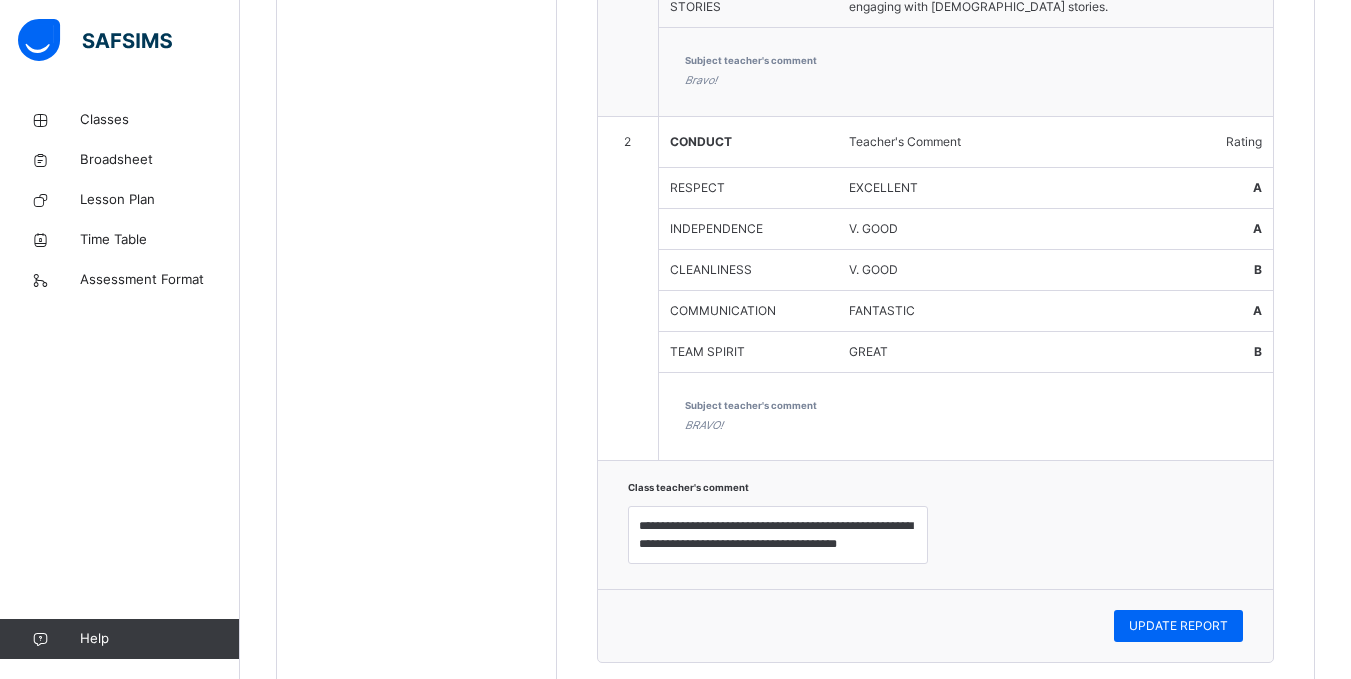 scroll, scrollTop: 1200, scrollLeft: 0, axis: vertical 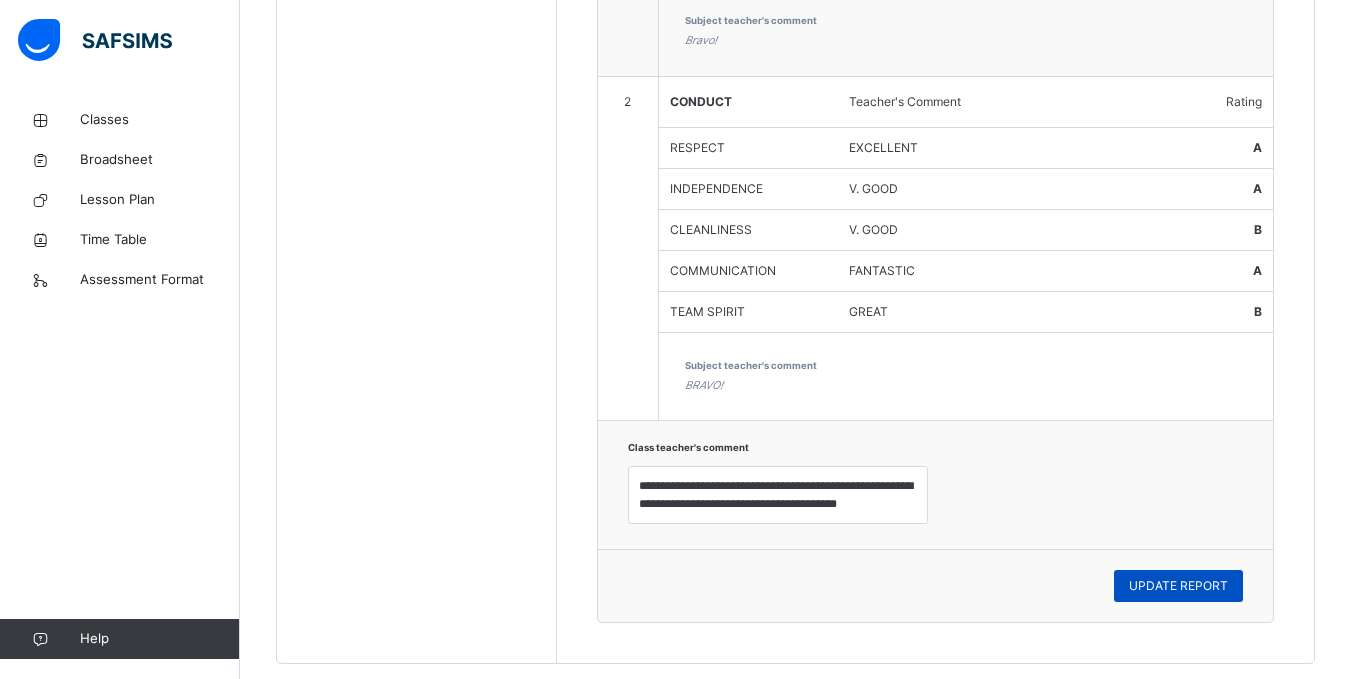 click on "UPDATE REPORT" at bounding box center (1178, 586) 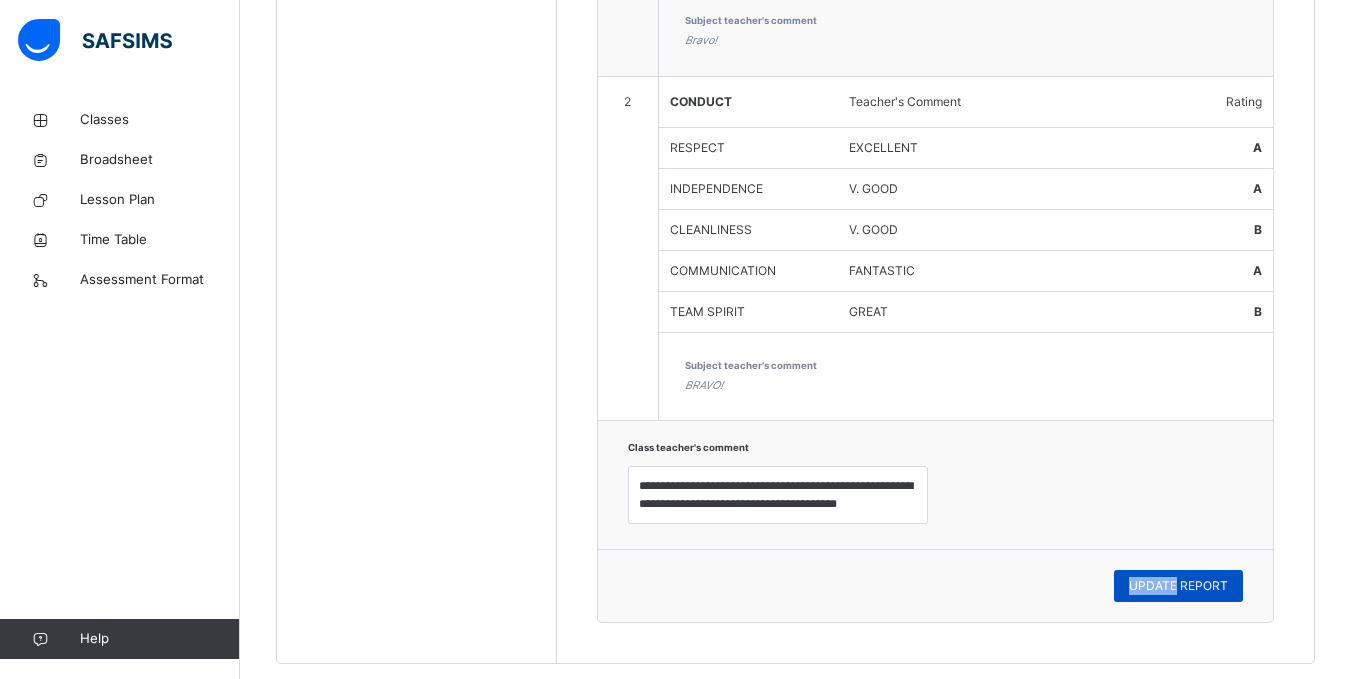 click on "UPDATE REPORT" at bounding box center [1178, 586] 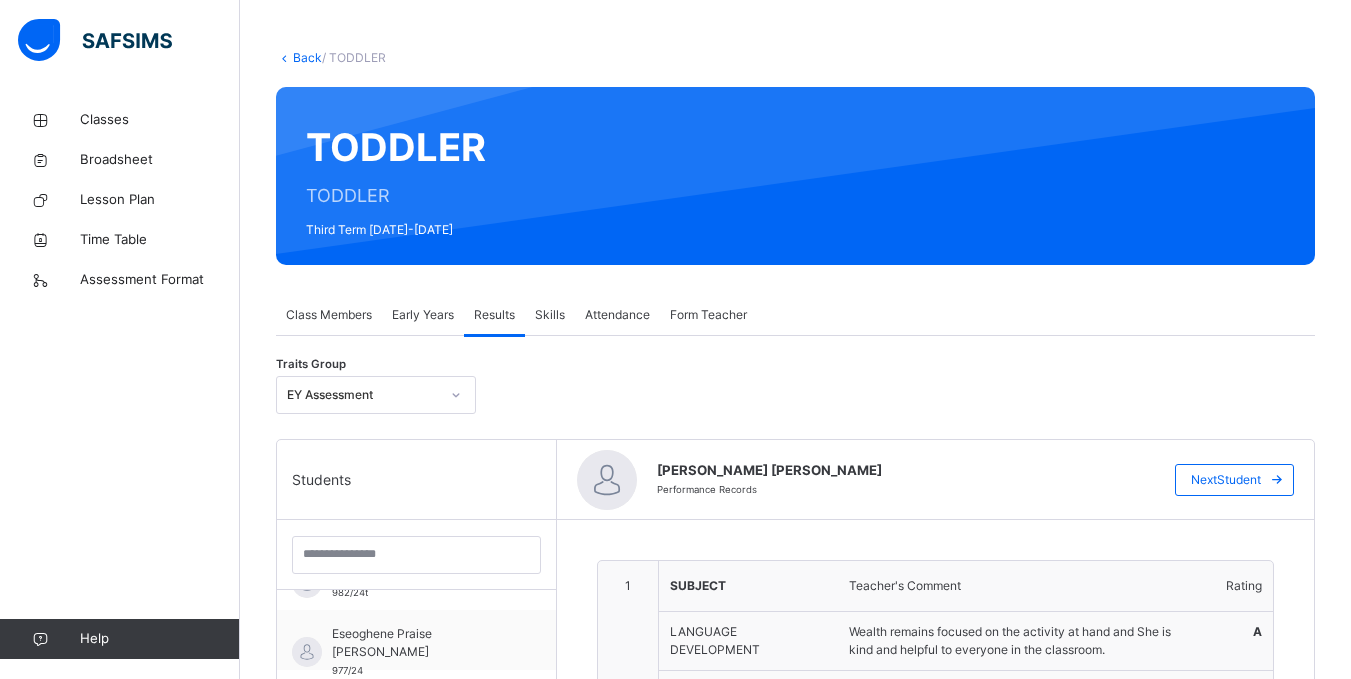 scroll, scrollTop: 80, scrollLeft: 0, axis: vertical 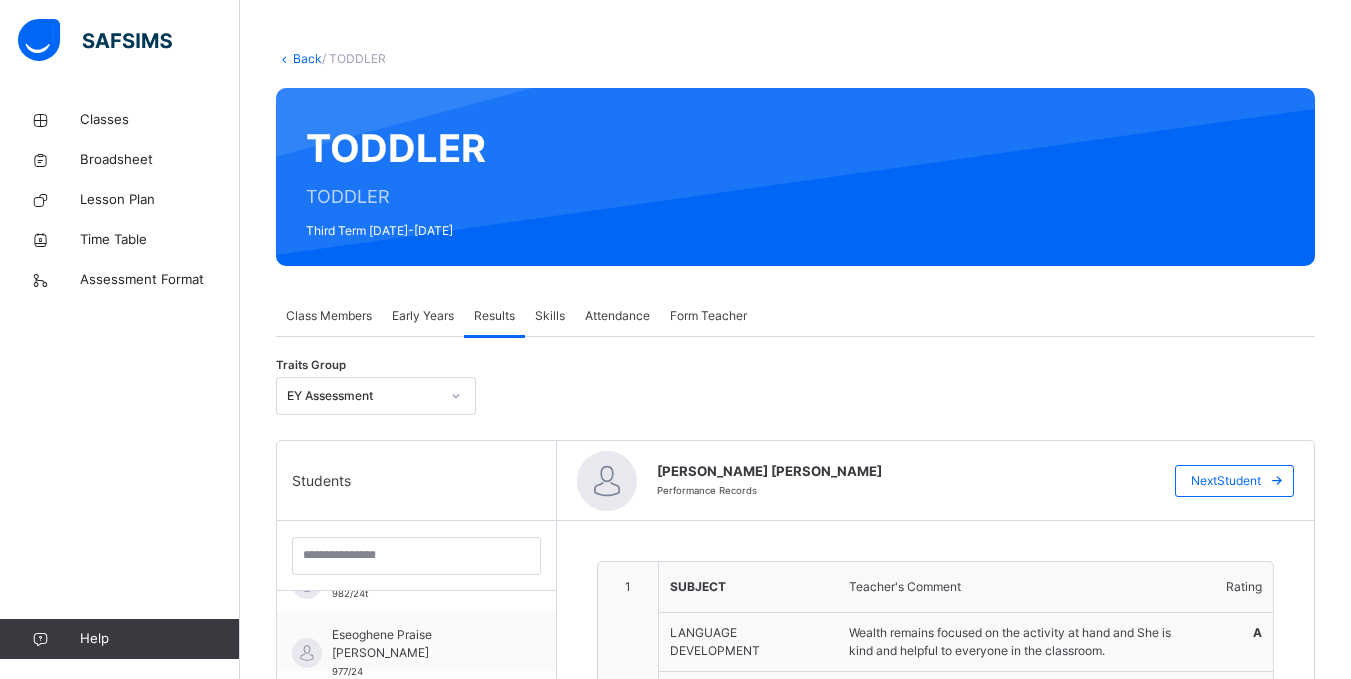 click on "Early Years" at bounding box center (423, 316) 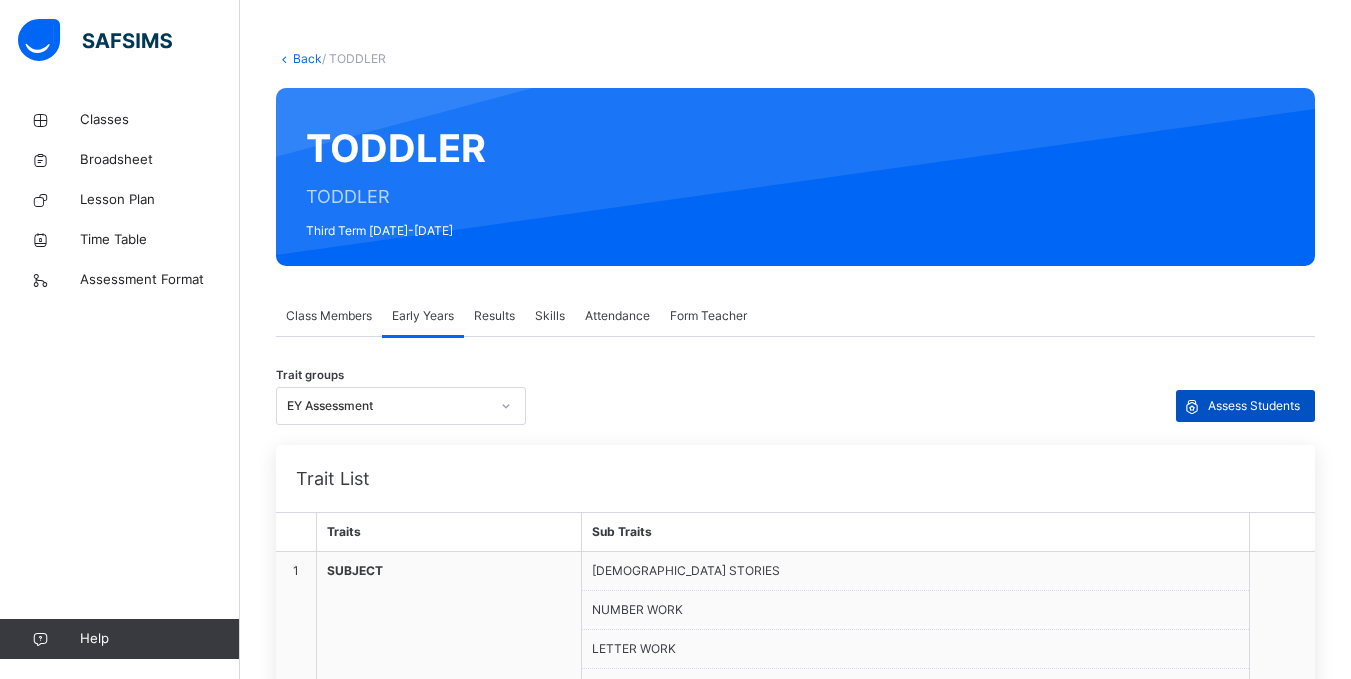 click on "Assess Students" at bounding box center [1245, 406] 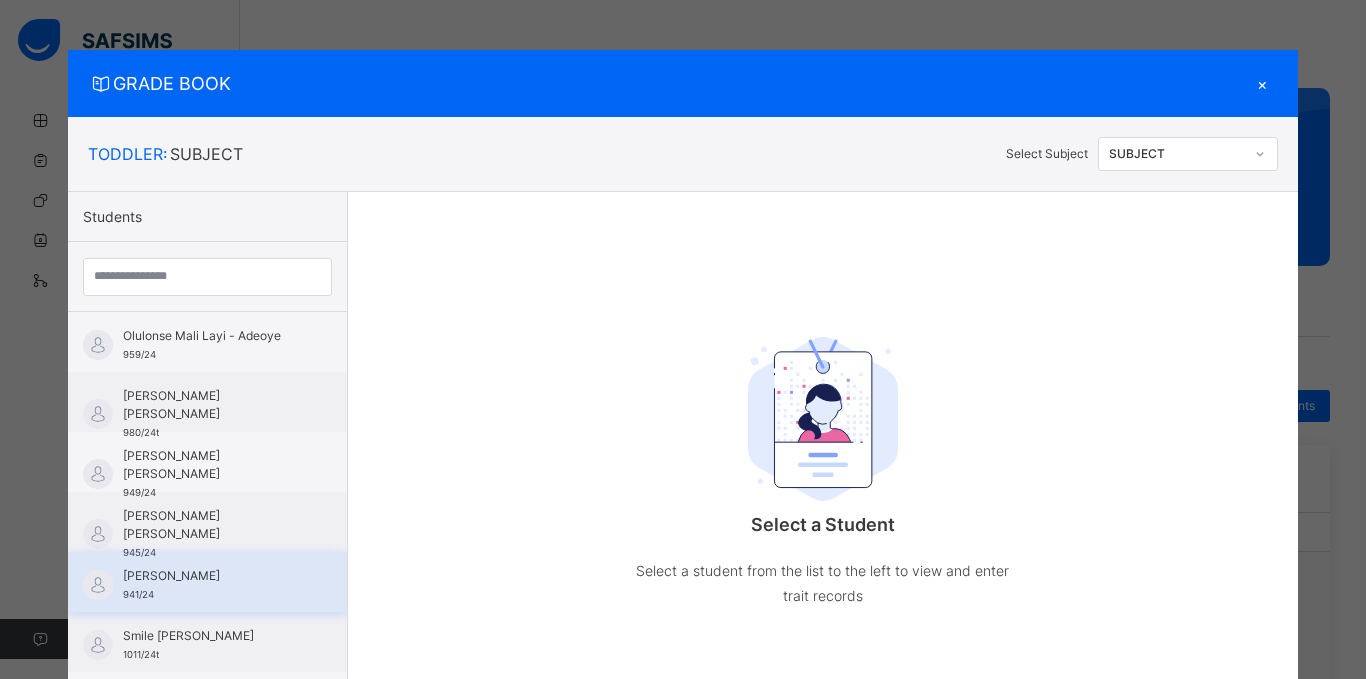 click on "[PERSON_NAME] 941/24" at bounding box center [212, 585] 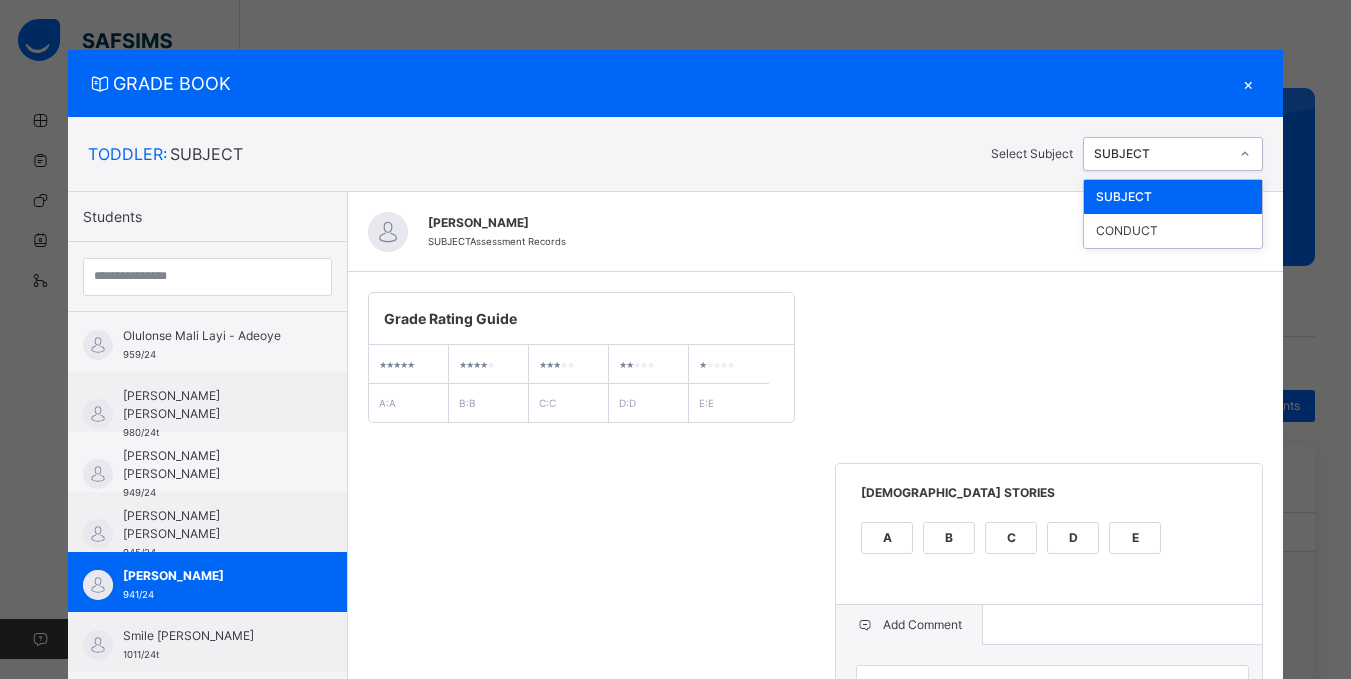 click at bounding box center (1245, 154) 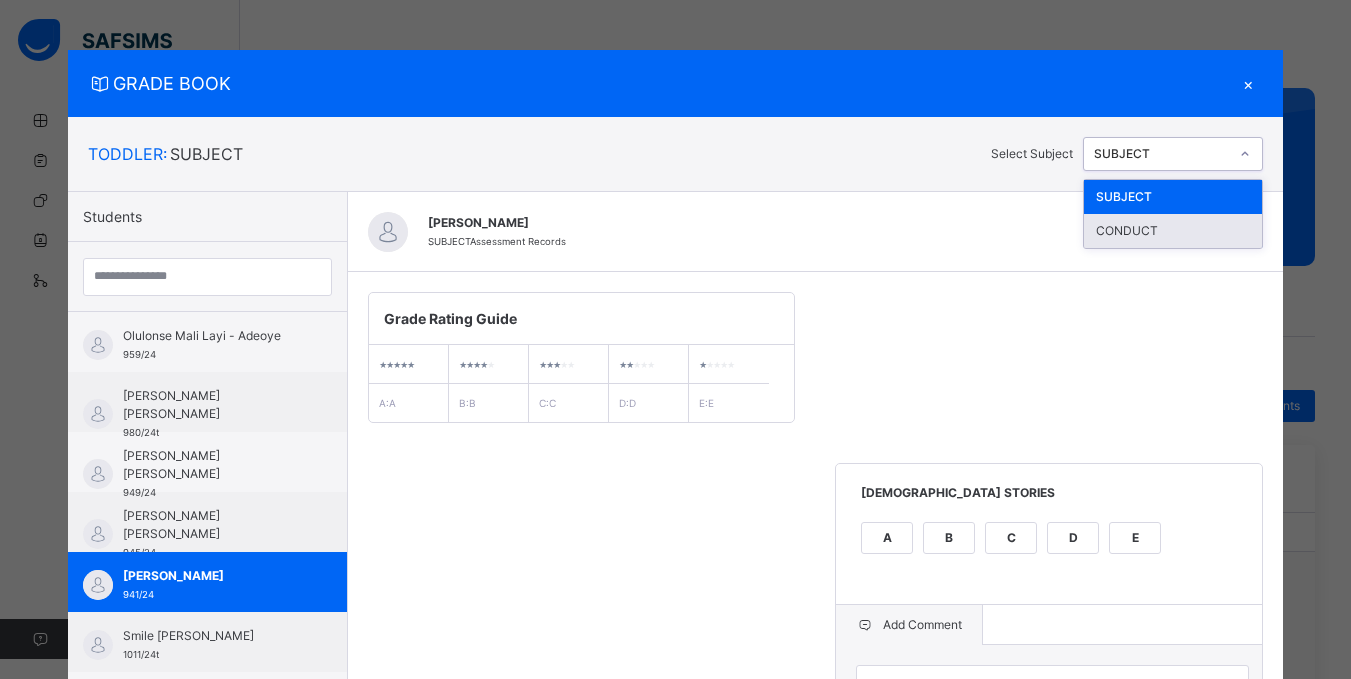 click on "CONDUCT" at bounding box center (1173, 231) 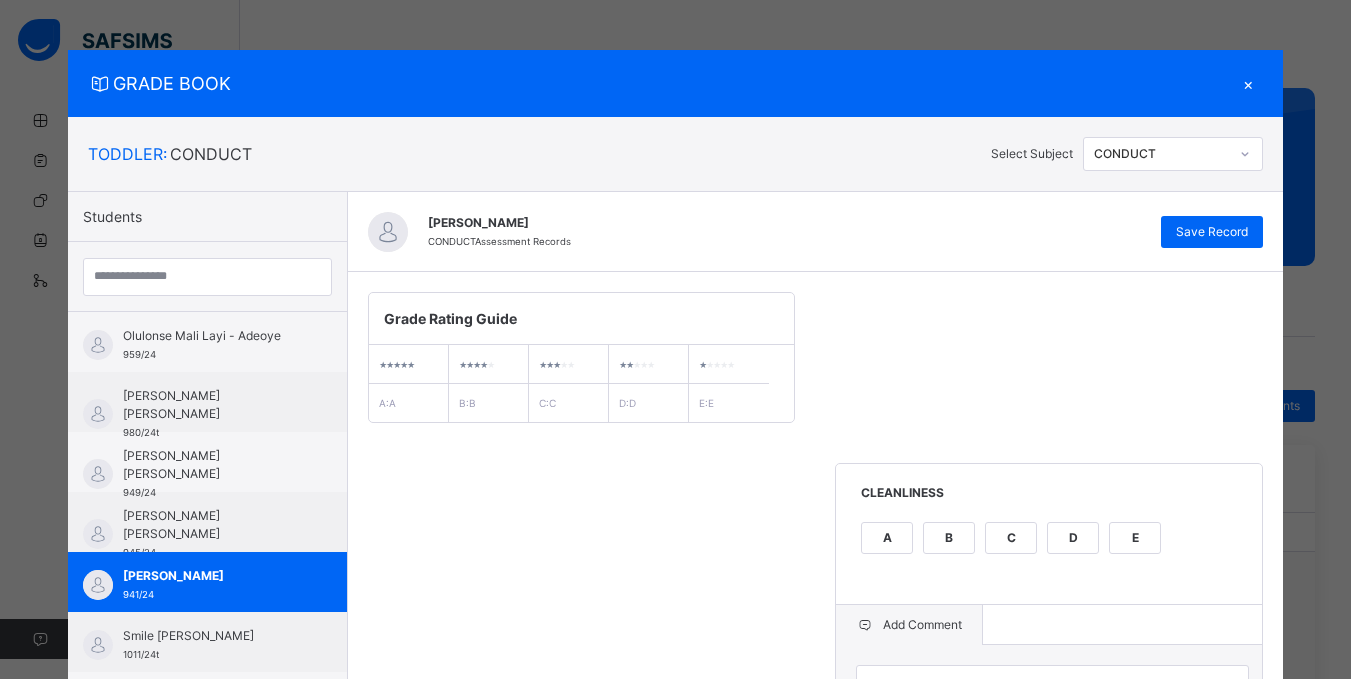 click on "Grade Rating Guide   ★ ★ ★ ★ ★ A  :  A ★ ★ ★ ★ ★ B  :  B ★ ★ ★ ★ ★ C  :  C ★ ★ ★ ★ ★ D  :  D ★ ★ ★ ★ ★ E  :  E CLEANLINESS   A B C D E  Add Comment ******* RESPECT   A B C D E  Add Comment ********* COMMUNICATION   A B C D E  Add Comment ***** INDEPENDENCE   A B C D E  Add Comment ********* TEAM SPIRIT   A B C D E  Add Comment ****" at bounding box center [816, 846] 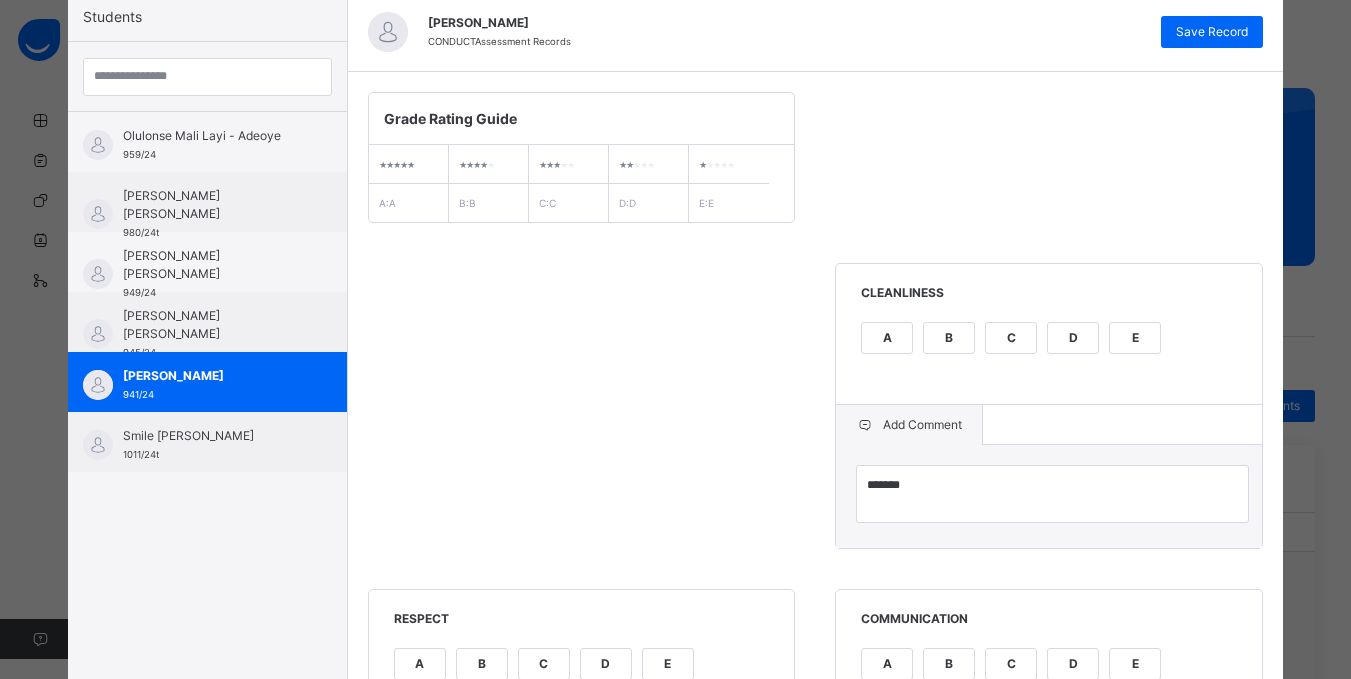 scroll, scrollTop: 80, scrollLeft: 0, axis: vertical 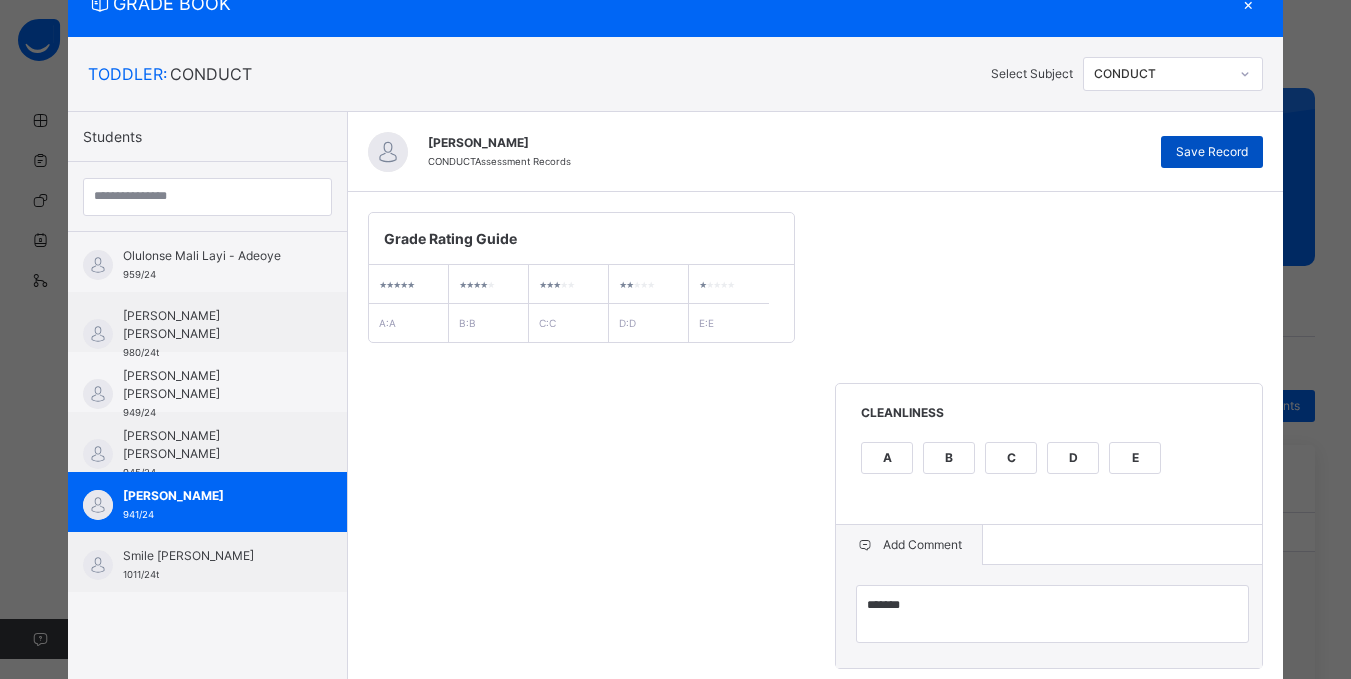 click on "Save Record" at bounding box center [1212, 152] 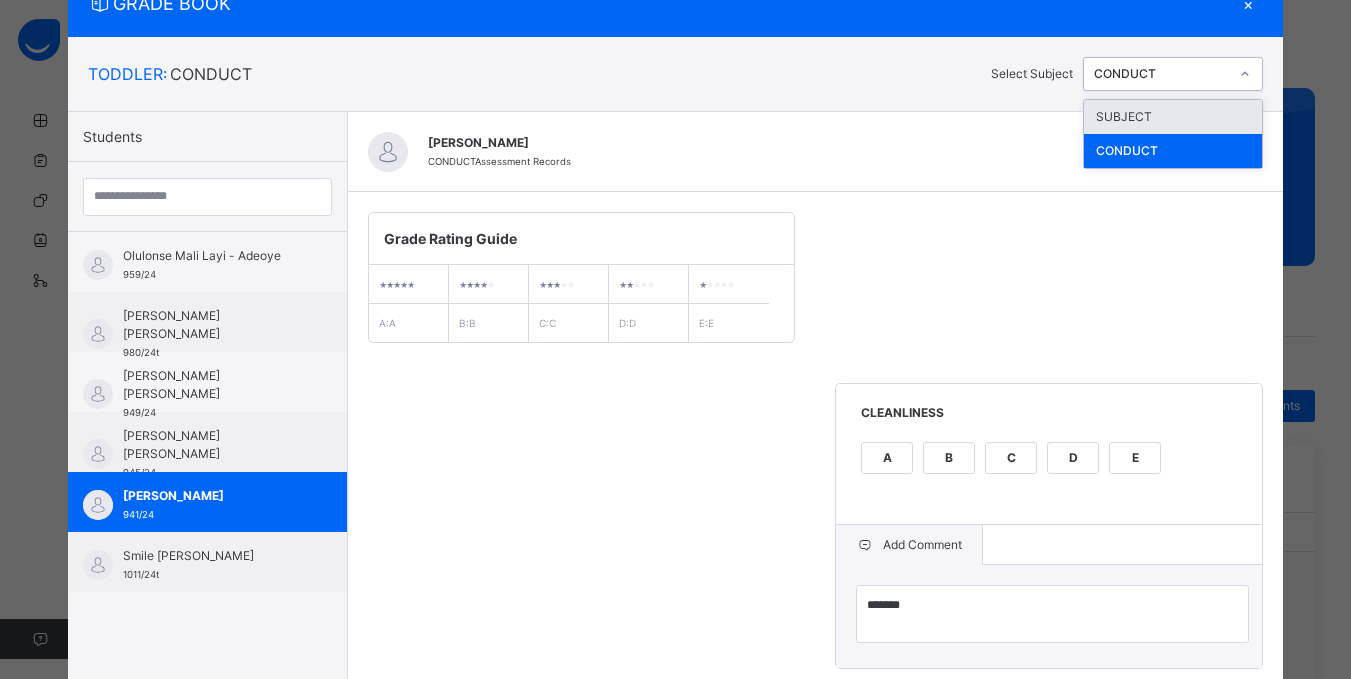 click 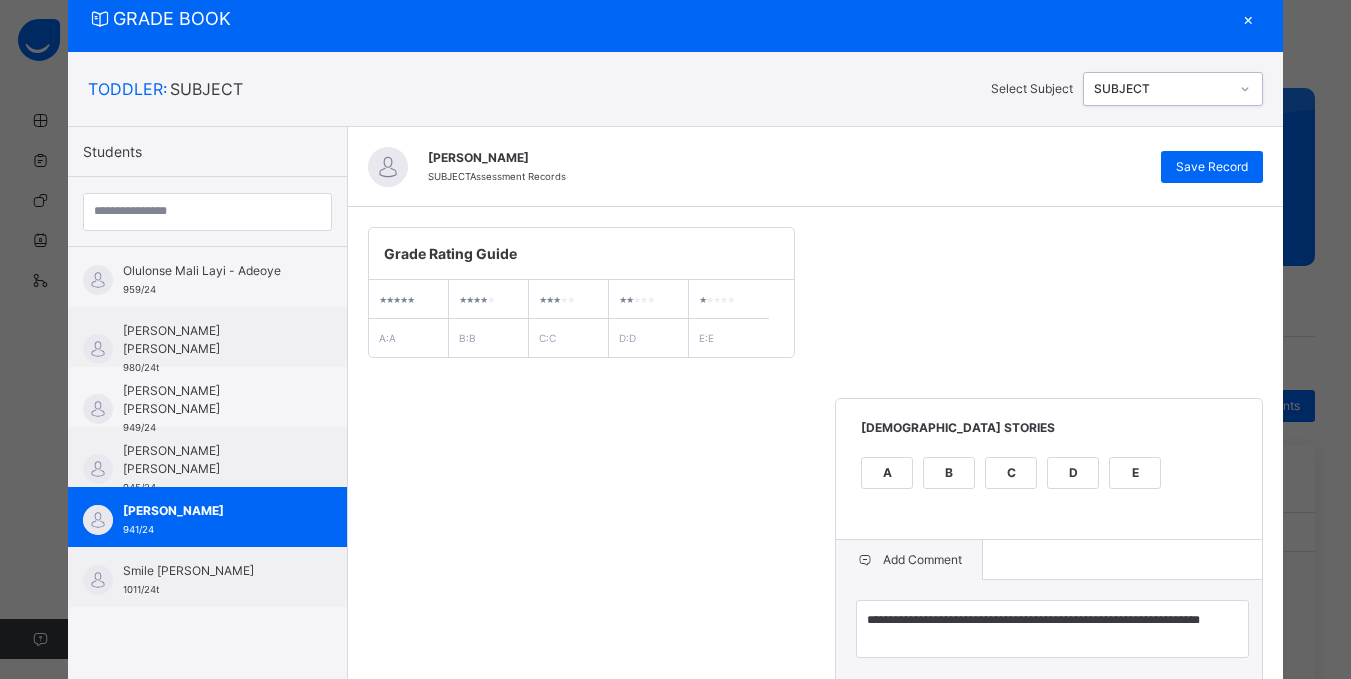 scroll, scrollTop: 80, scrollLeft: 0, axis: vertical 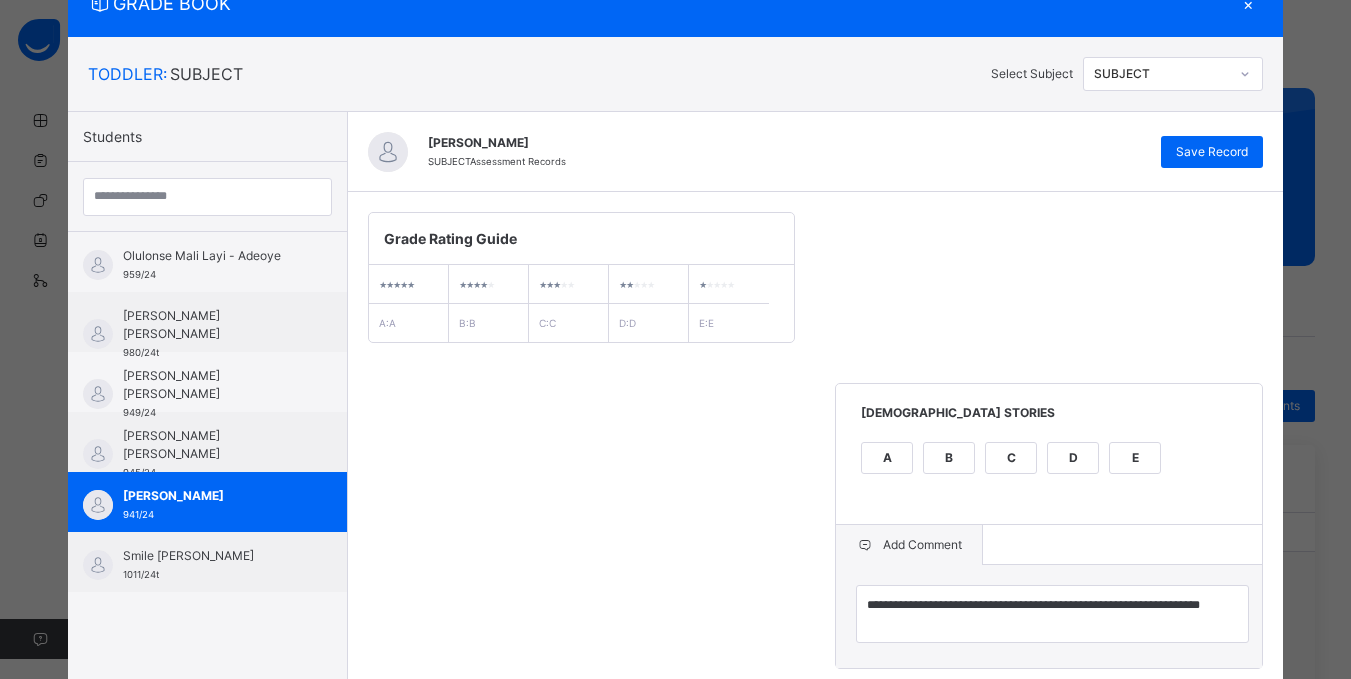 click on "**********" at bounding box center [816, 1092] 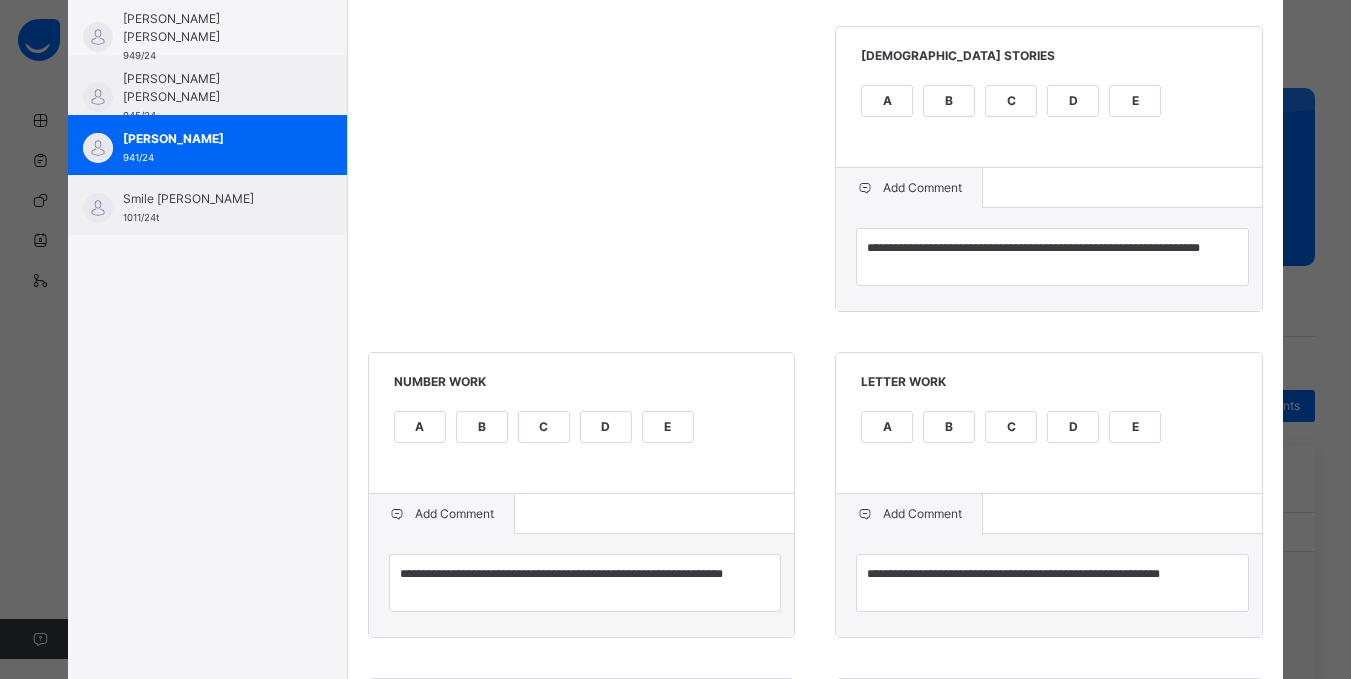 scroll, scrollTop: 440, scrollLeft: 0, axis: vertical 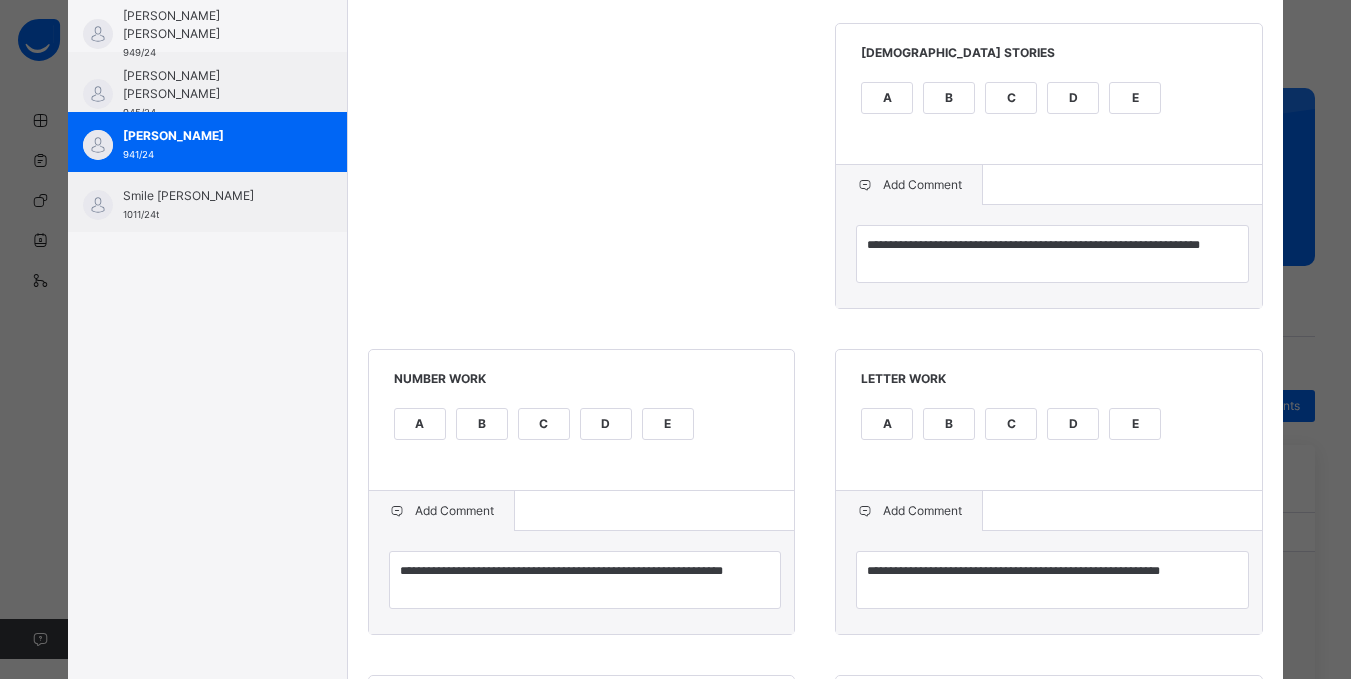 click on "A" at bounding box center [887, 98] 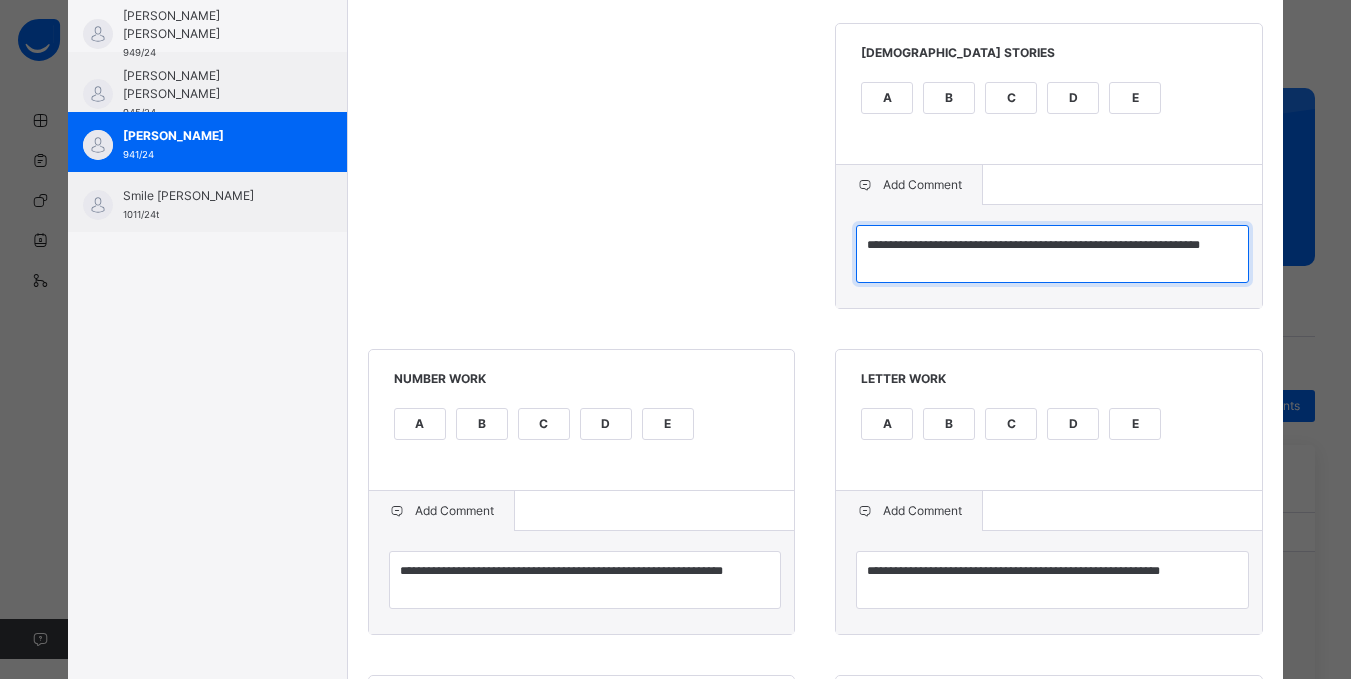 click on "**********" at bounding box center [1052, 254] 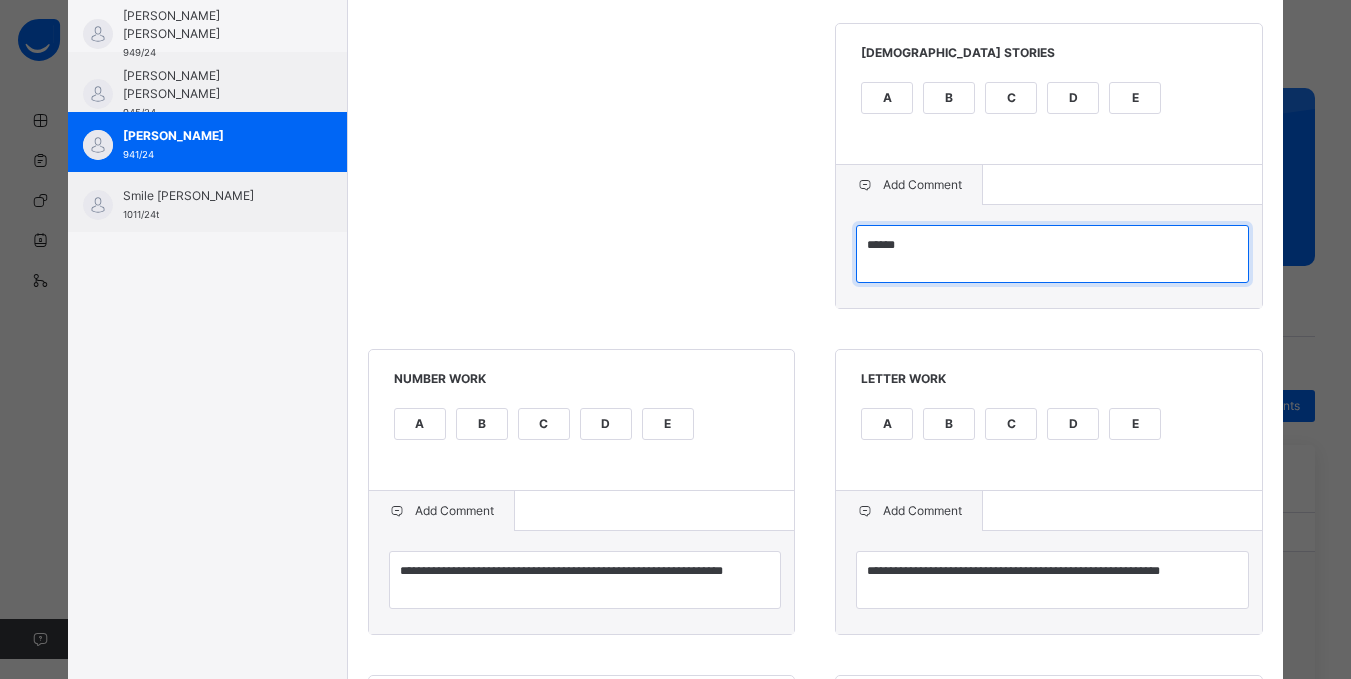 click on "*****" at bounding box center [1052, 254] 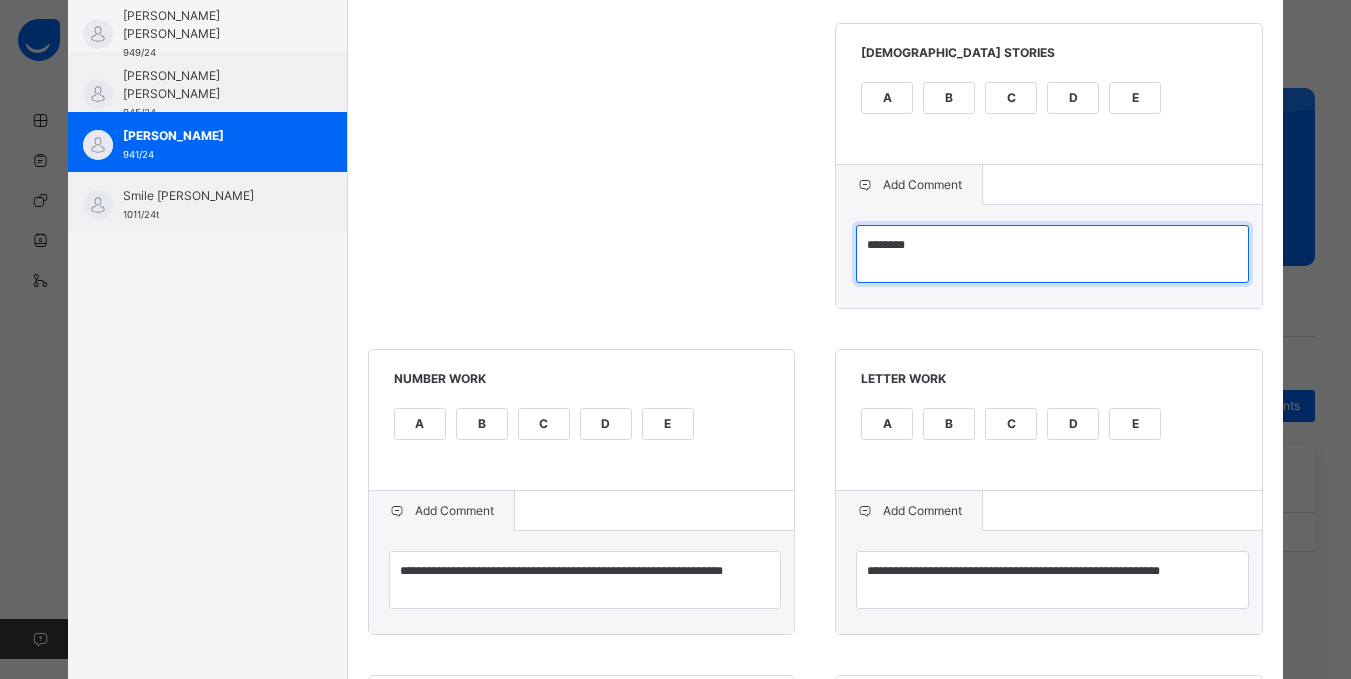 click on "********" at bounding box center [1052, 254] 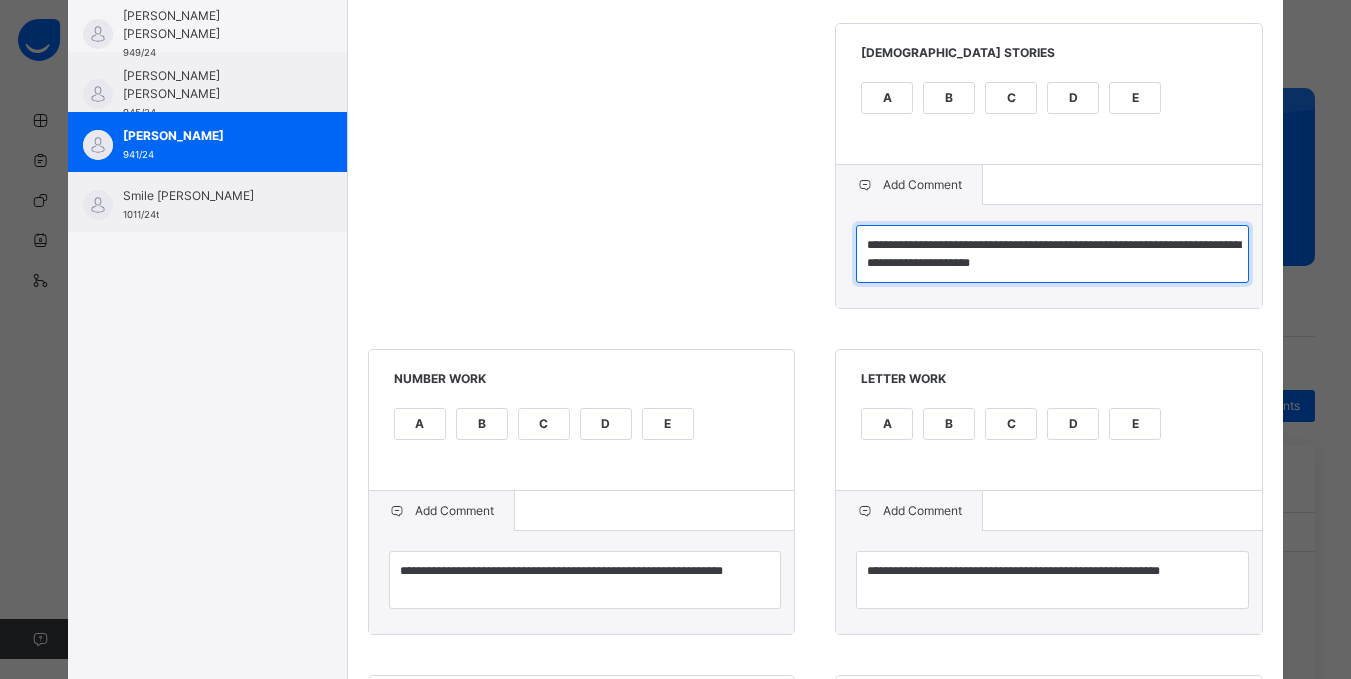 type on "**********" 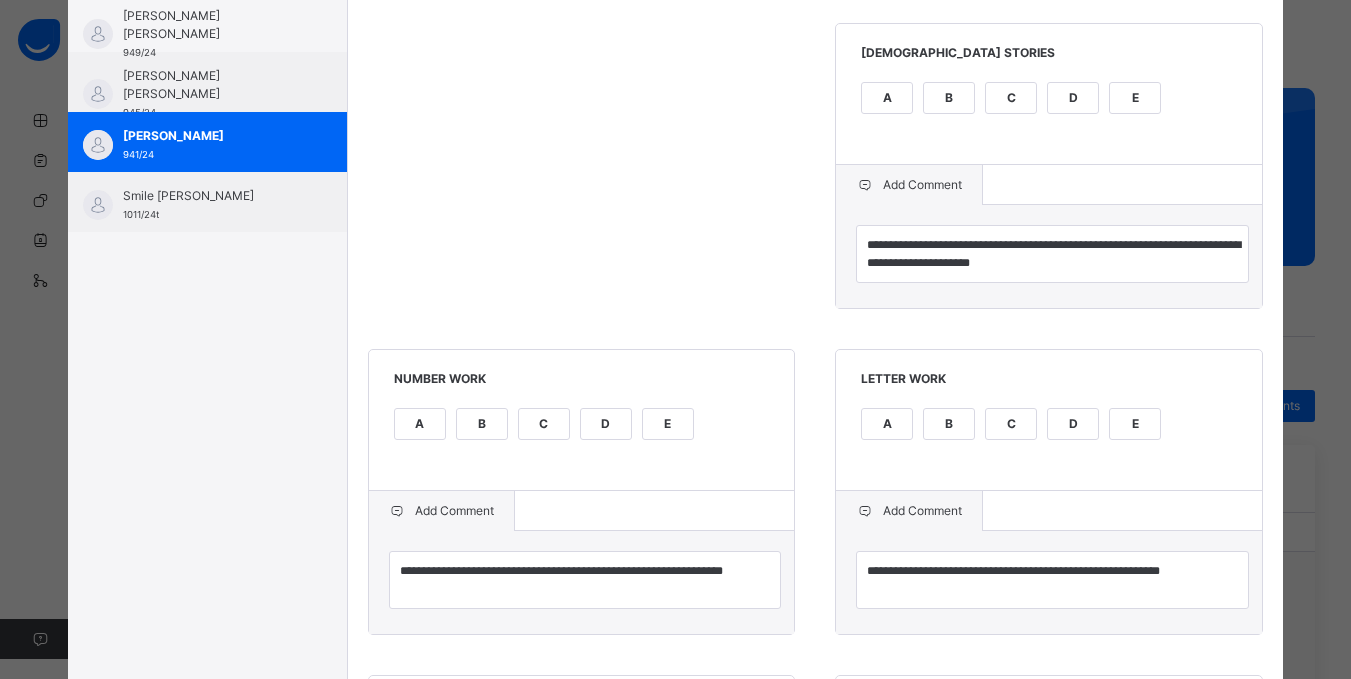 click on "**********" at bounding box center [816, 732] 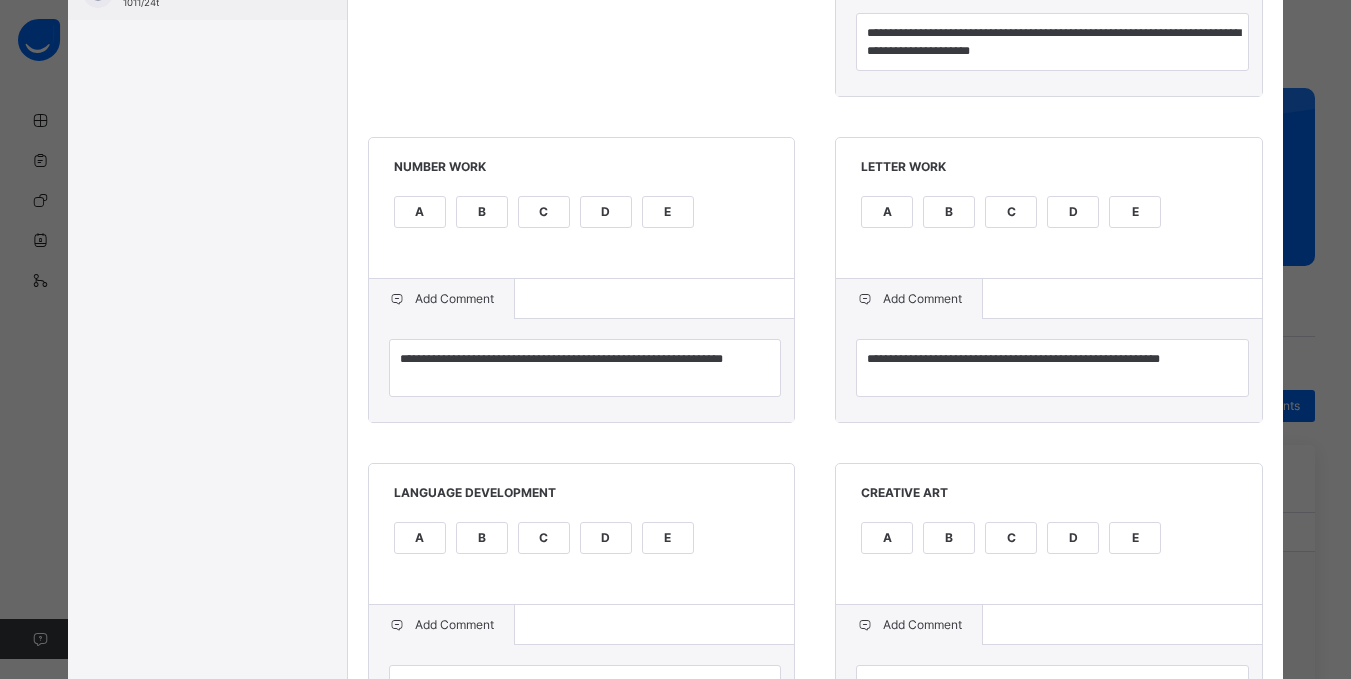 scroll, scrollTop: 680, scrollLeft: 0, axis: vertical 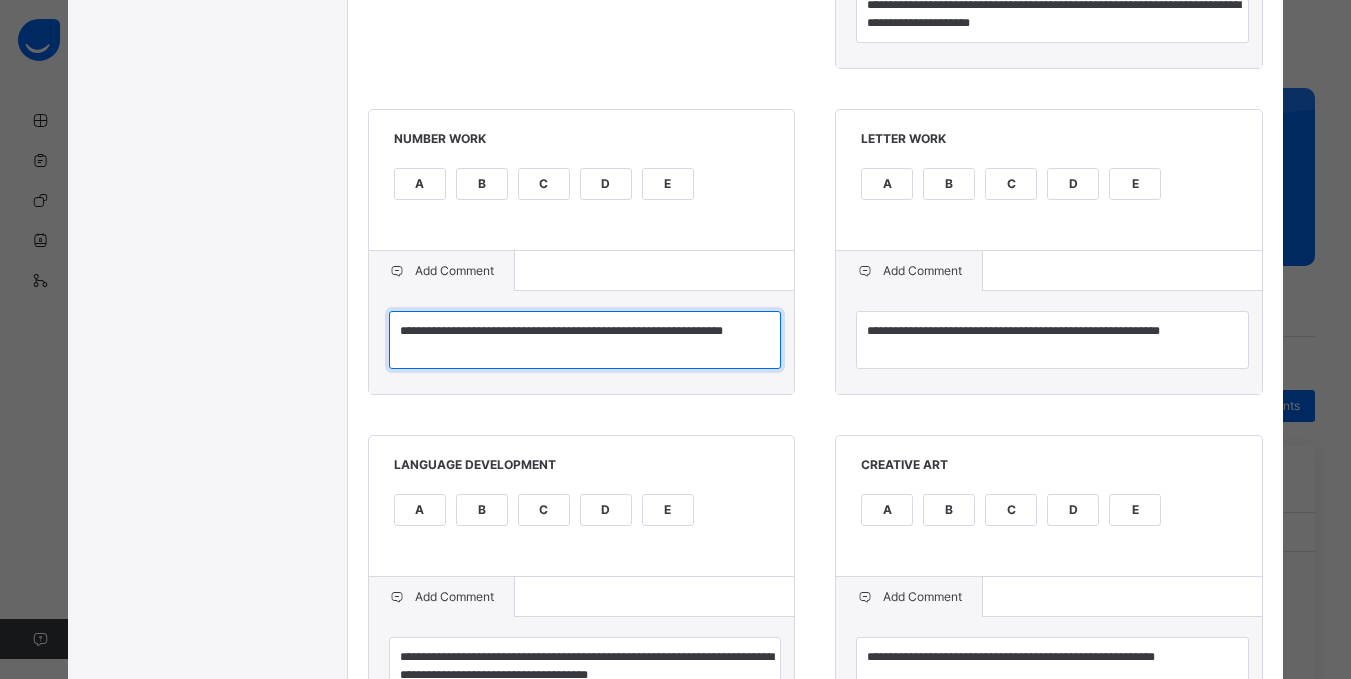 click on "**********" at bounding box center [585, 340] 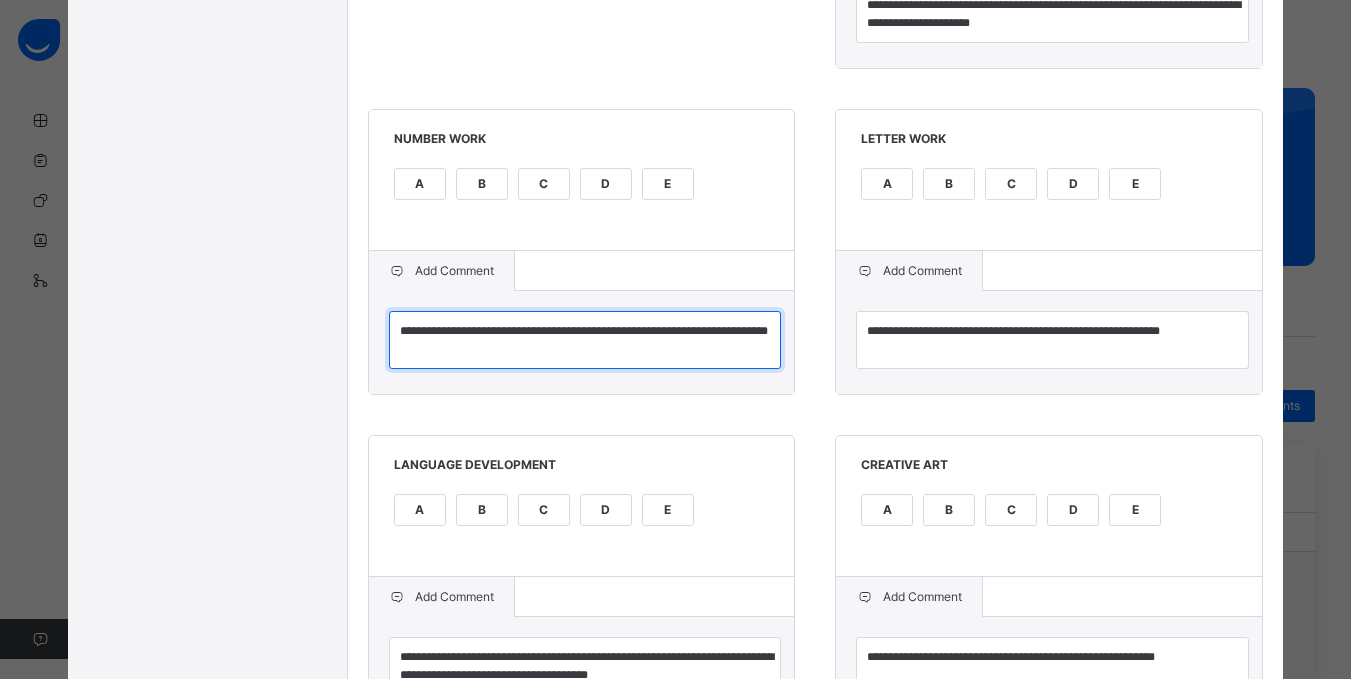 type on "**********" 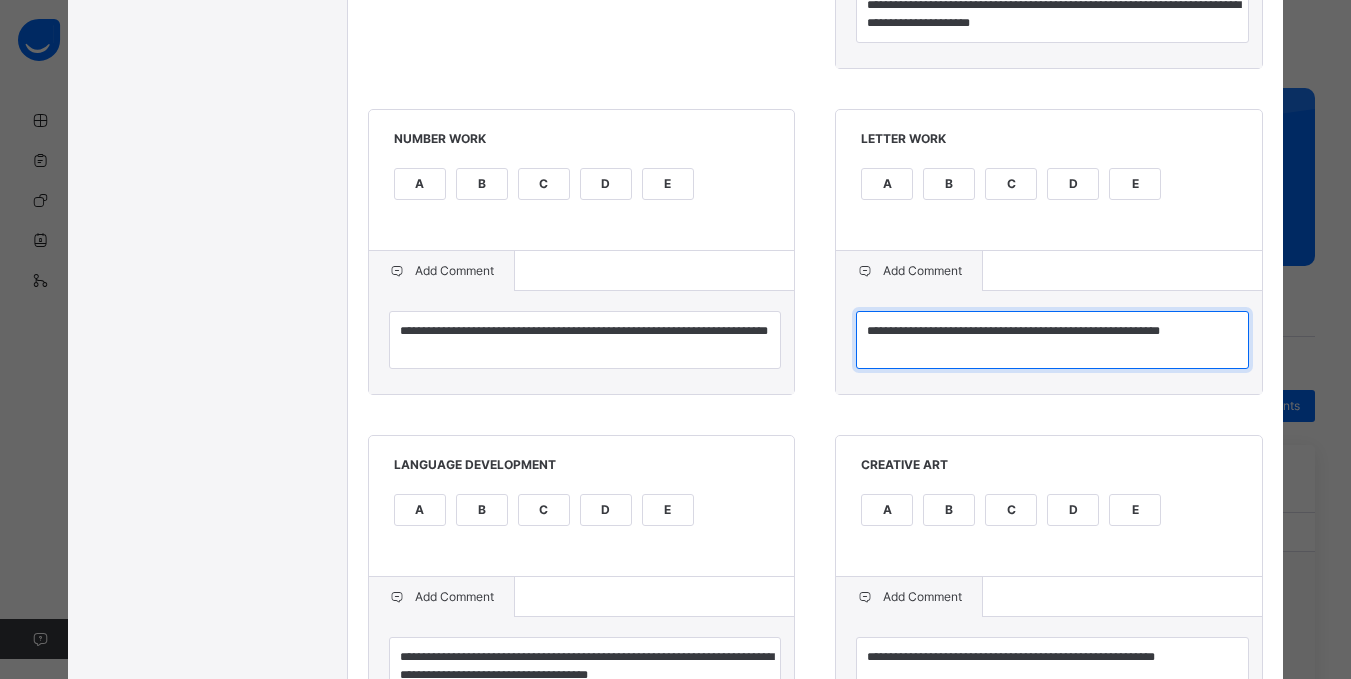click on "**********" at bounding box center (1052, 340) 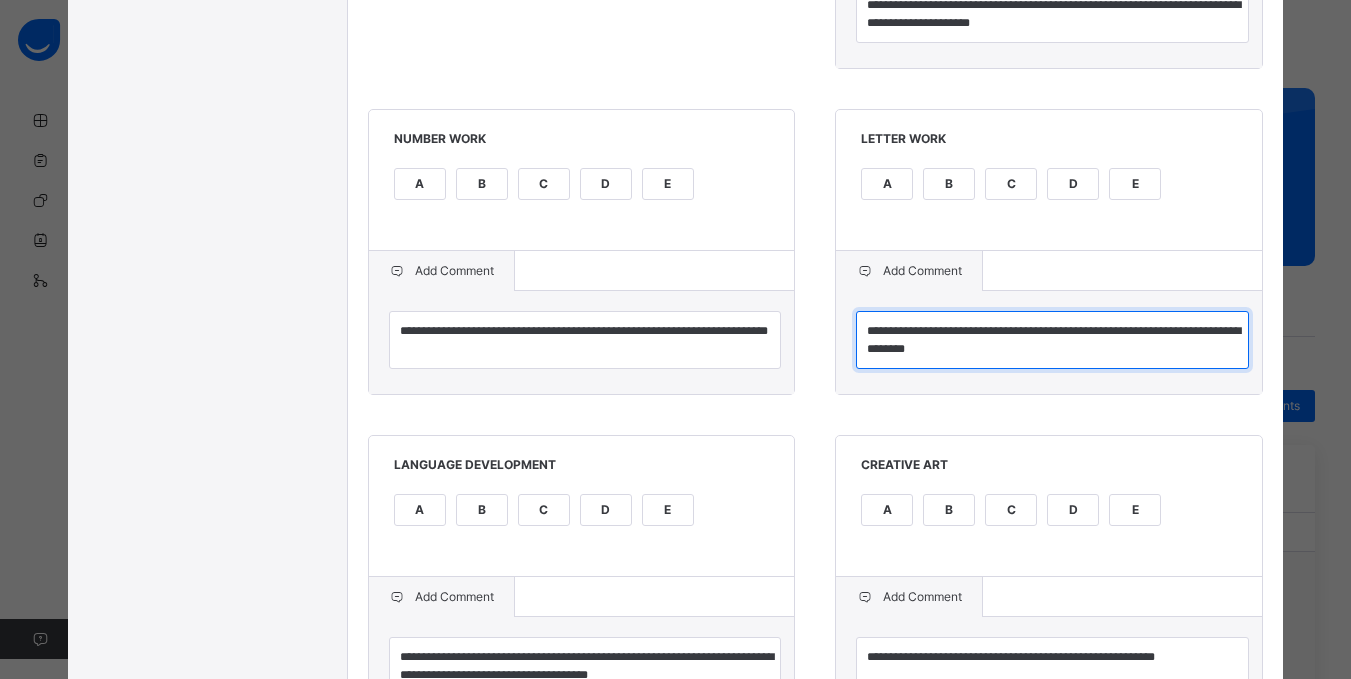 type on "**********" 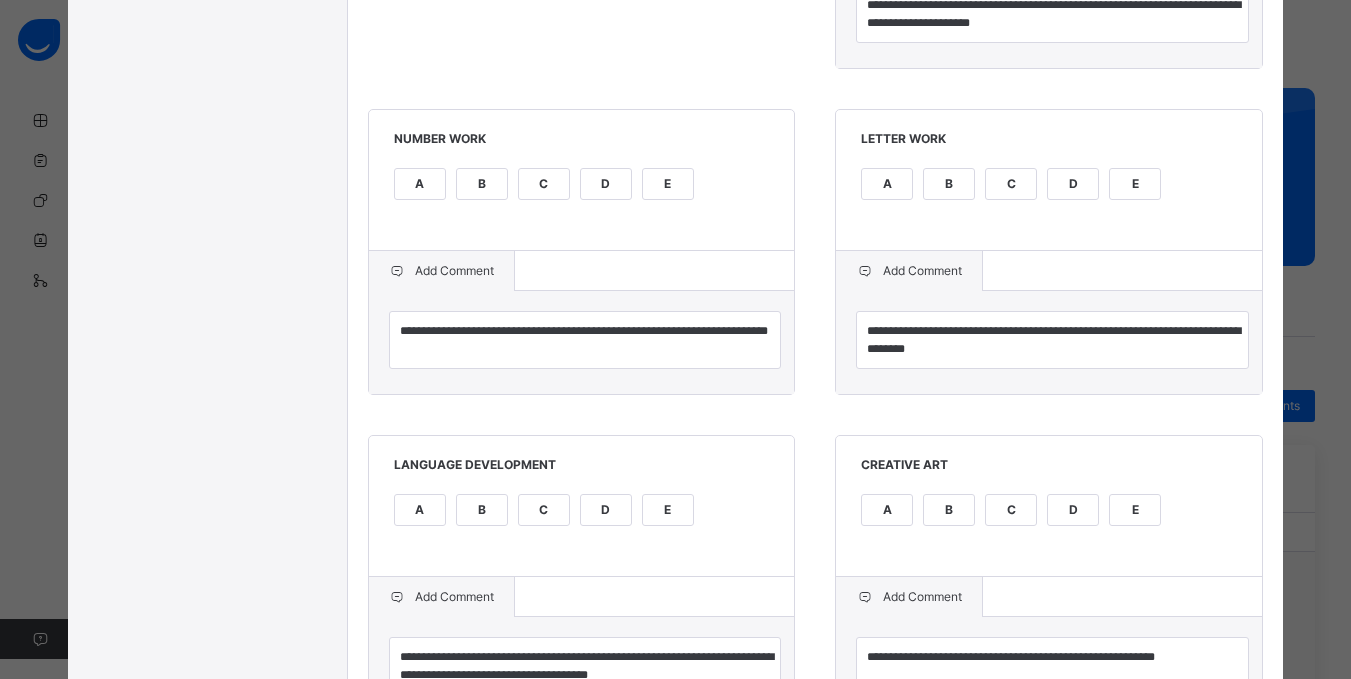click on "LANGUAGE DEVELOPMENT   A B C D E" at bounding box center (582, 506) 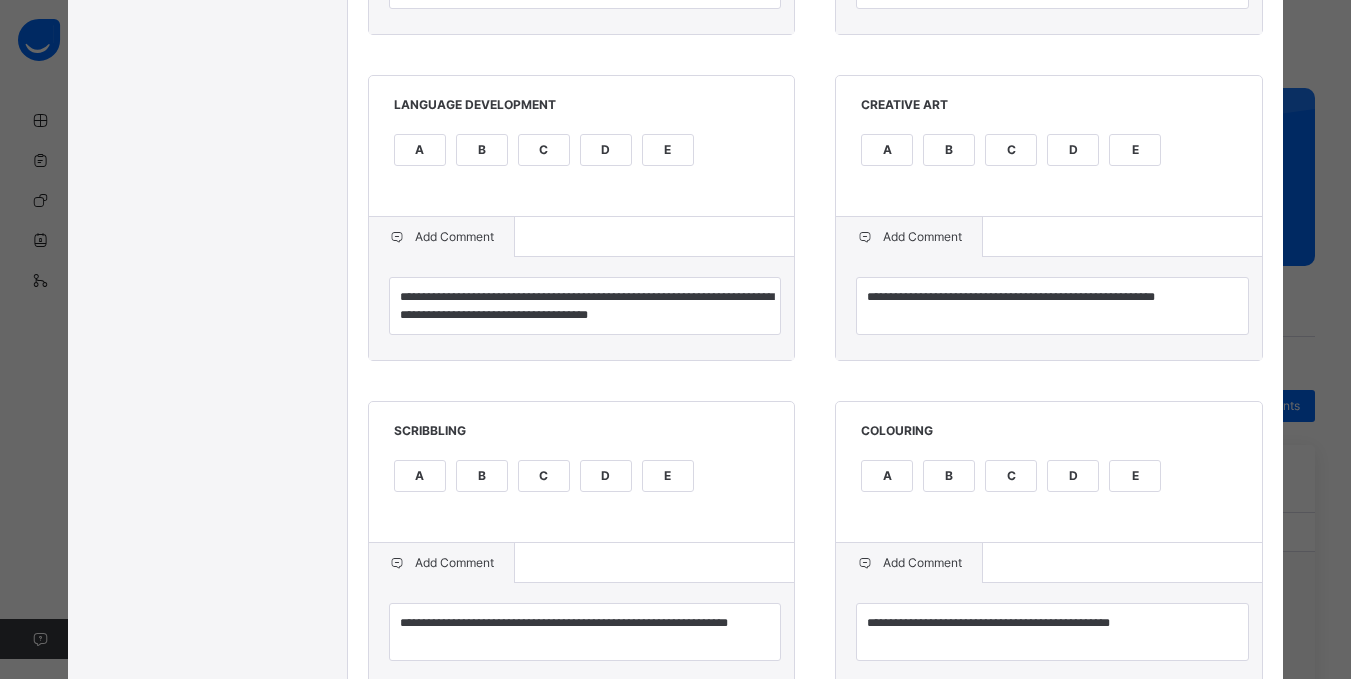 scroll, scrollTop: 1080, scrollLeft: 0, axis: vertical 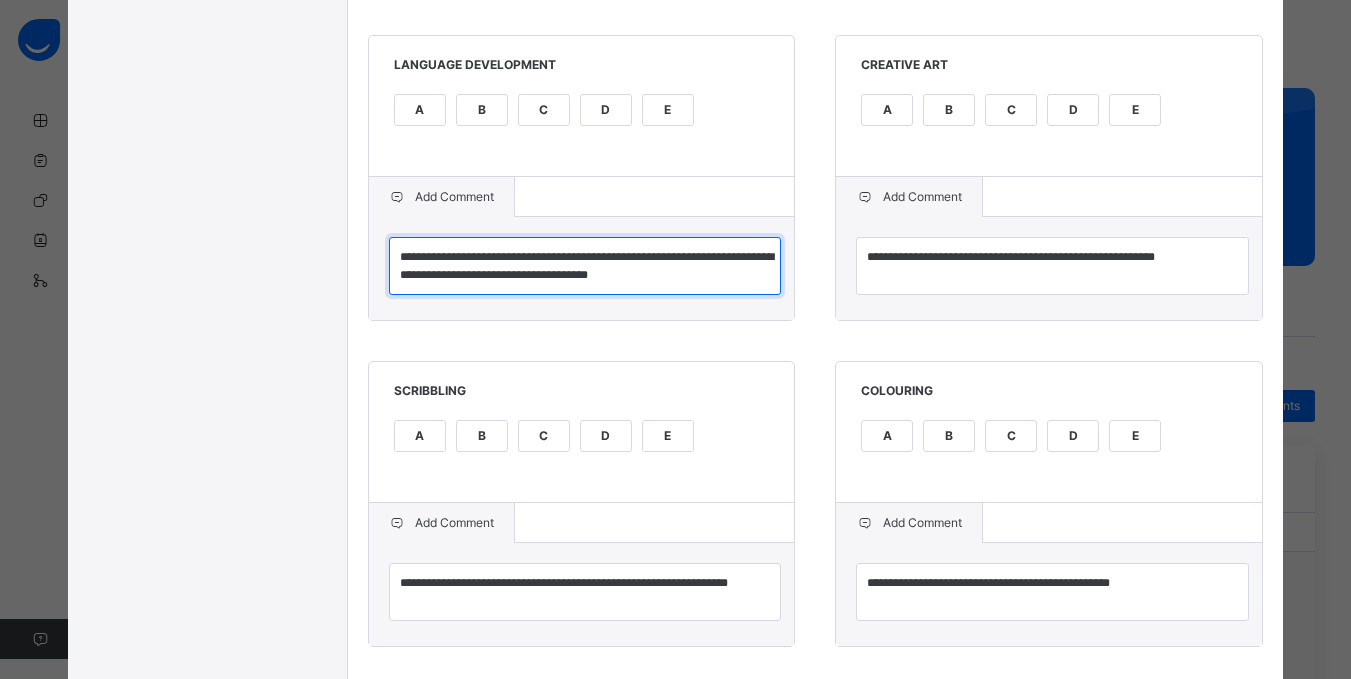 click on "**********" at bounding box center (585, 266) 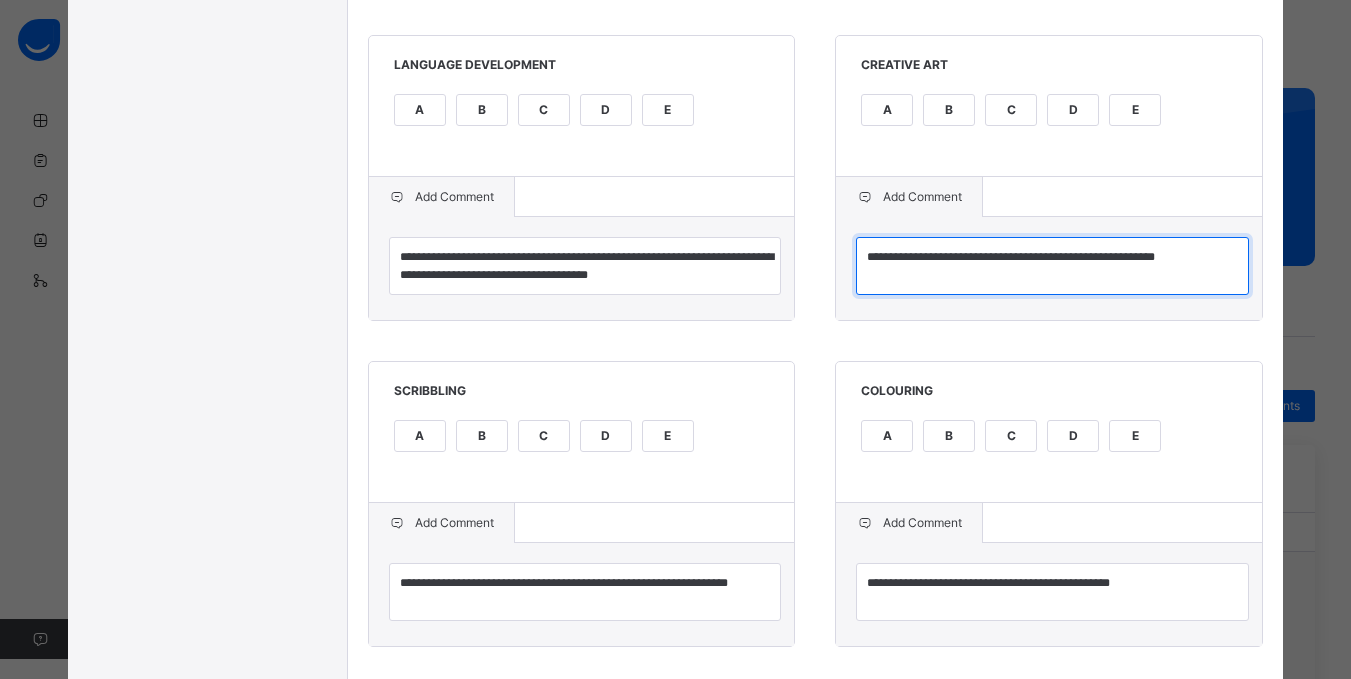 click on "**********" at bounding box center [1052, 266] 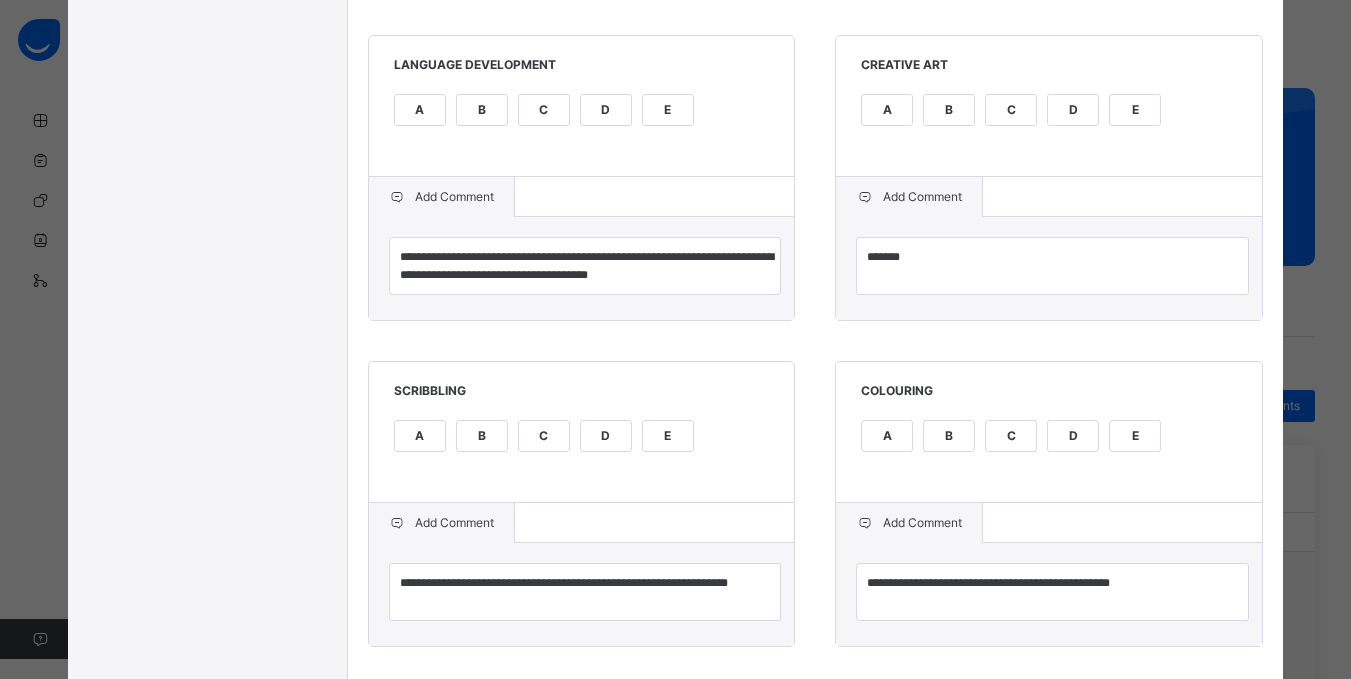 click on "**********" at bounding box center [582, 268] 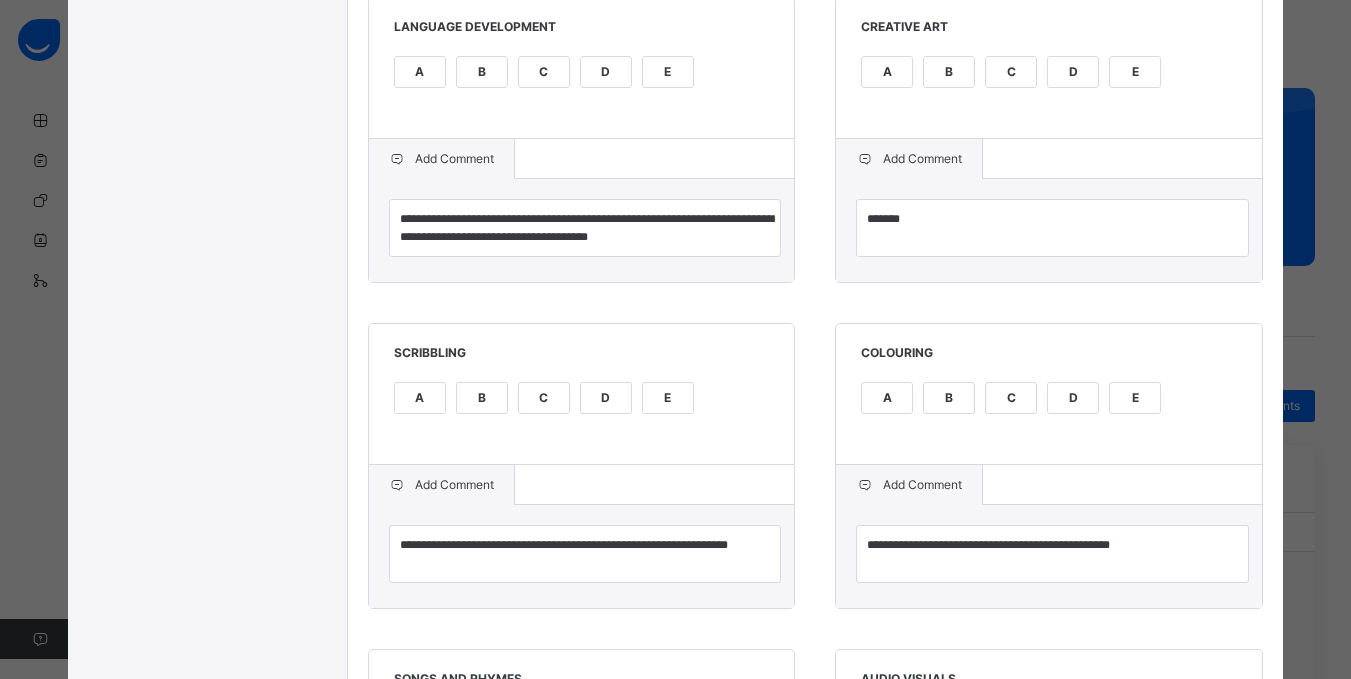 scroll, scrollTop: 1120, scrollLeft: 0, axis: vertical 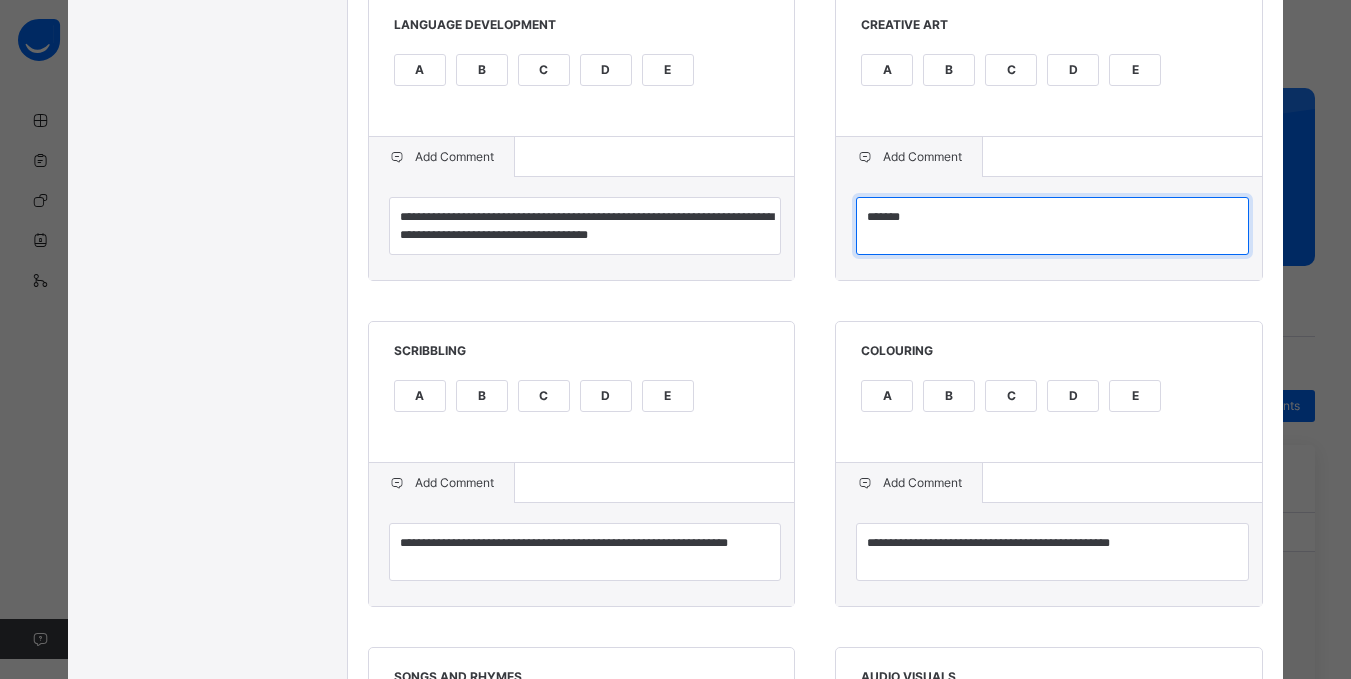 click on "*****" at bounding box center (1052, 226) 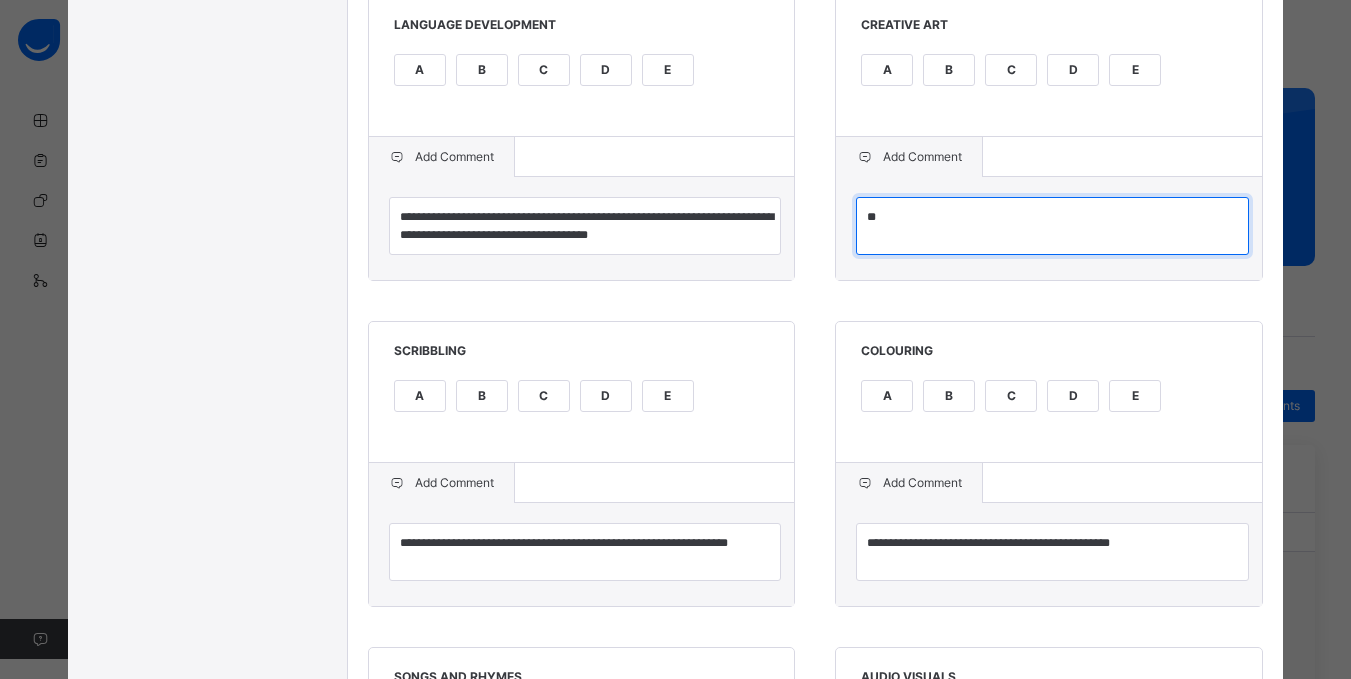 type on "*" 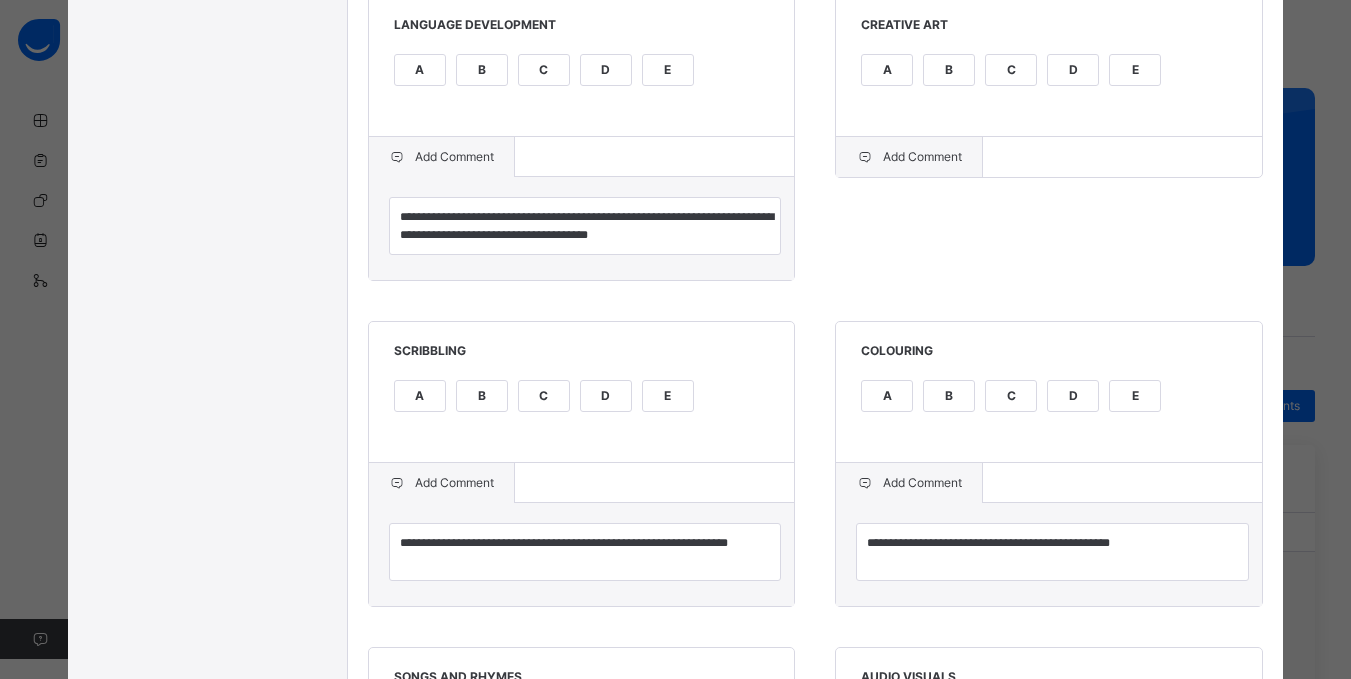 click on "Add Comment" at bounding box center [909, 157] 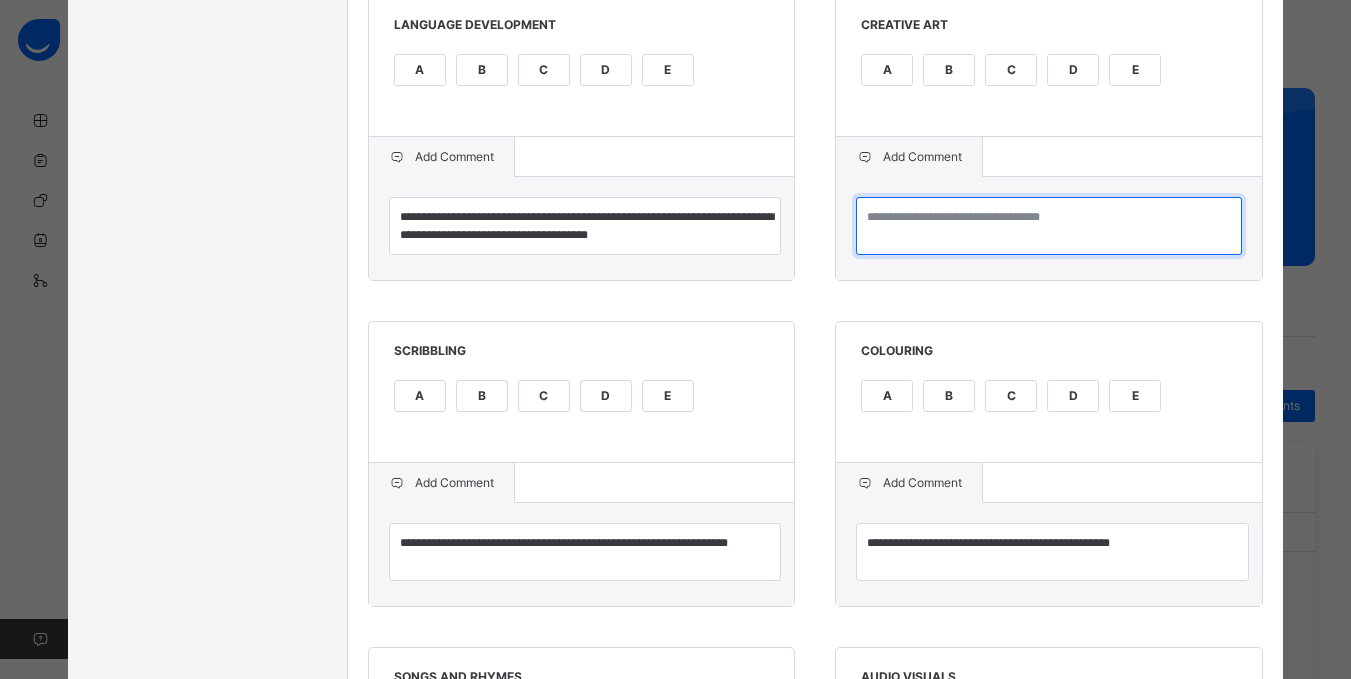 click at bounding box center (1049, 226) 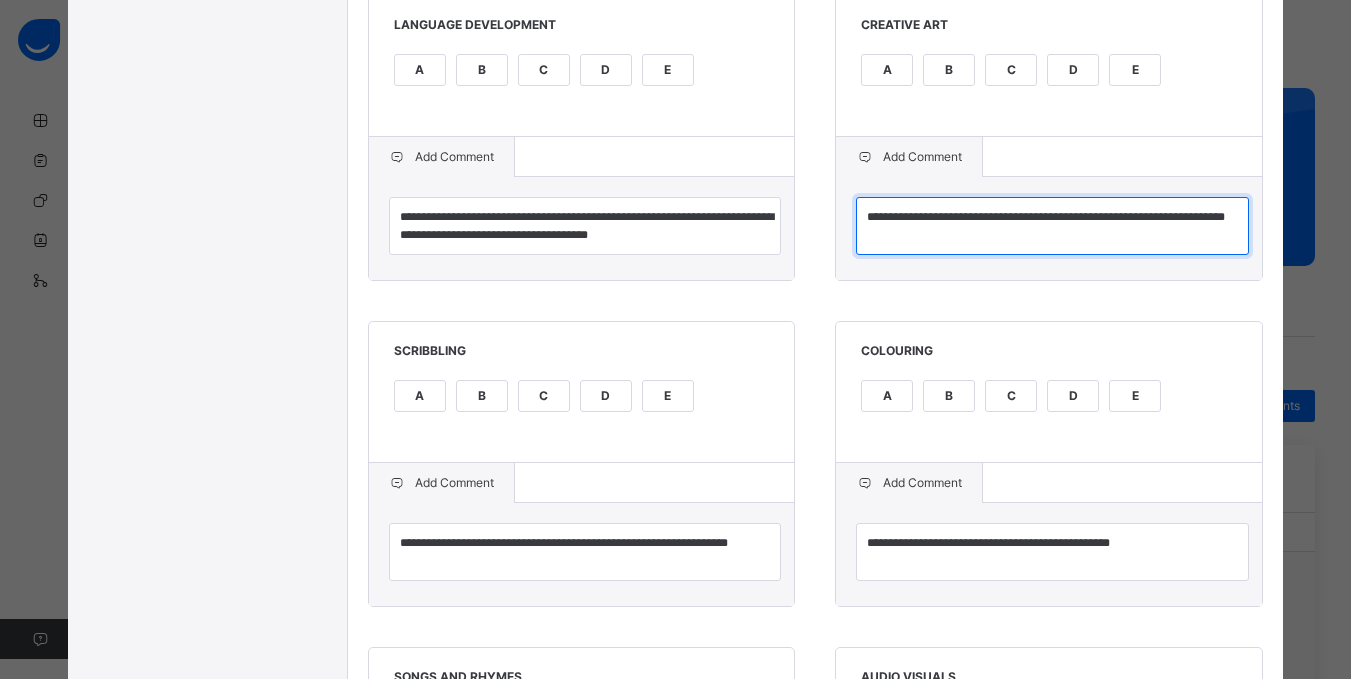 type on "**********" 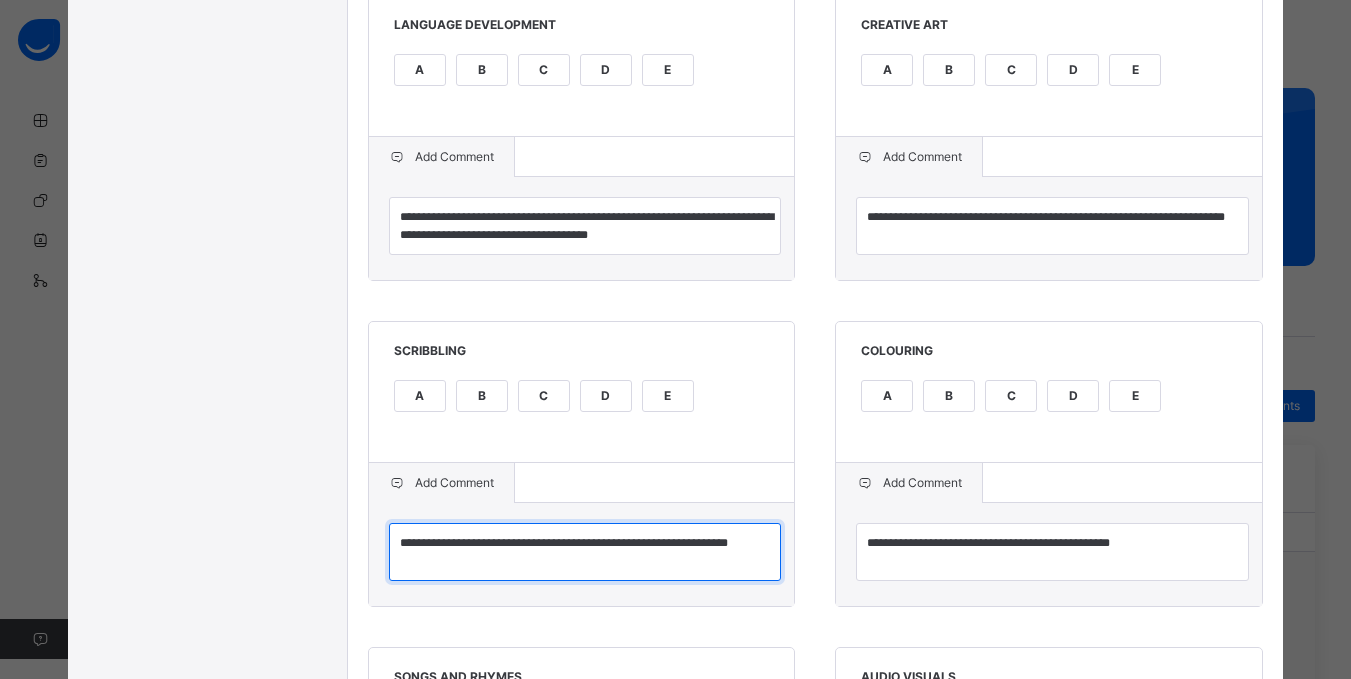 click on "**********" at bounding box center [585, 552] 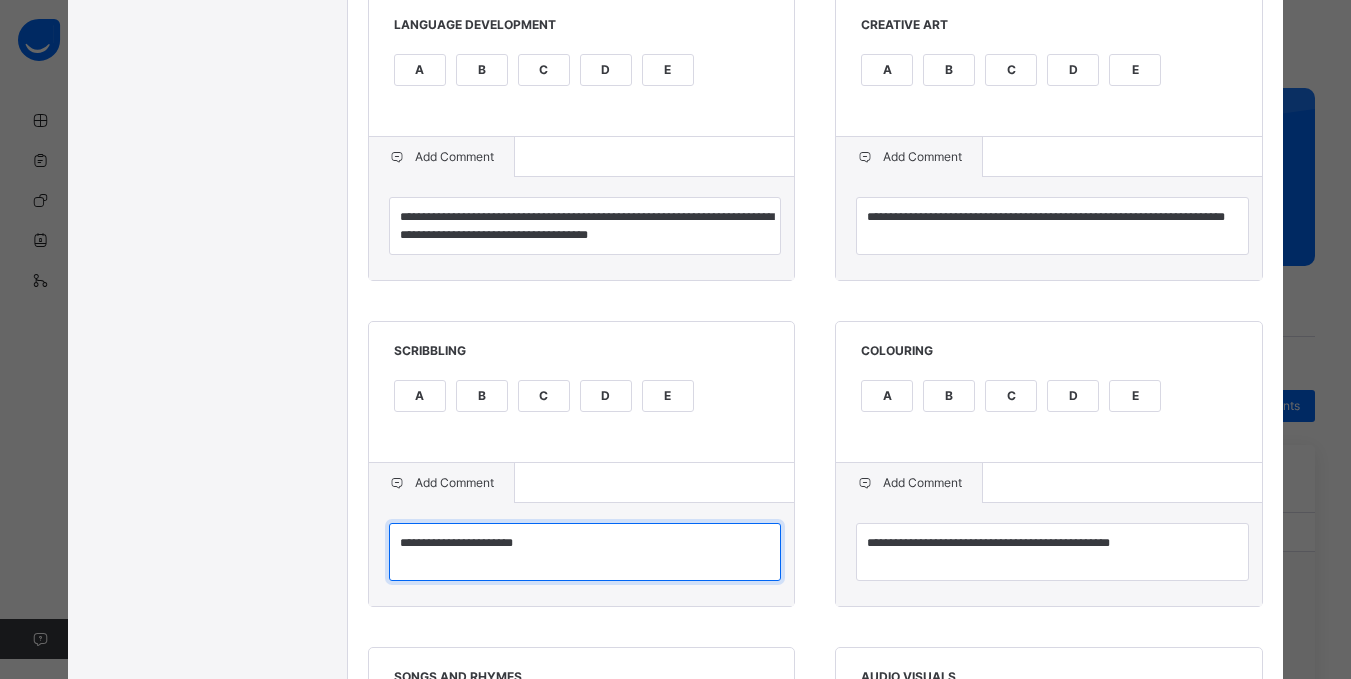 click on "**********" at bounding box center (585, 552) 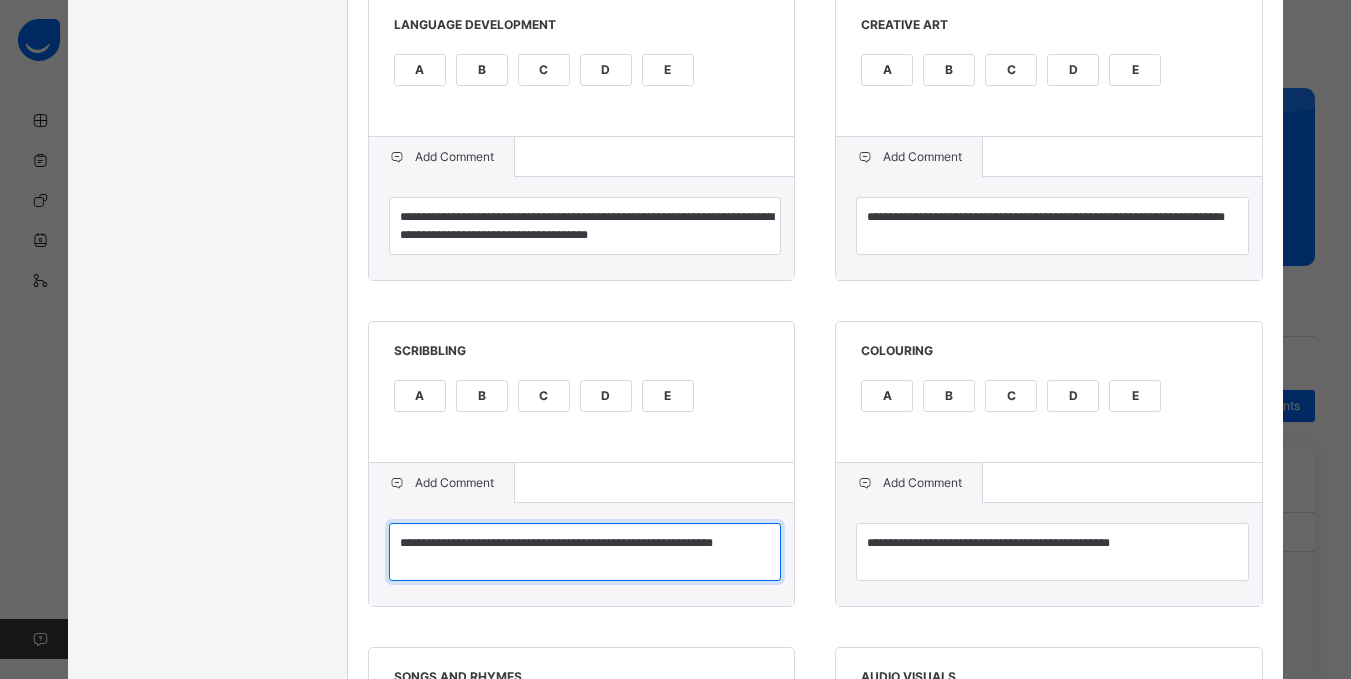 type on "**********" 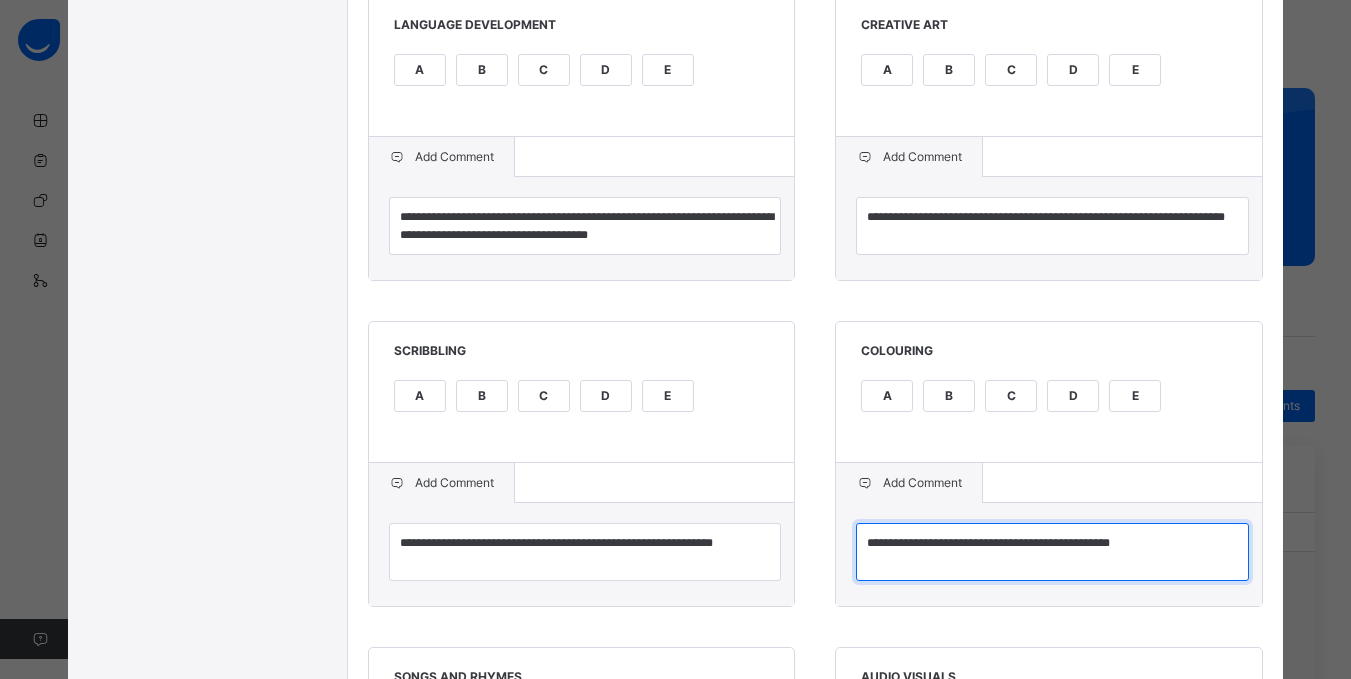 click on "**********" at bounding box center [1052, 552] 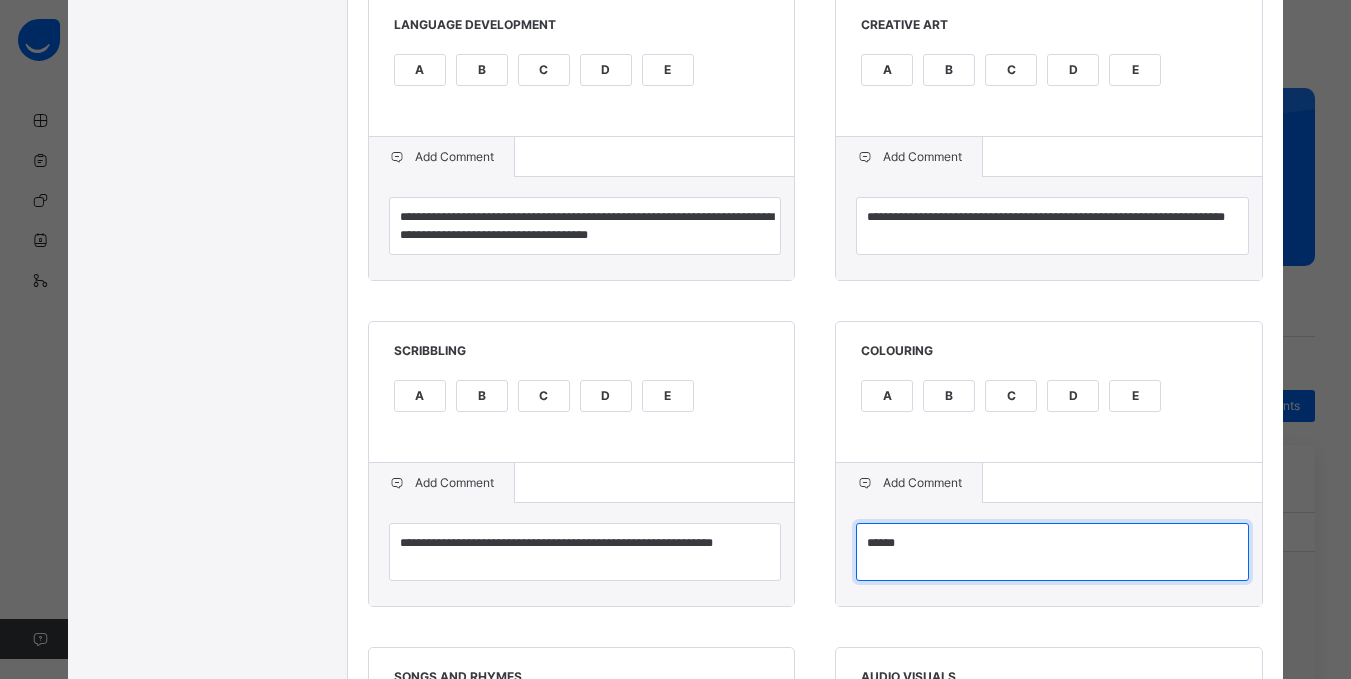 click on "*****" at bounding box center [1052, 552] 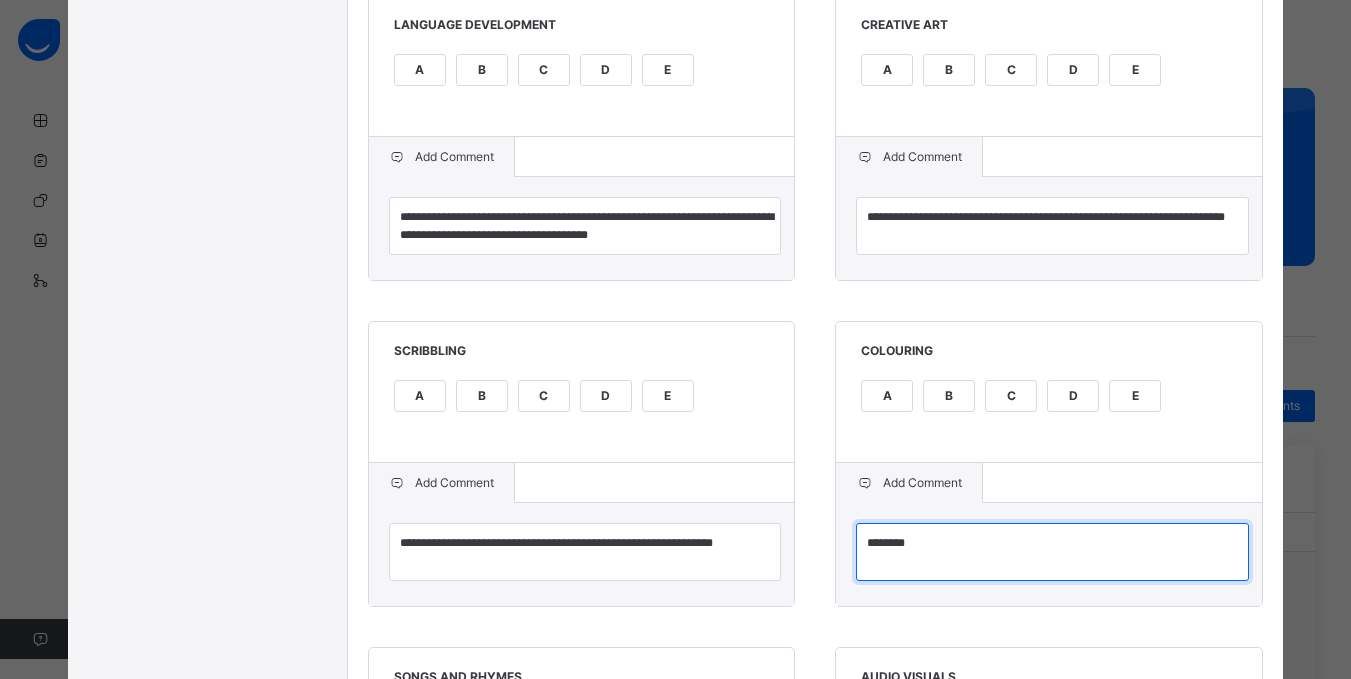 click on "*******" at bounding box center [1052, 552] 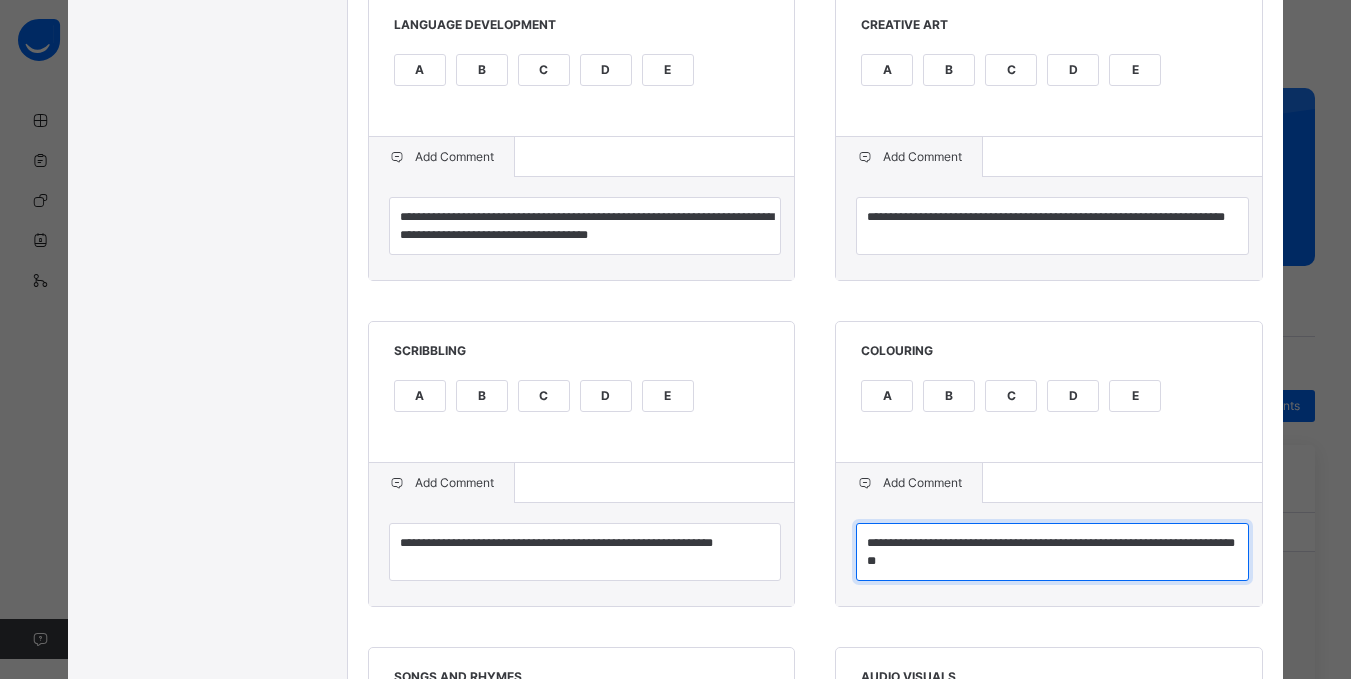 click on "**********" at bounding box center (1052, 552) 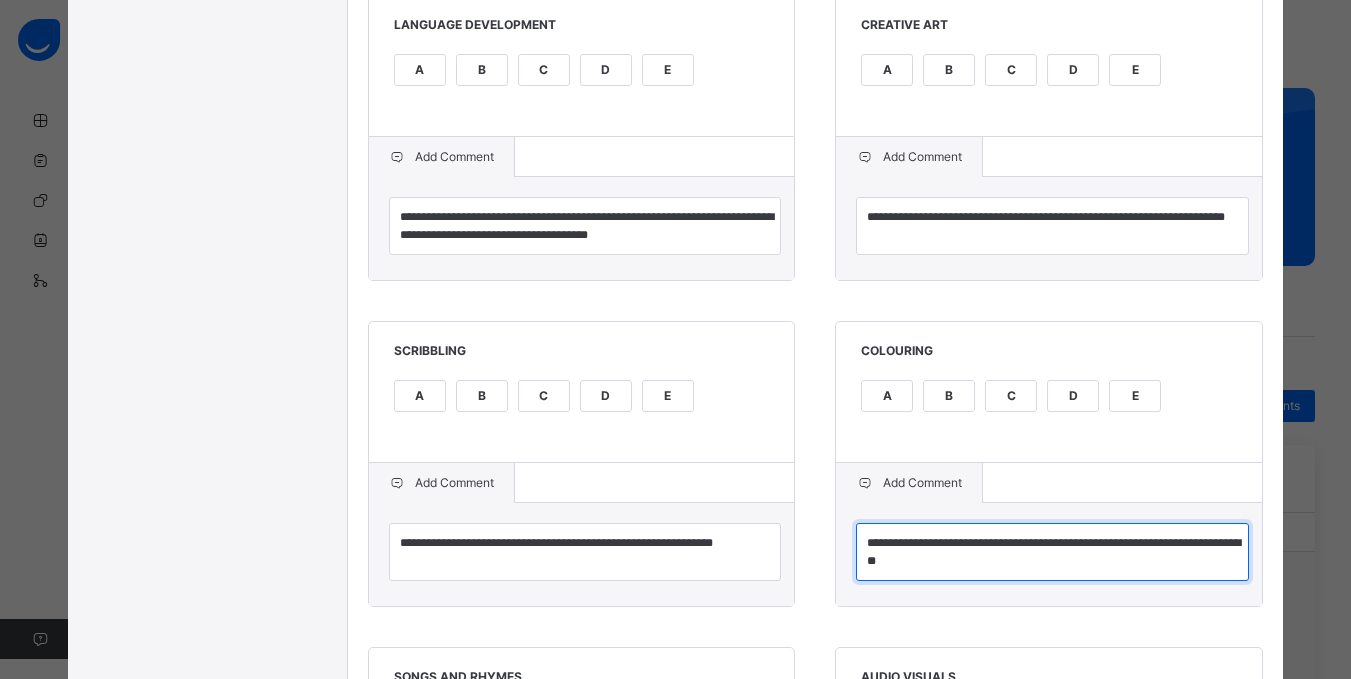click on "**********" at bounding box center (1052, 552) 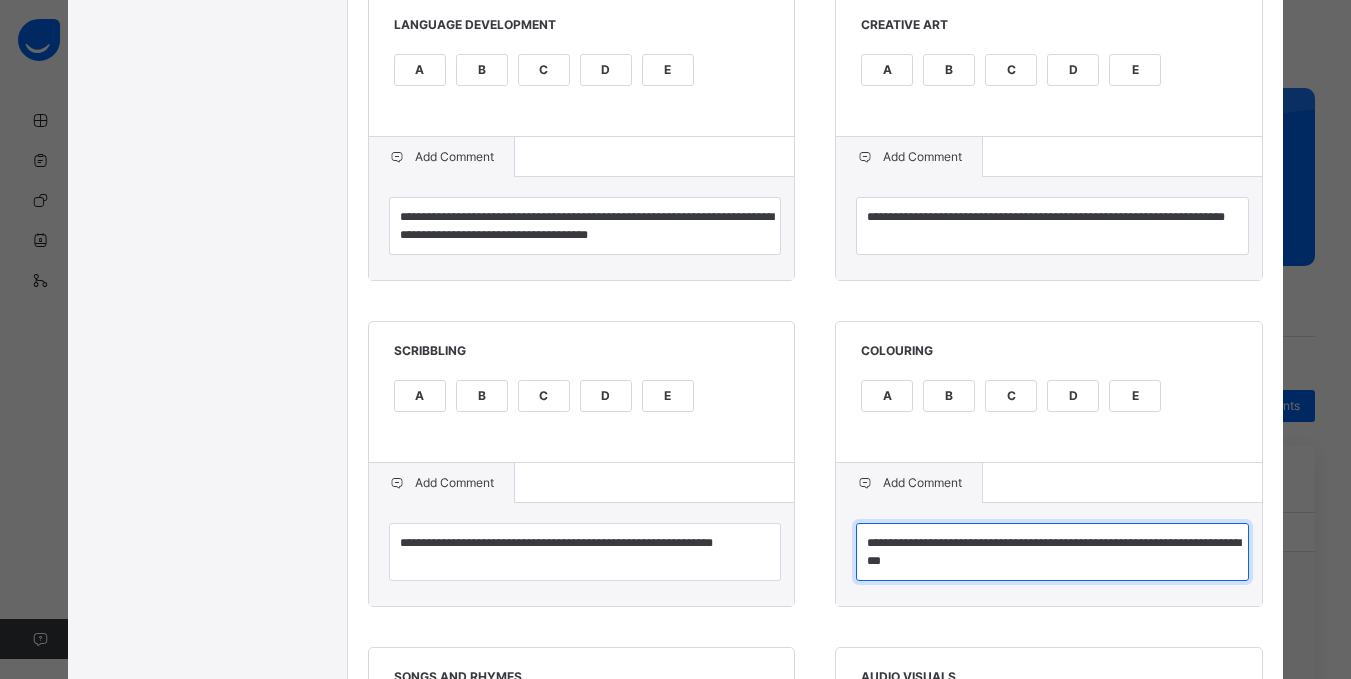 type on "**********" 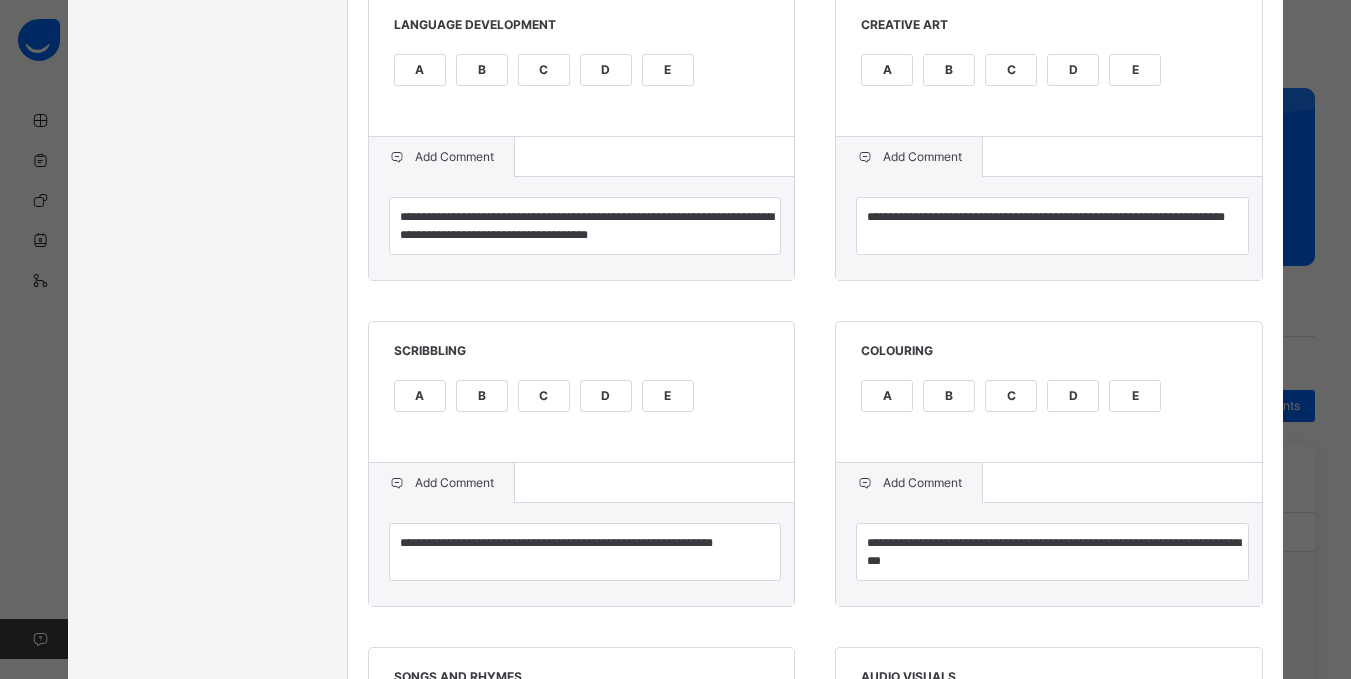 click on "**********" at bounding box center [816, 52] 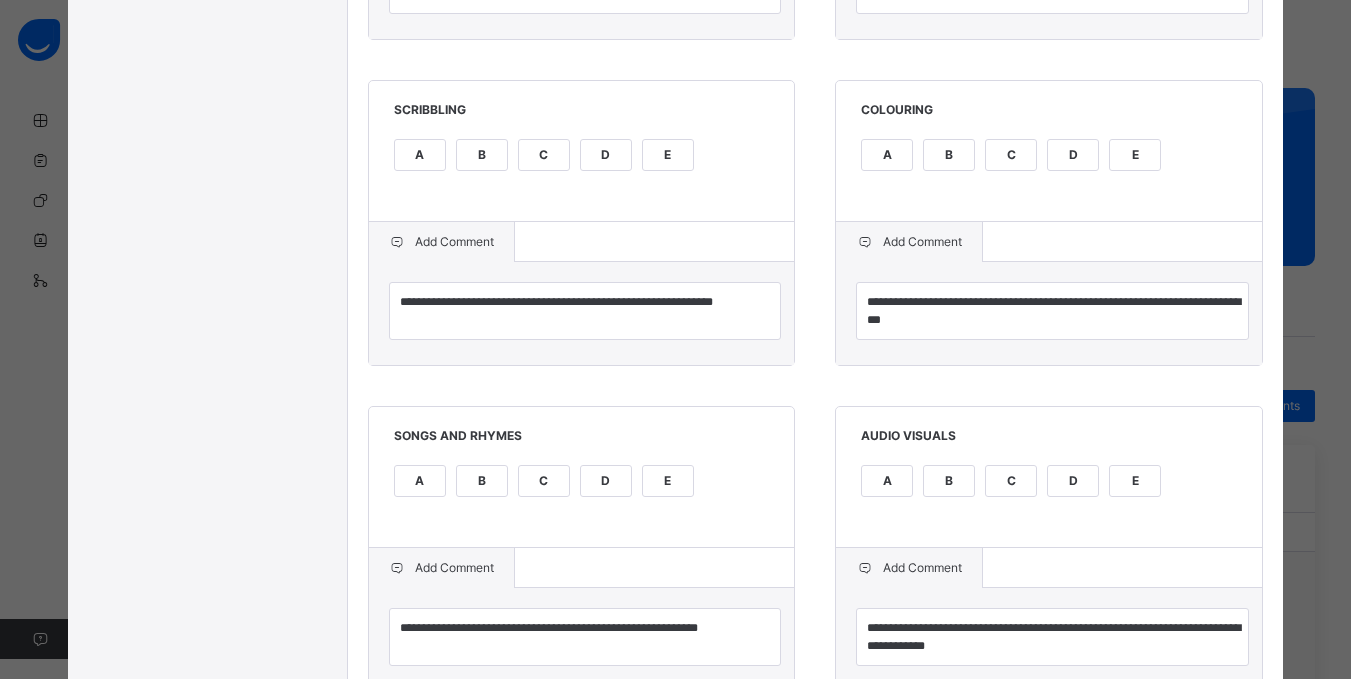scroll, scrollTop: 1560, scrollLeft: 0, axis: vertical 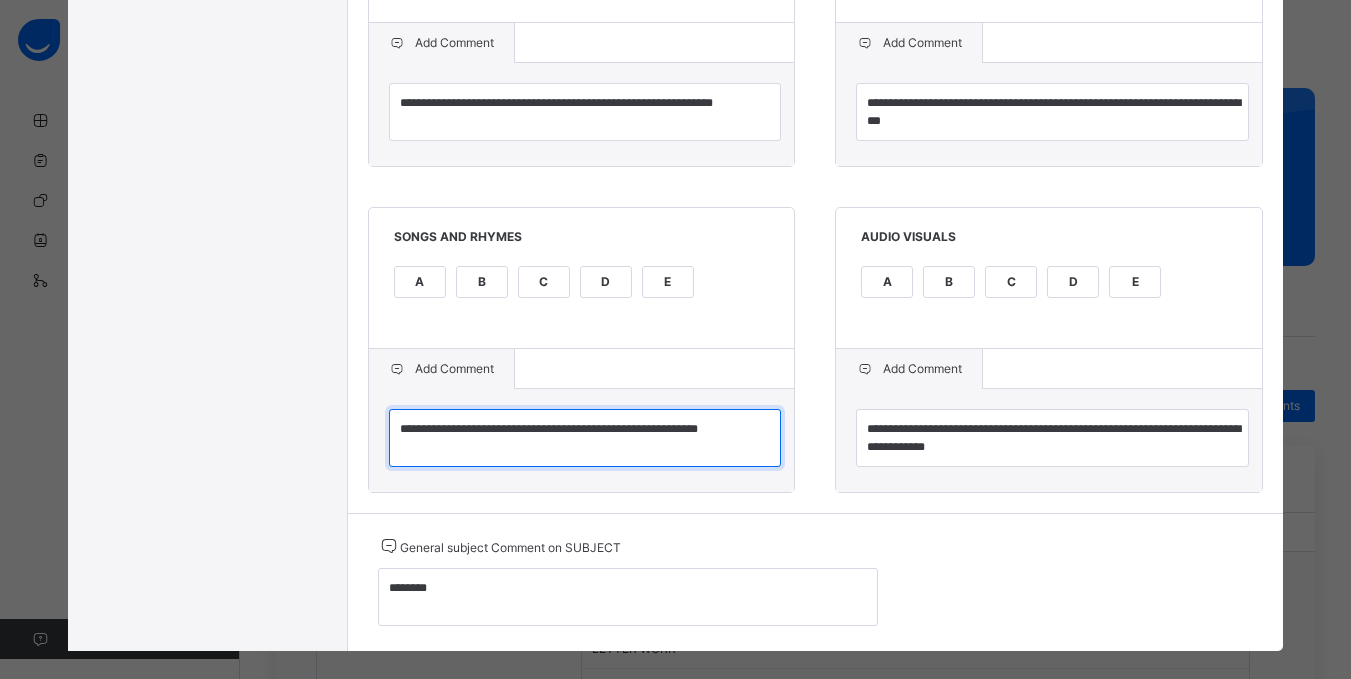 click on "**********" at bounding box center [585, 438] 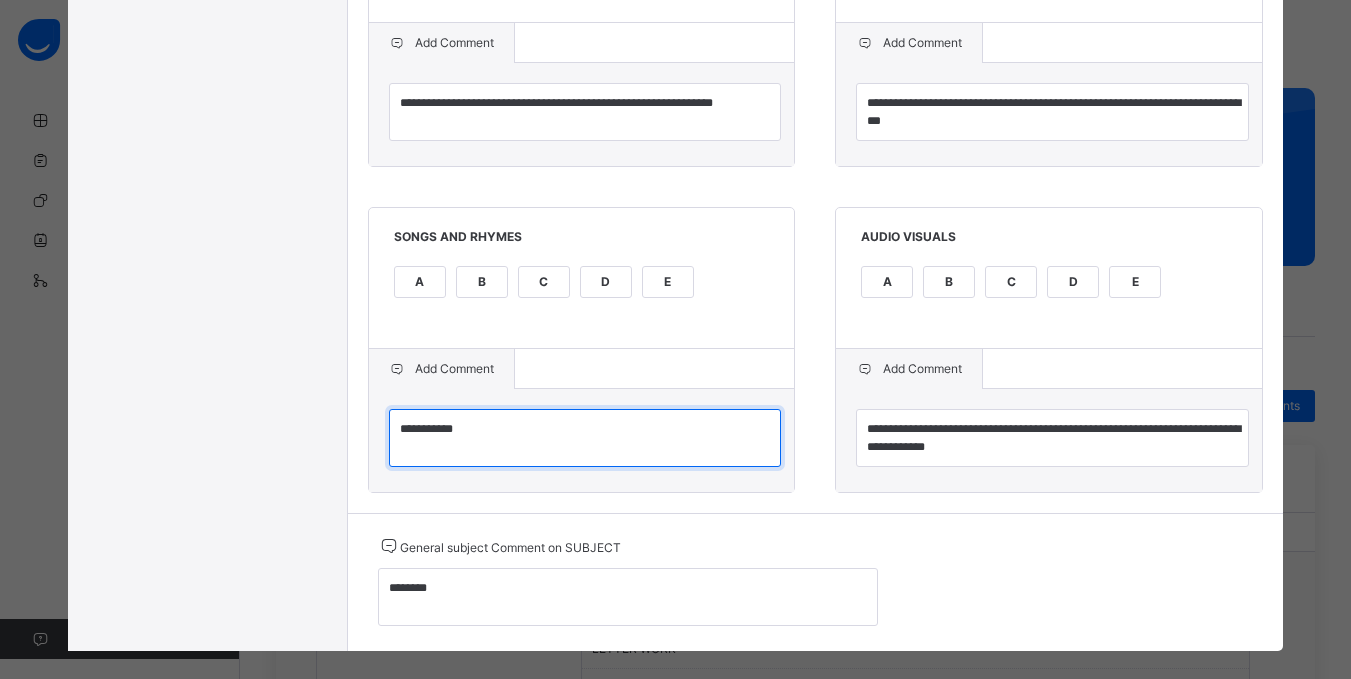 click on "**********" at bounding box center (585, 438) 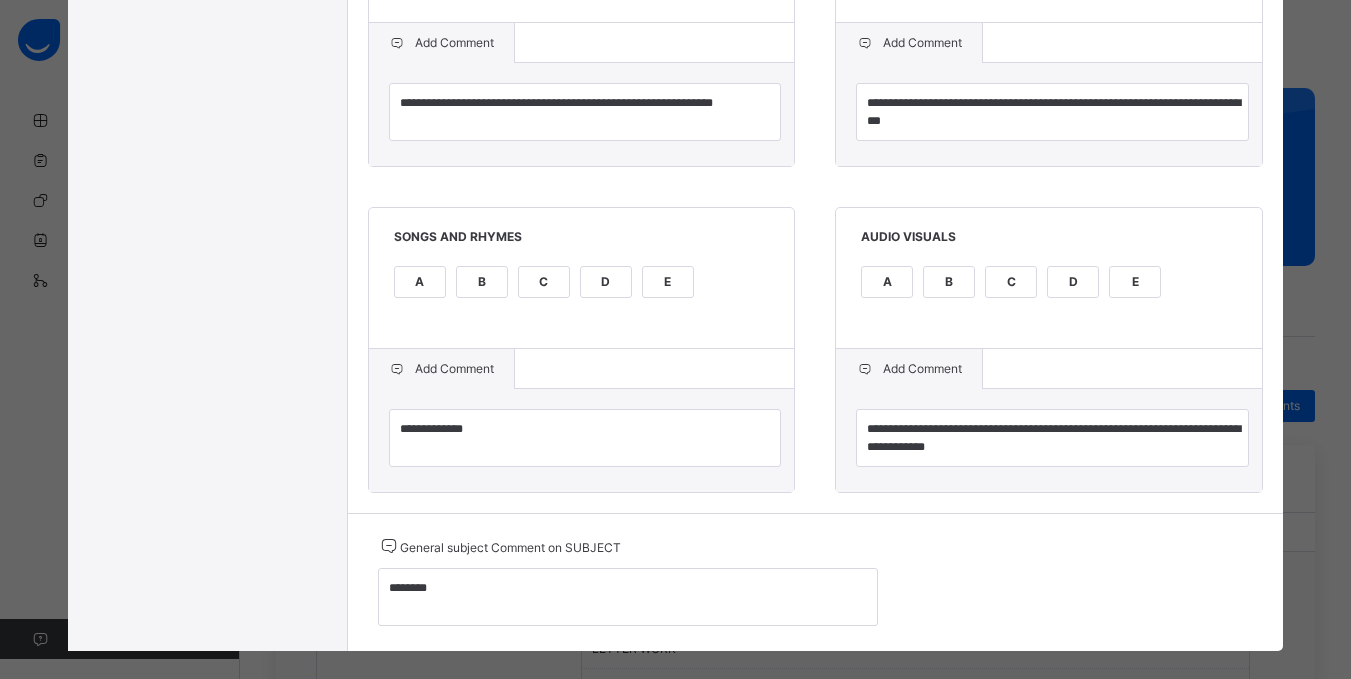 click on "**********" at bounding box center (582, 440) 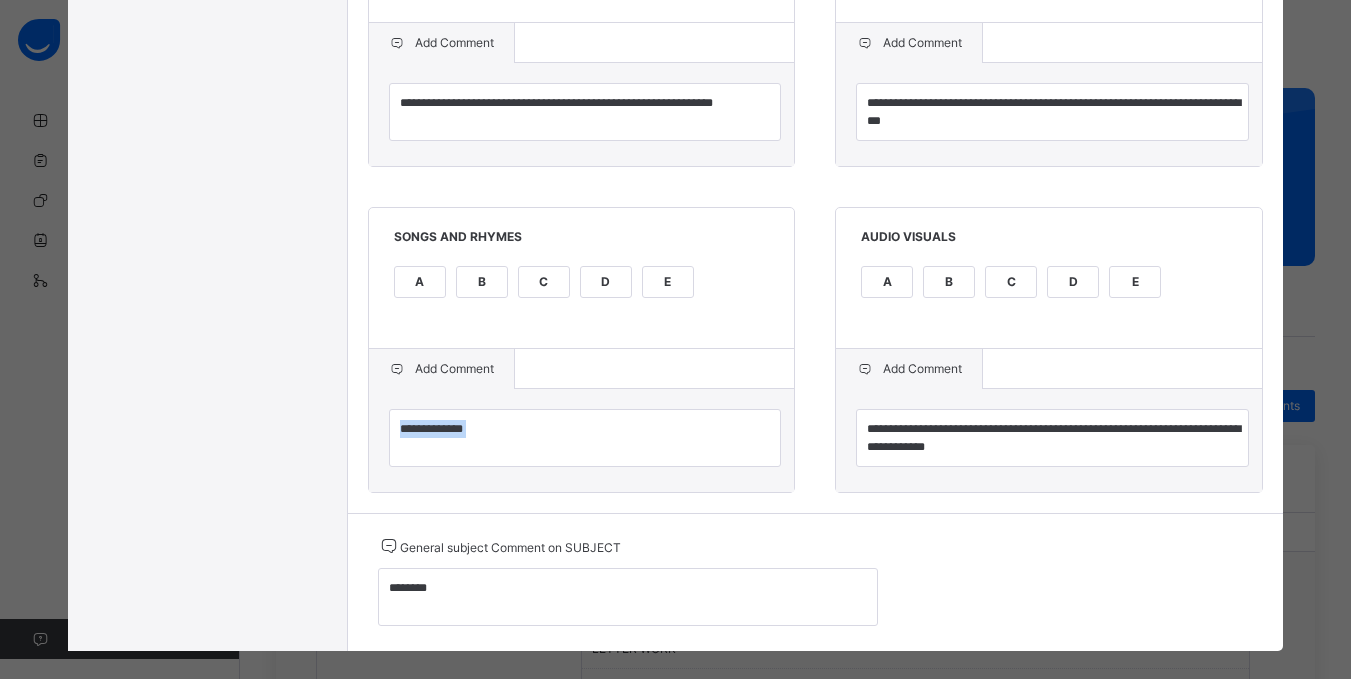 click on "**********" at bounding box center [582, 440] 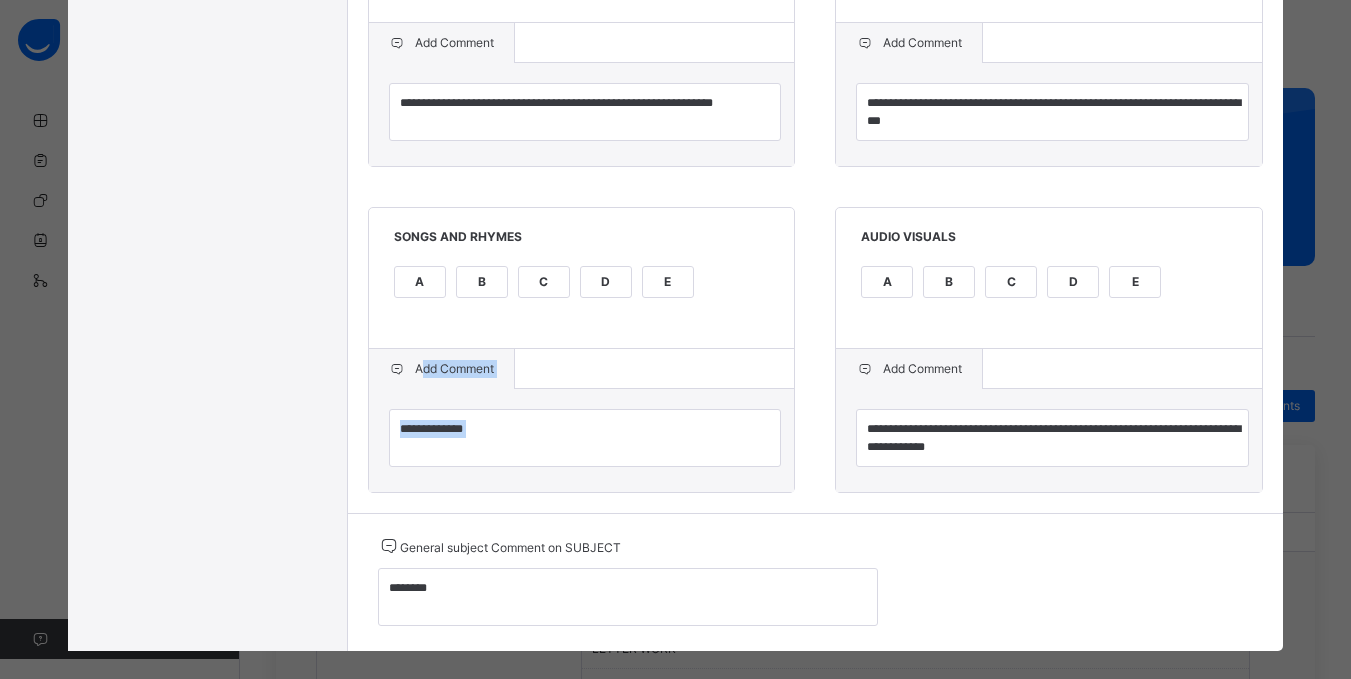click on "**********" at bounding box center (582, 440) 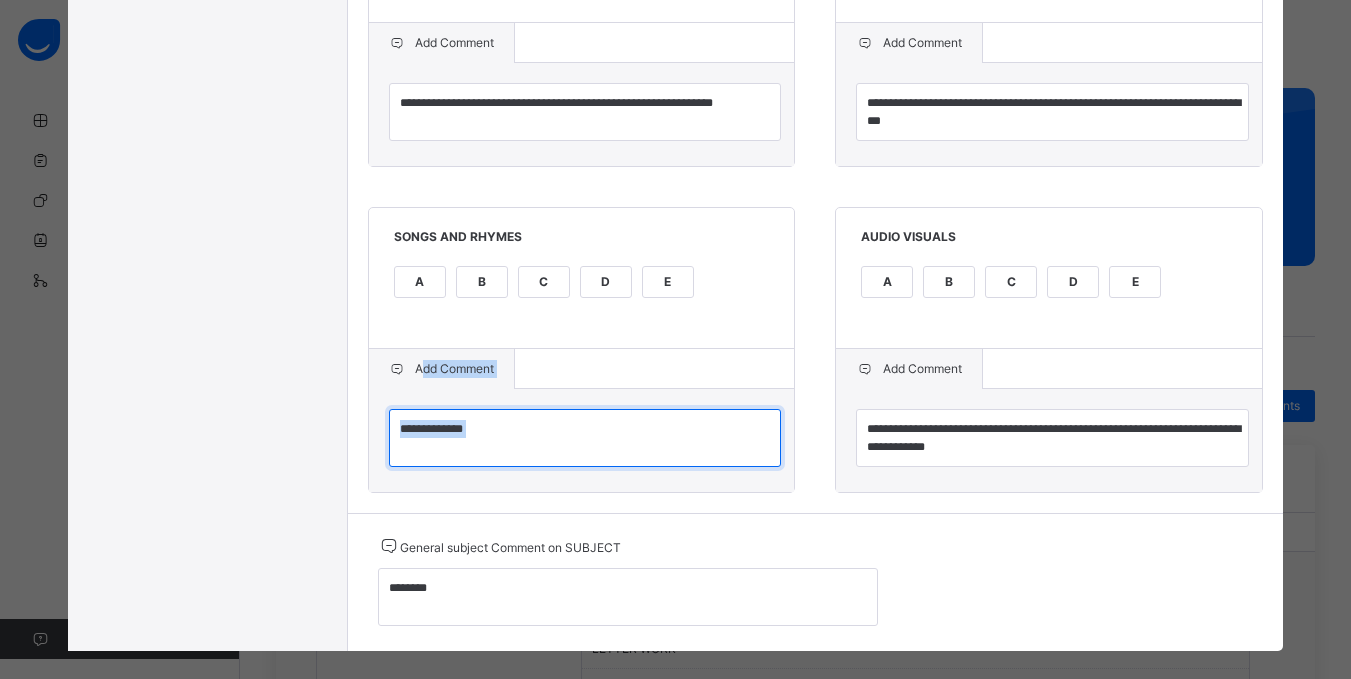 click on "**********" at bounding box center [585, 438] 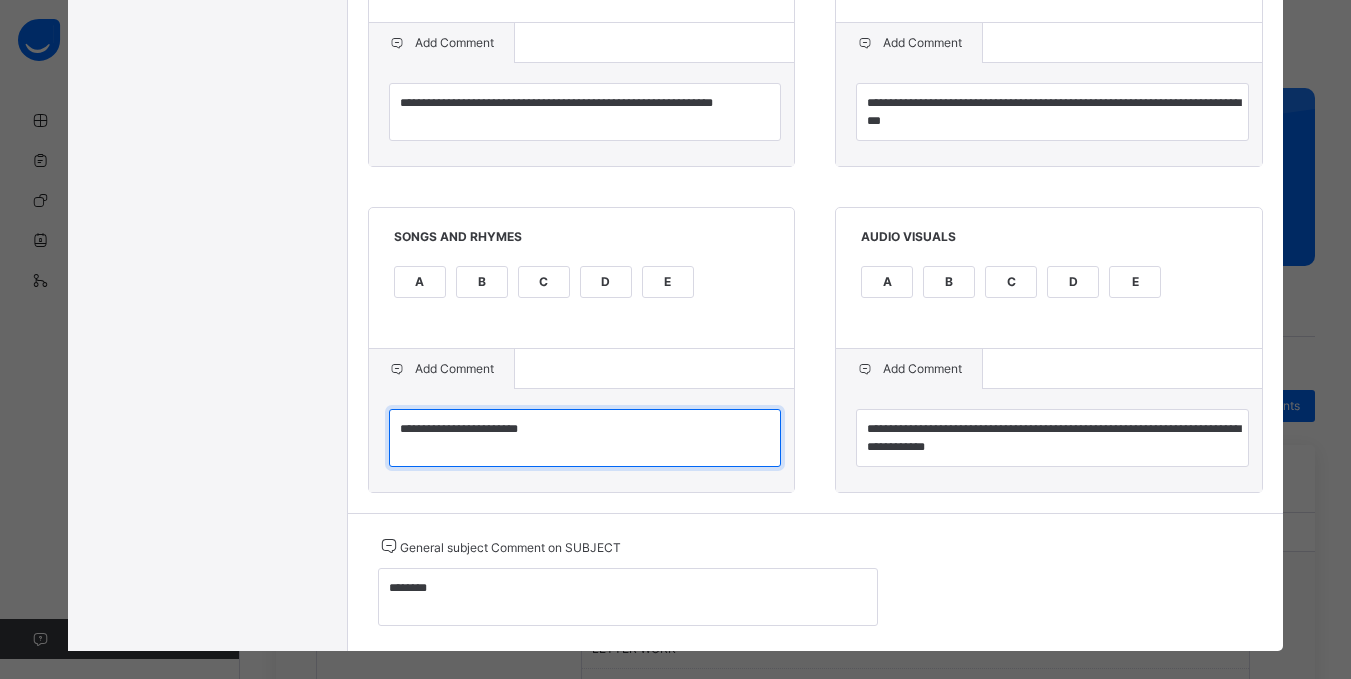 click on "**********" at bounding box center [585, 438] 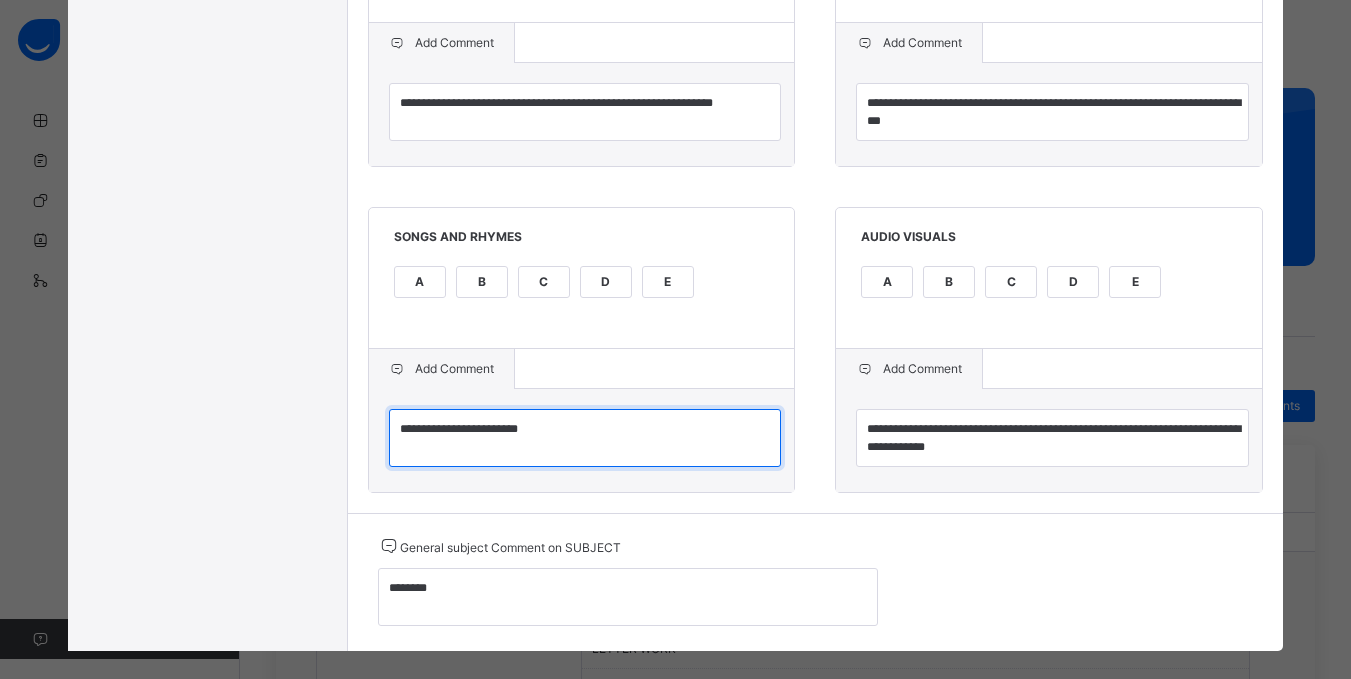 click on "**********" at bounding box center (585, 438) 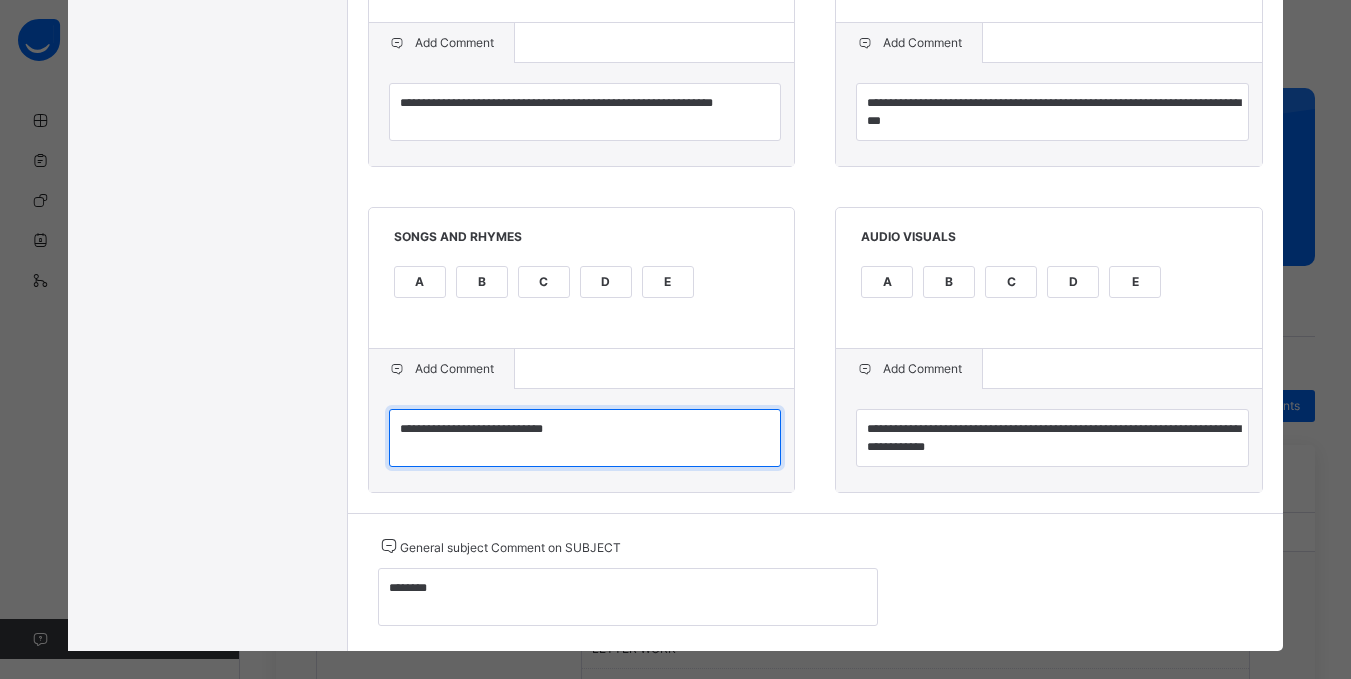click on "**********" at bounding box center (585, 438) 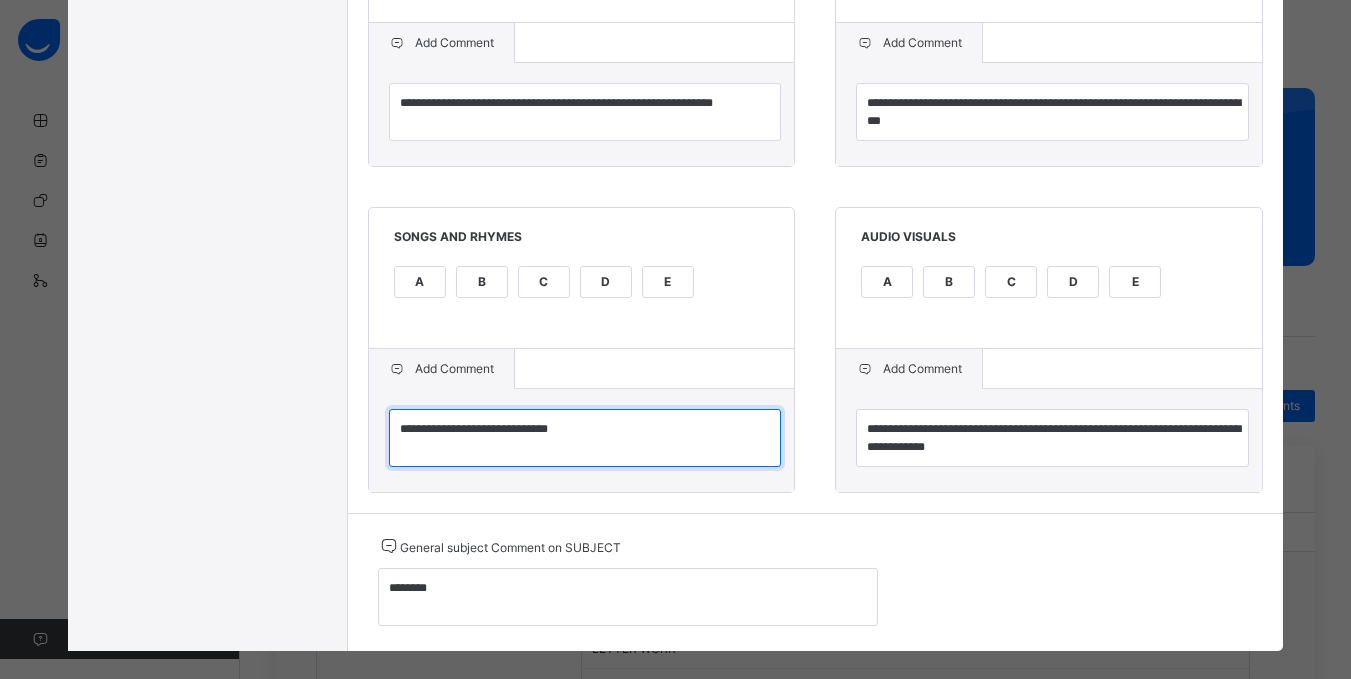 click on "**********" at bounding box center (585, 438) 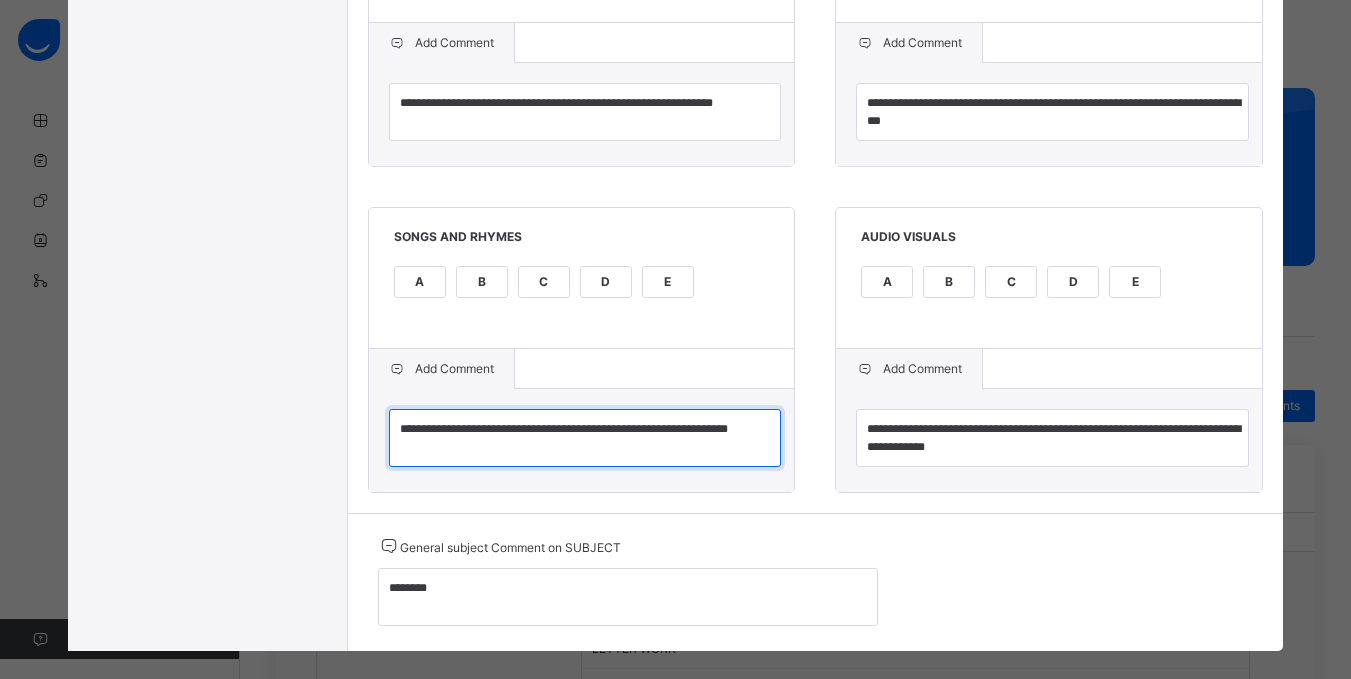type on "**********" 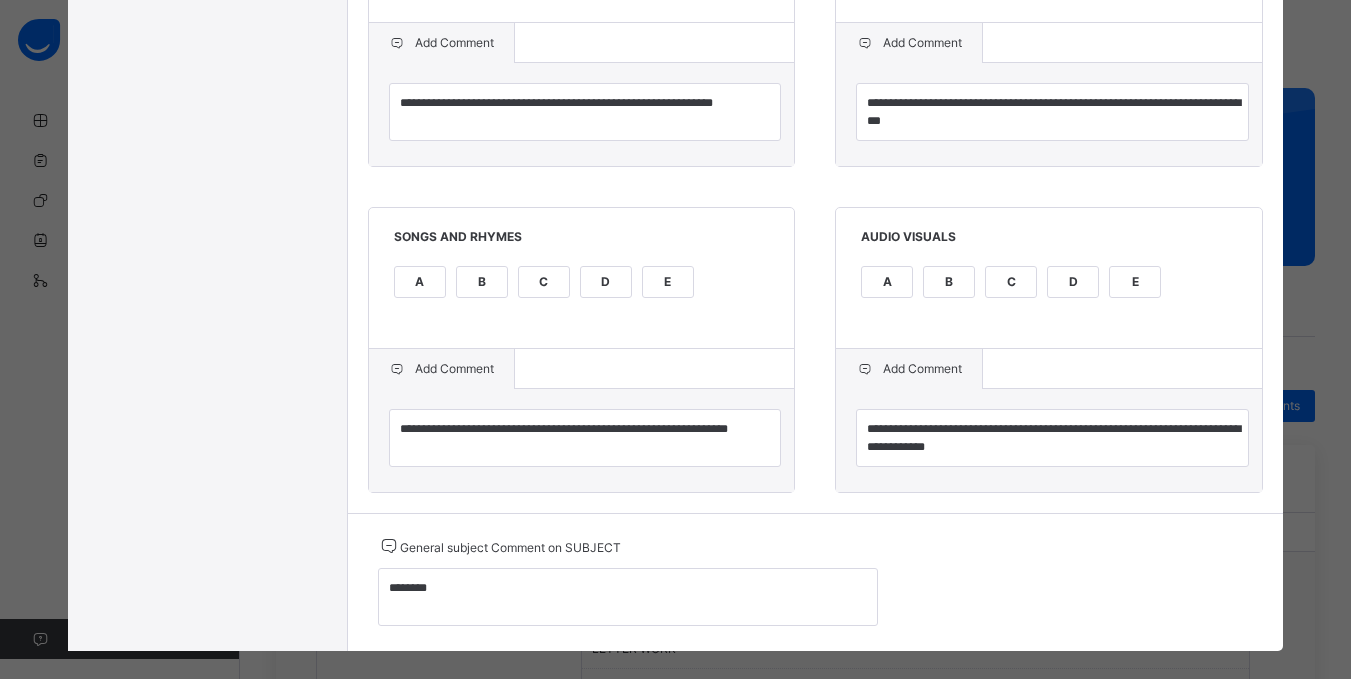 click on "**********" at bounding box center (816, -388) 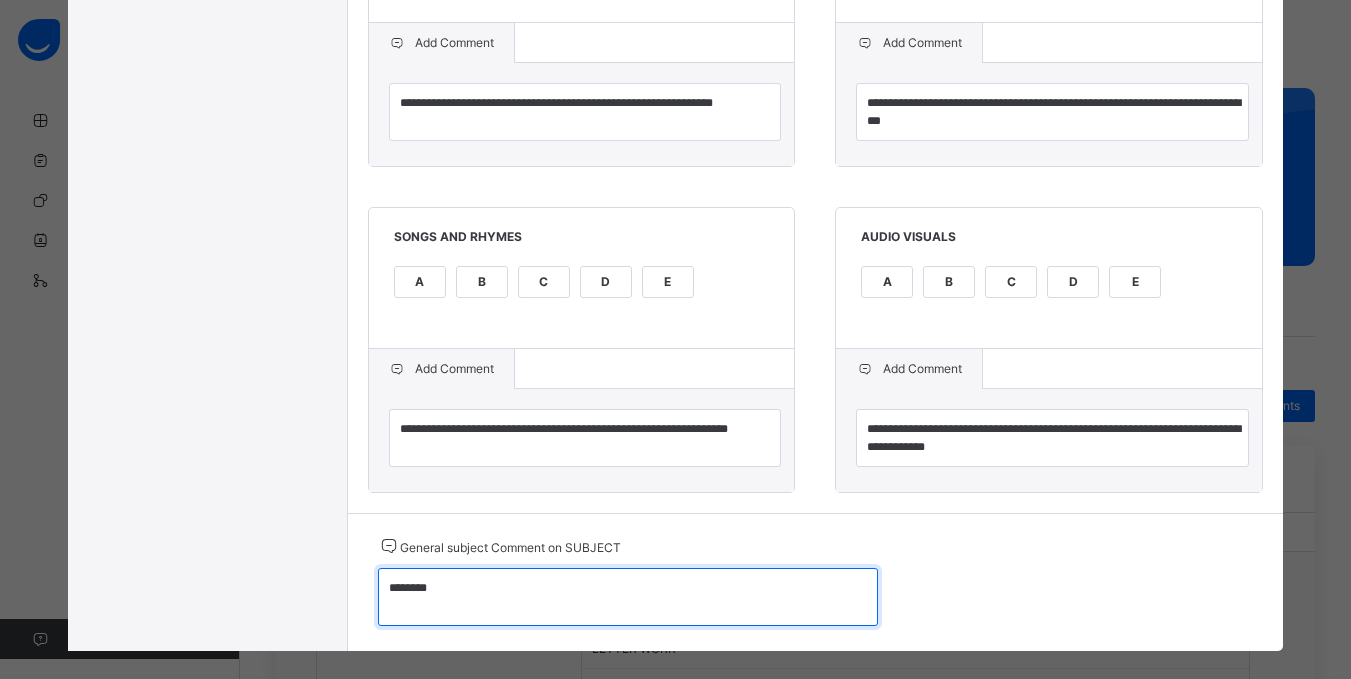 click on "*******" at bounding box center (628, 597) 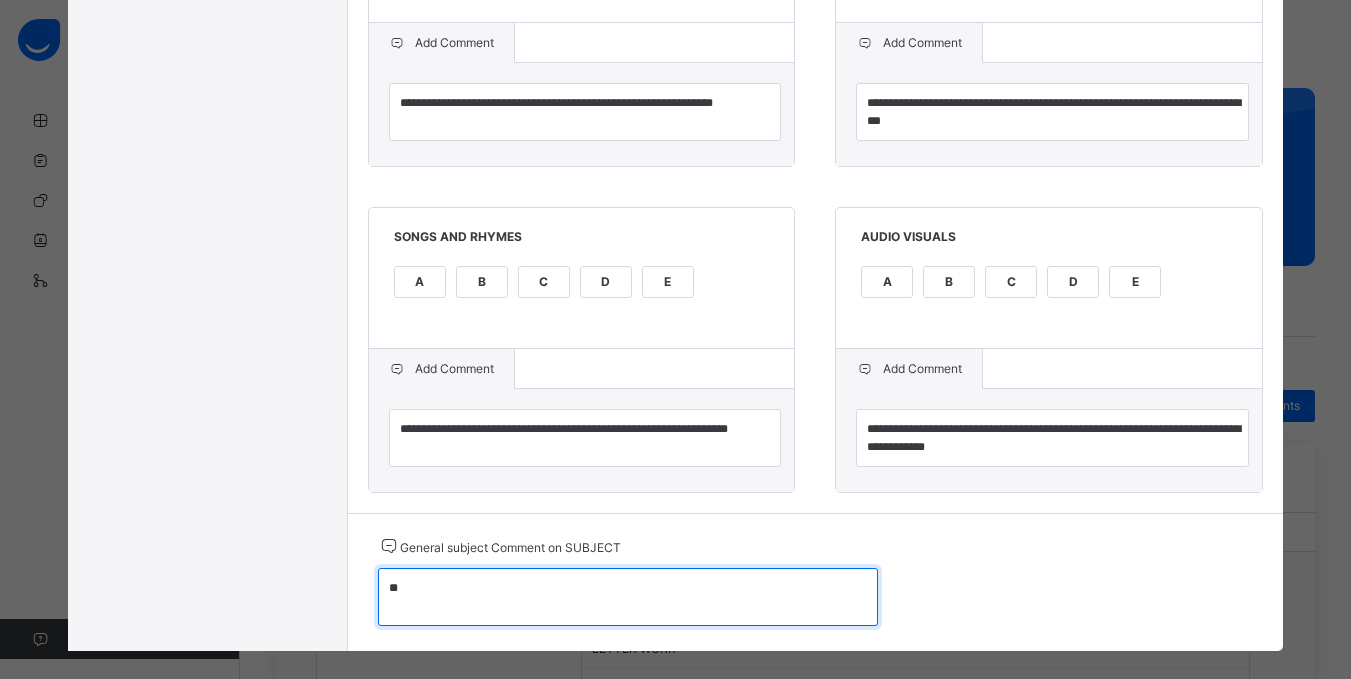 type on "*" 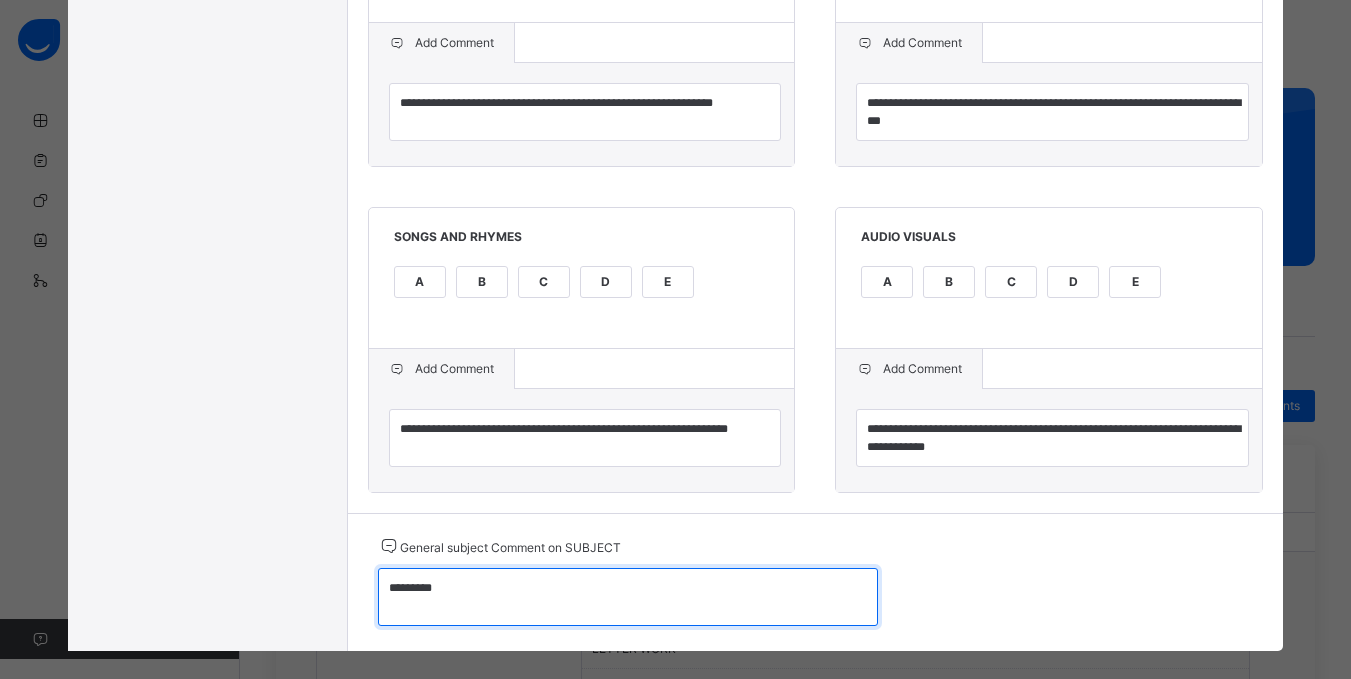 type on "*********" 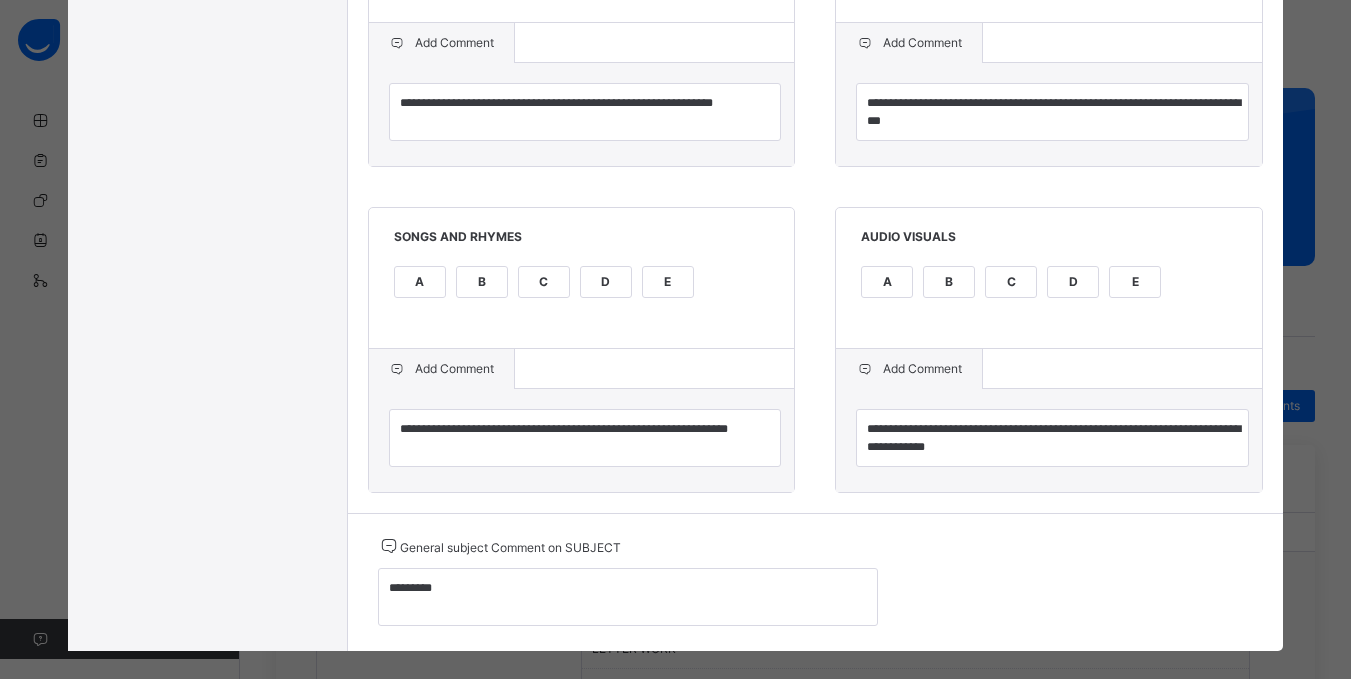 click on "General subject Comment on   SUBJECT" at bounding box center [628, 546] 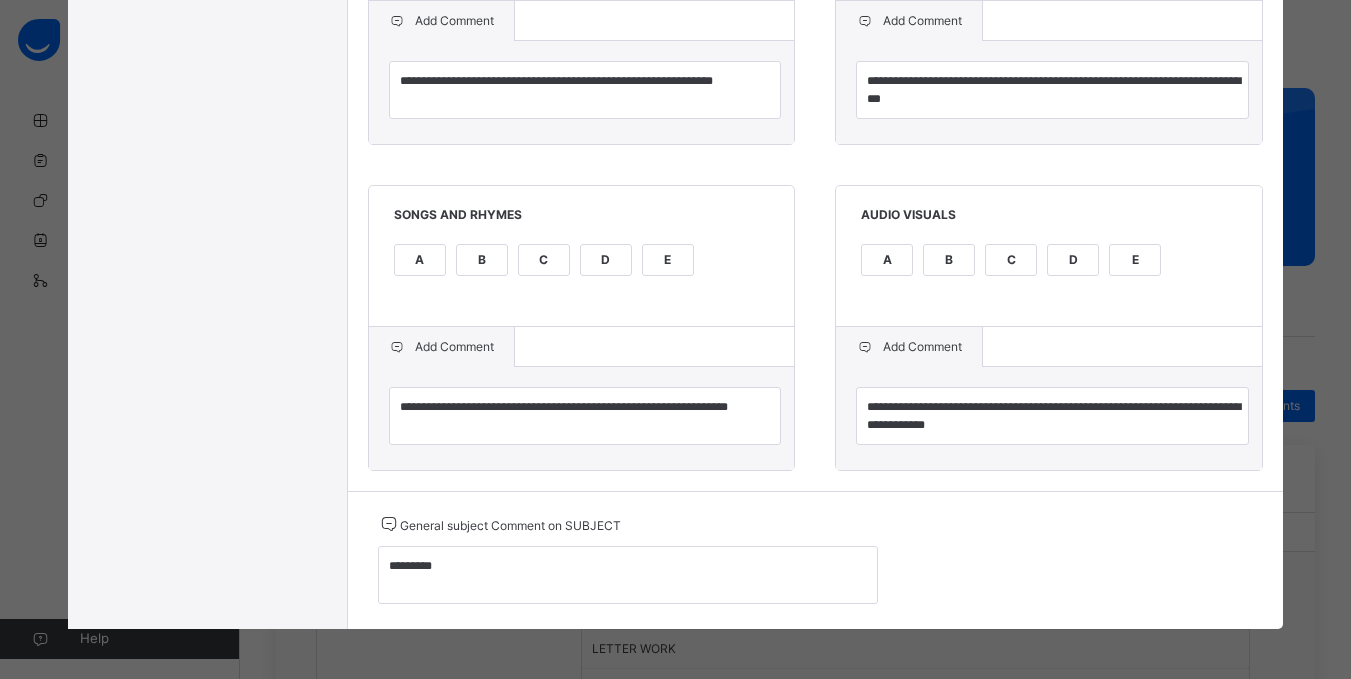 scroll, scrollTop: 160, scrollLeft: 0, axis: vertical 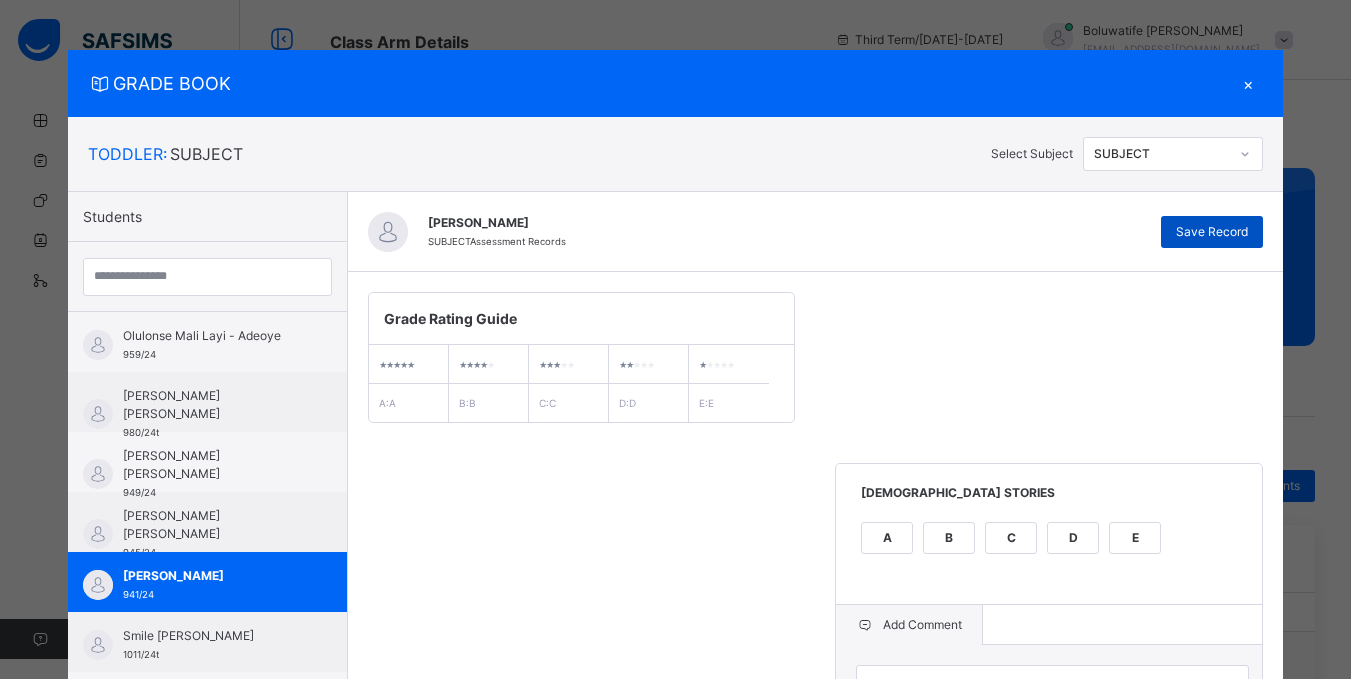 click on "Save Record" at bounding box center (1212, 232) 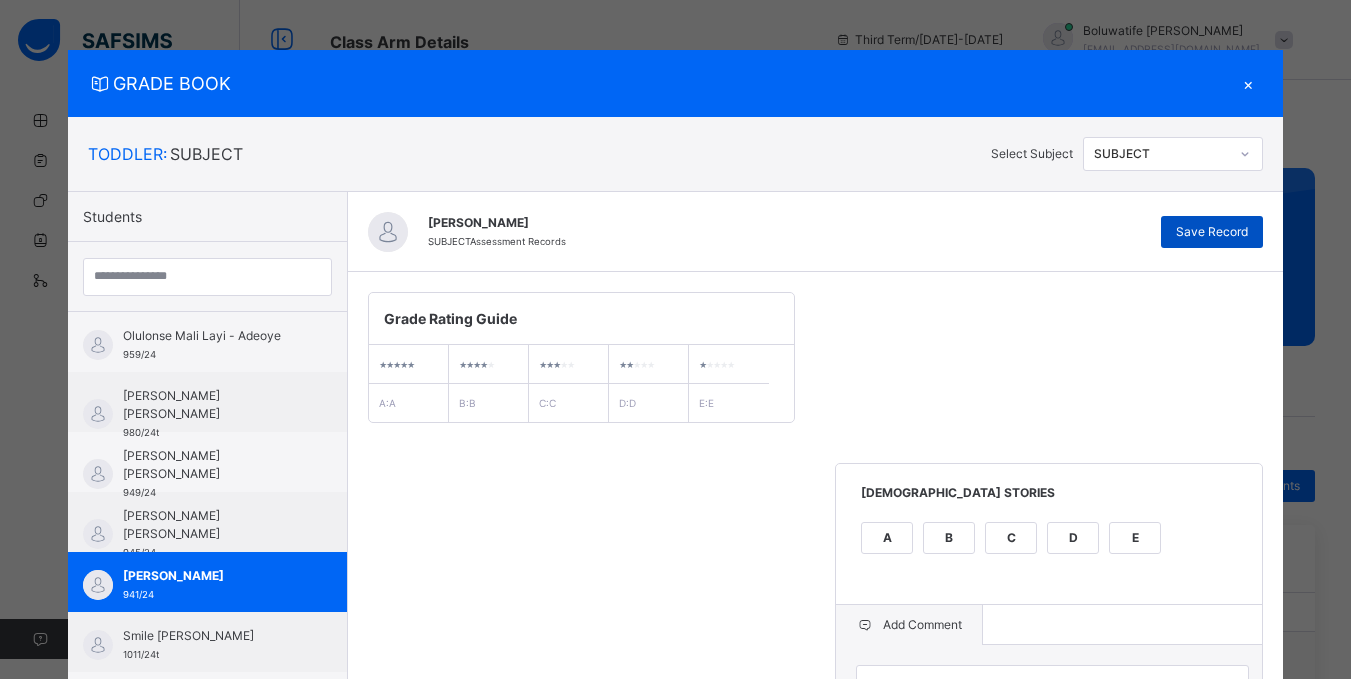 click on "Save Record" at bounding box center [1212, 232] 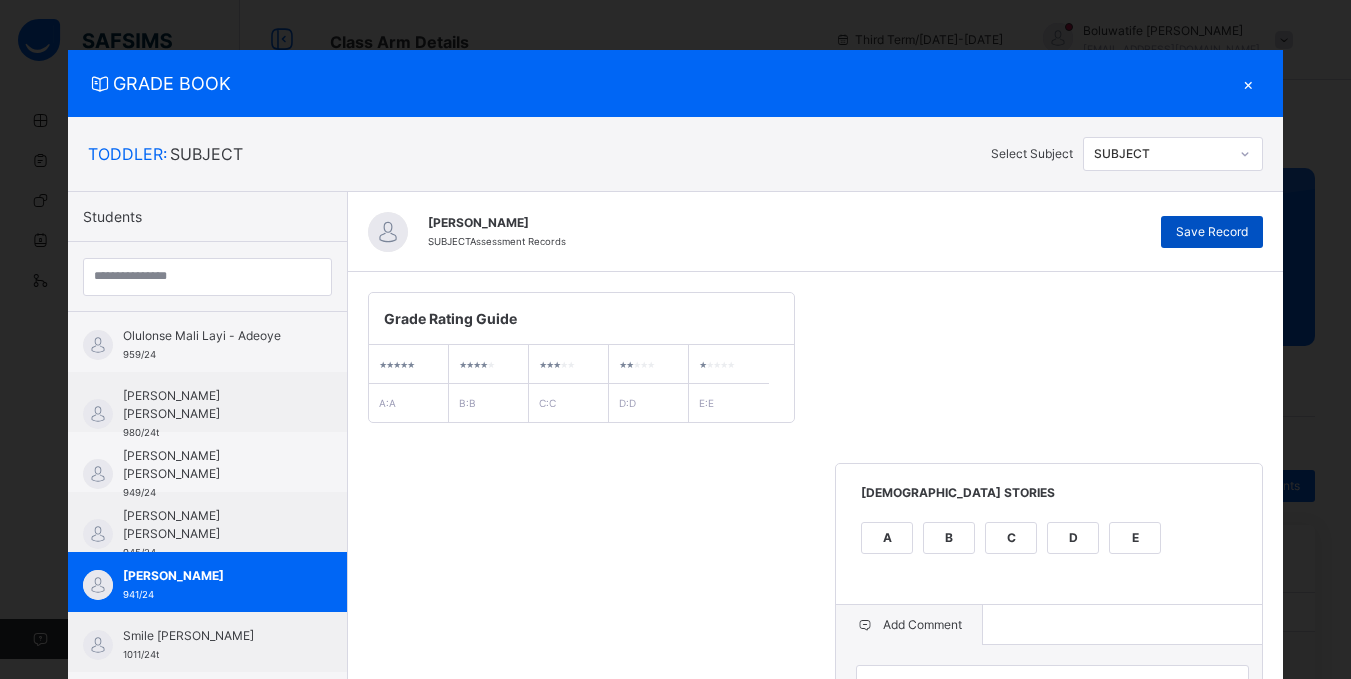 click on "Save Record" at bounding box center (1212, 232) 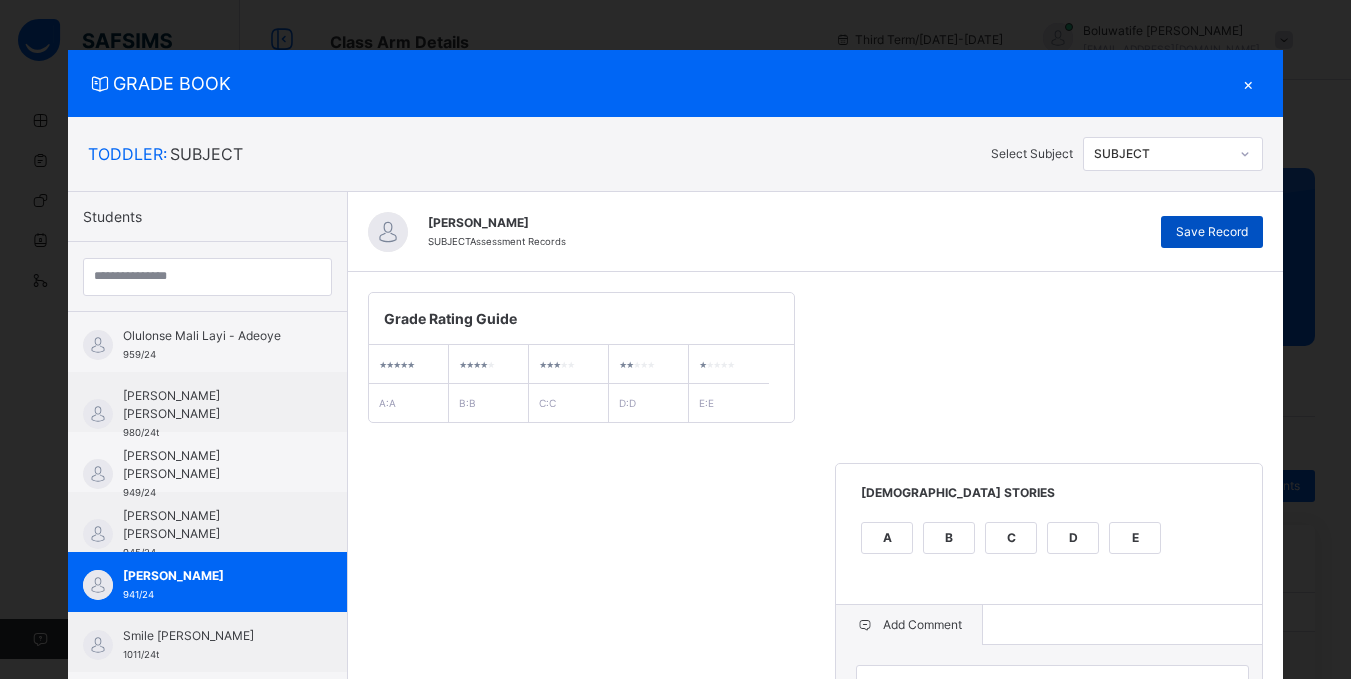 click on "Save Record" at bounding box center (1212, 232) 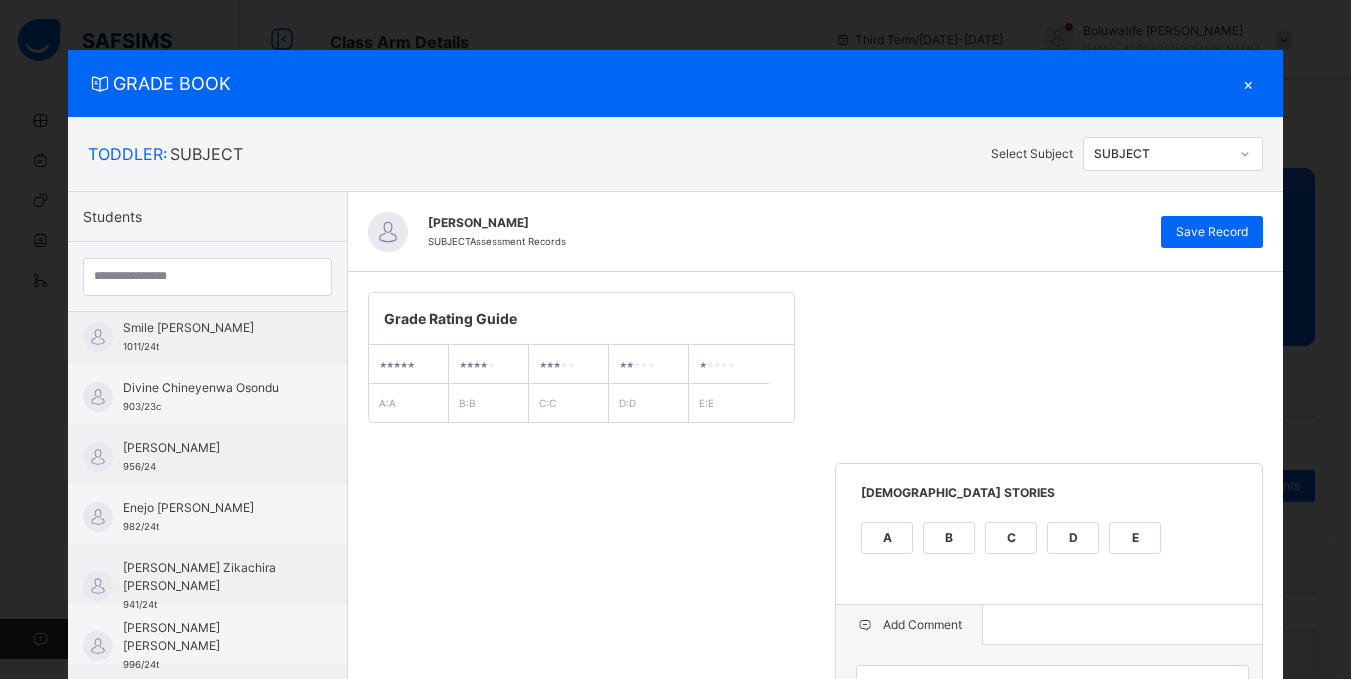 scroll, scrollTop: 326, scrollLeft: 0, axis: vertical 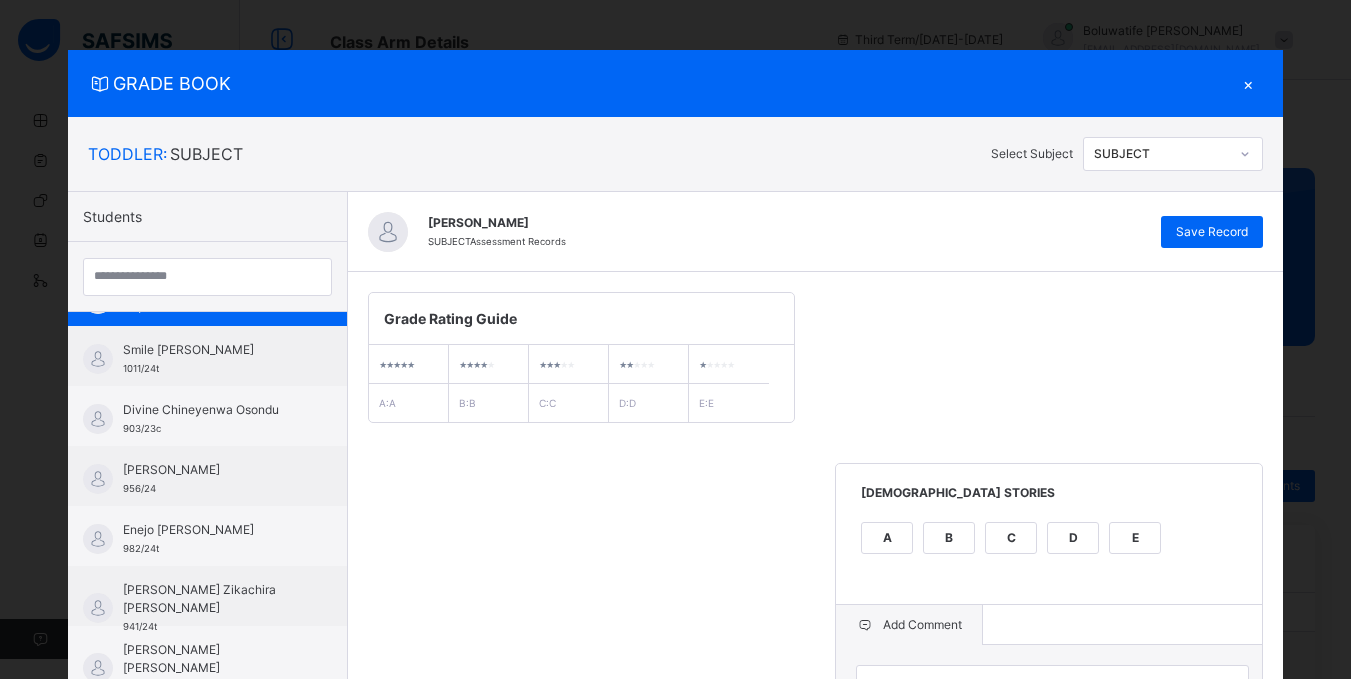 click on "×" at bounding box center [1248, 83] 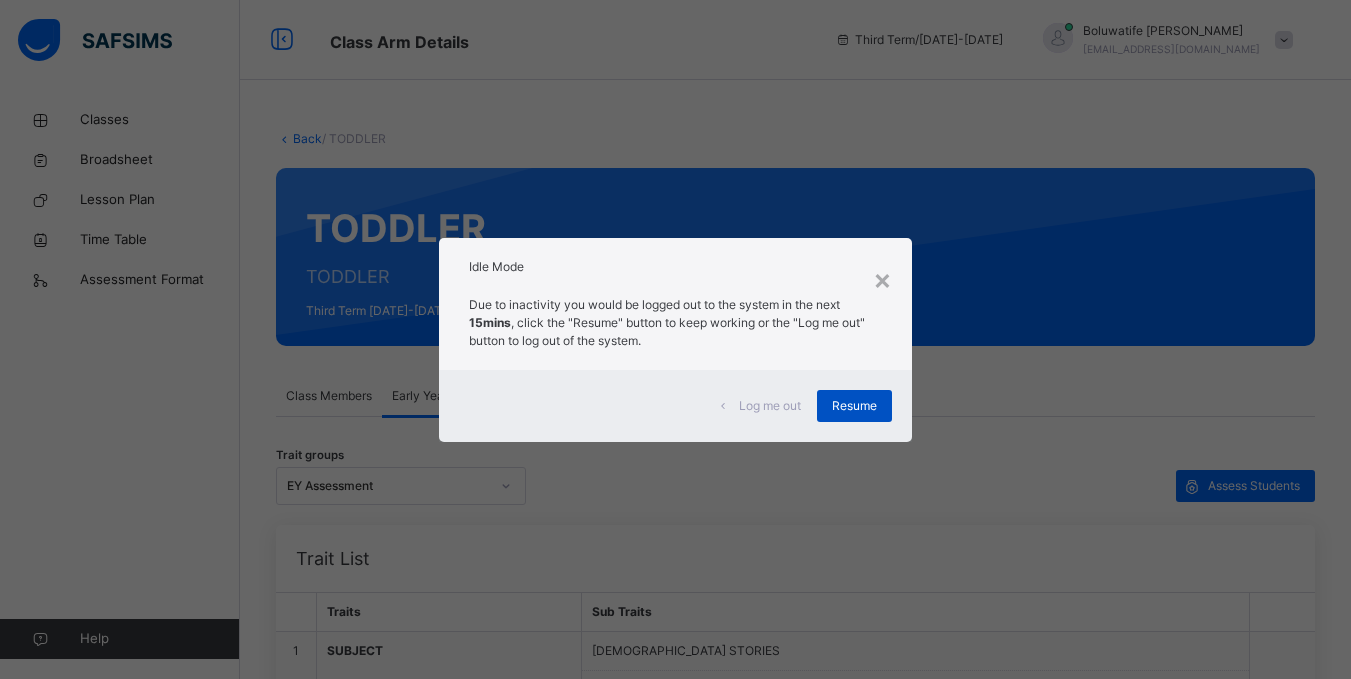 click on "Resume" at bounding box center (854, 406) 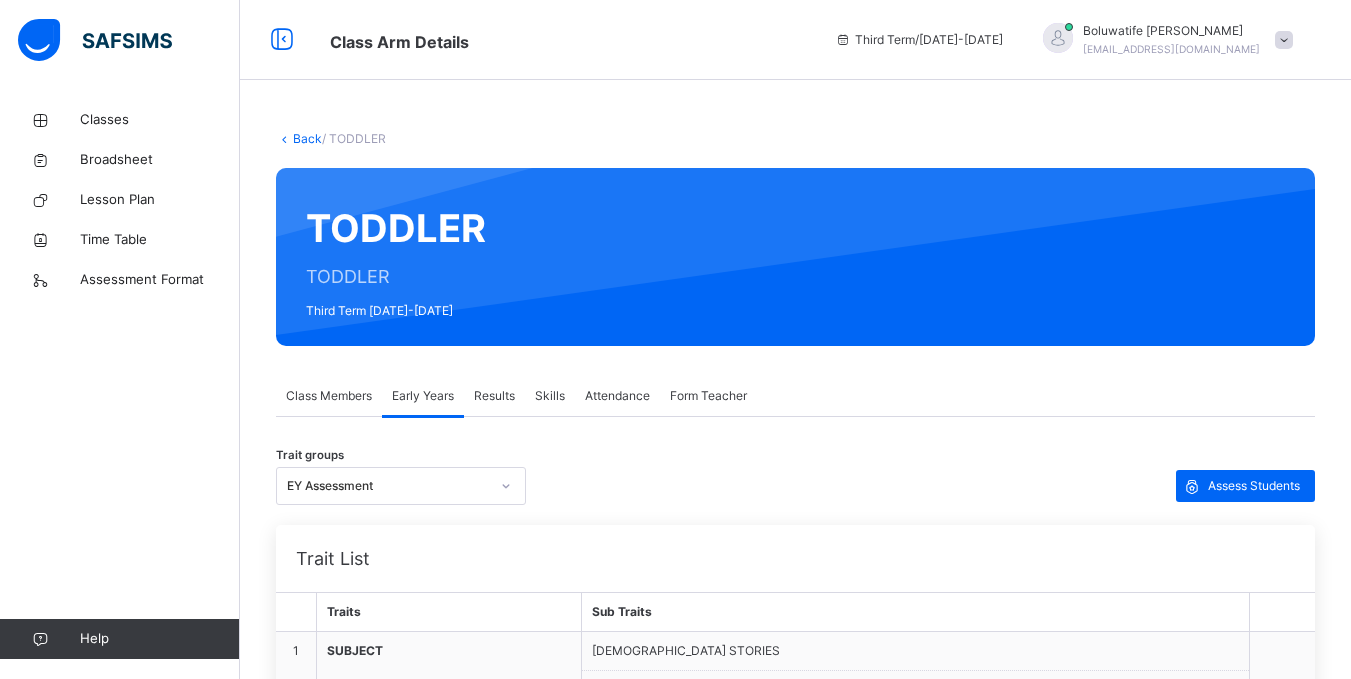 click on "Results" at bounding box center (494, 396) 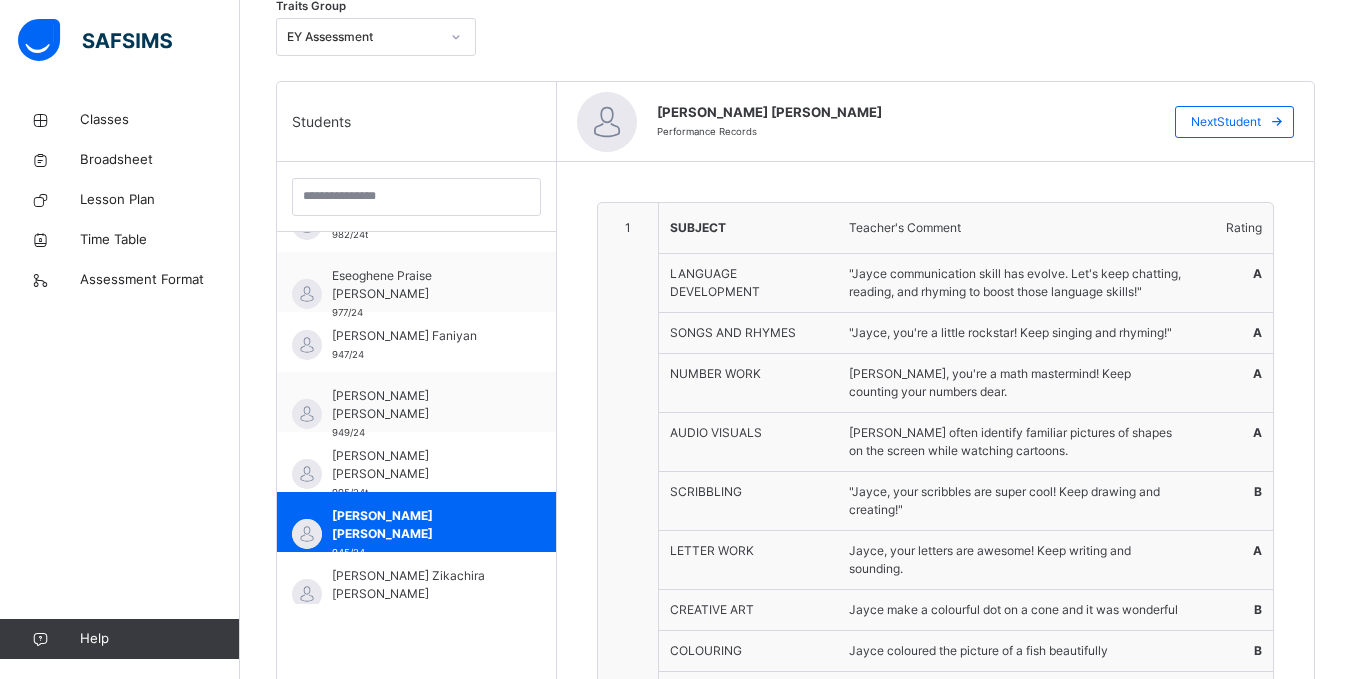 scroll, scrollTop: 440, scrollLeft: 0, axis: vertical 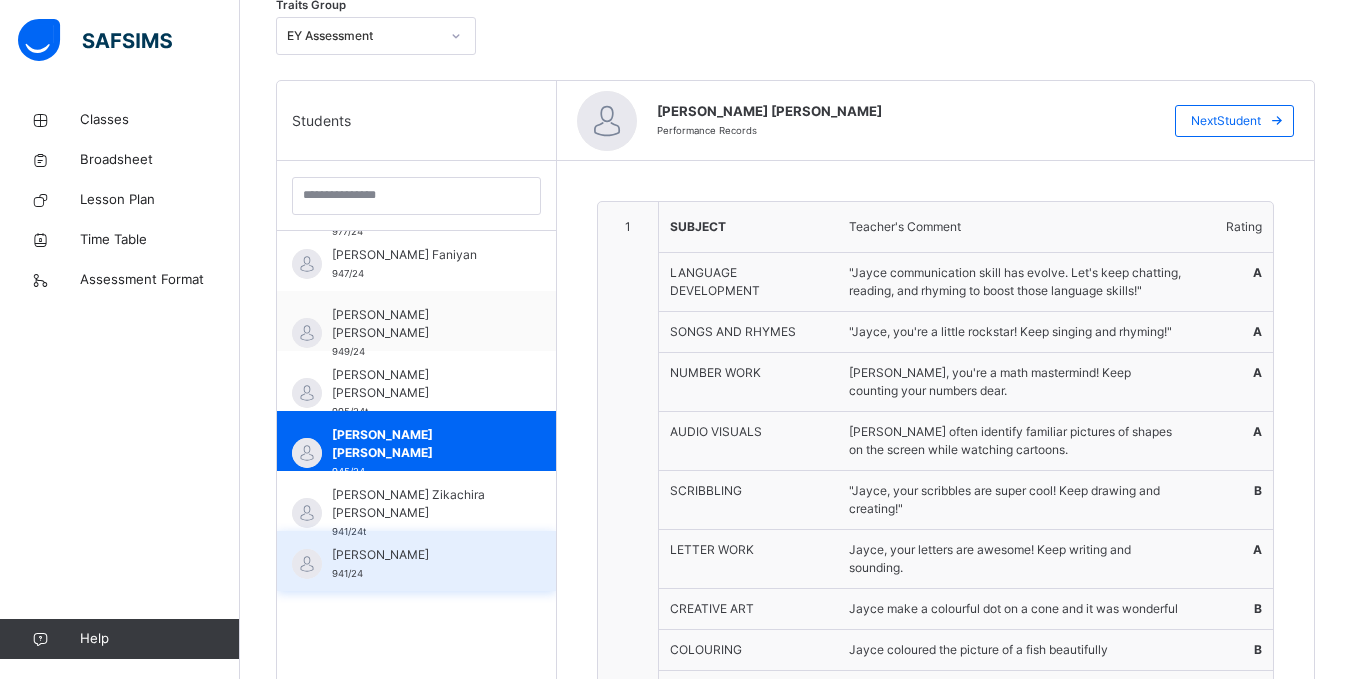 click on "[PERSON_NAME] 941/24" at bounding box center [421, 564] 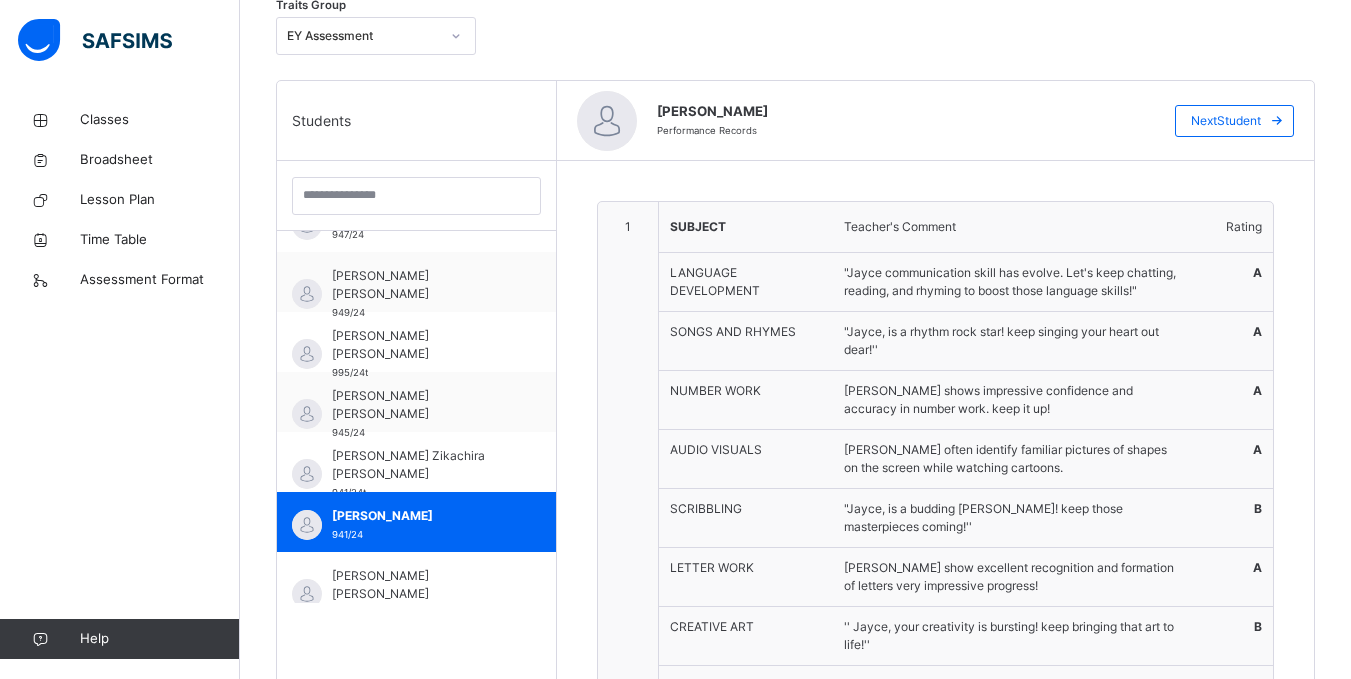 scroll, scrollTop: 520, scrollLeft: 0, axis: vertical 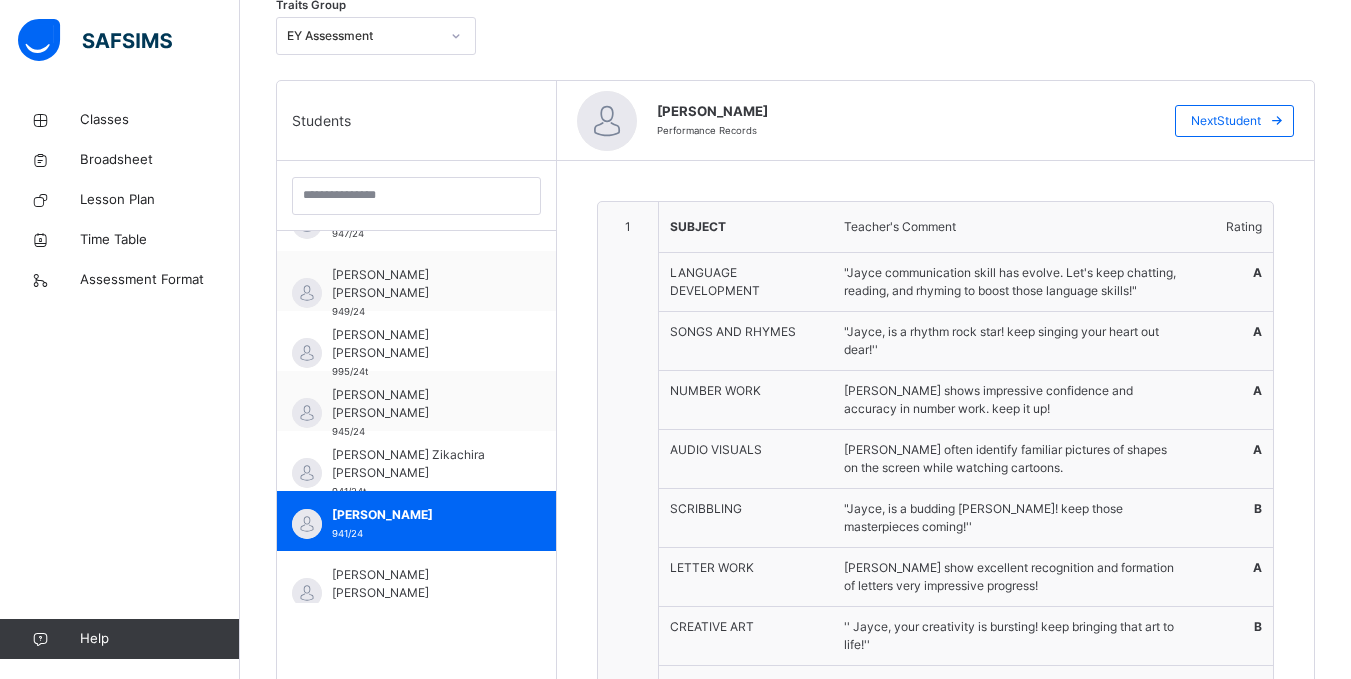 click on "1 SUBJECT Teacher's Comment Rating LANGUAGE DEVELOPMENT "Jayce communication skill has evolve. Let's keep chatting, reading, and rhyming to boost those language skills!" A SONGS AND RHYMES "Jayce, is a rhythm rock star! keep singing your heart out dear!'' A NUMBER WORK [PERSON_NAME] shows impressive confidence and accuracy in number work. keep it up! A AUDIO VISUALS jayce often identify familiar pictures of shapes on the screen while watching cartoons. A SCRIBBLING "[PERSON_NAME], is a budding [PERSON_NAME]! keep those masterpieces coming!'' B LETTER WORK [PERSON_NAME] show excellent recognition and formation of letters very impressive progress! A CREATIVE ART '' Jayce, your creativity is bursting! keep bringing that art to life!'' B COLOURING ''Jayce, colors are vibrant and your creativity is on point! Well done [PERSON_NAME] ! B [DEMOGRAPHIC_DATA] STORIES [PERSON_NAME] is enjoying [DEMOGRAPHIC_DATA]'s word! keep exploring the stories! and he colored the pictures perfectly. A Subject teacher's comment excellent 2 CONDUCT Teacher's Comment Rating RESPECT EXCELLENT A INDEPENDENCE A" at bounding box center [935, 819] 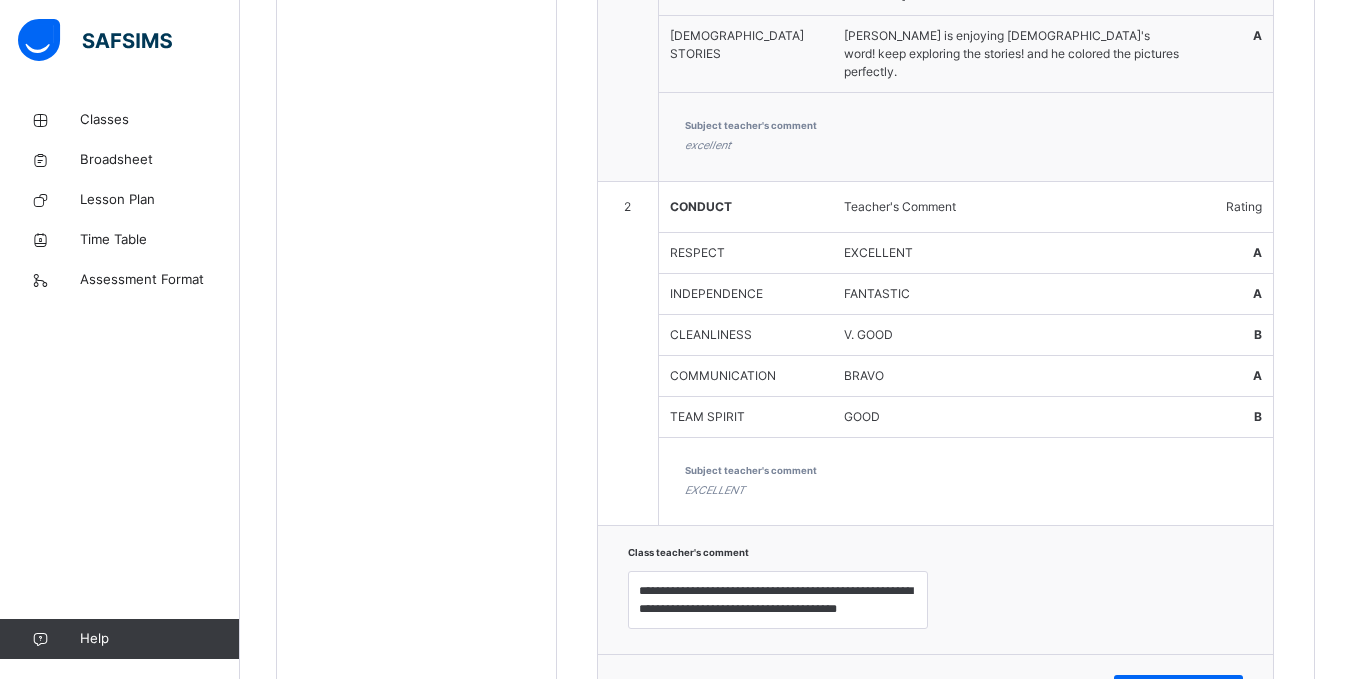 scroll, scrollTop: 1160, scrollLeft: 0, axis: vertical 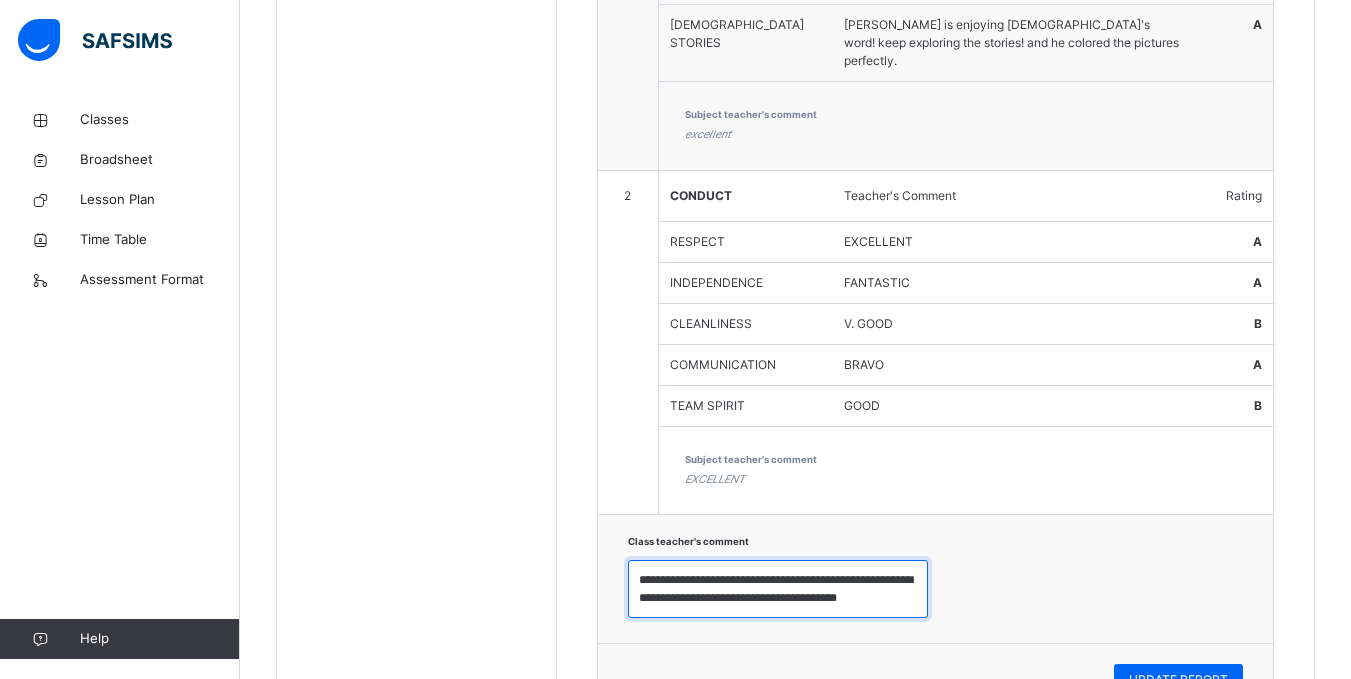 click on "**********" at bounding box center [778, 589] 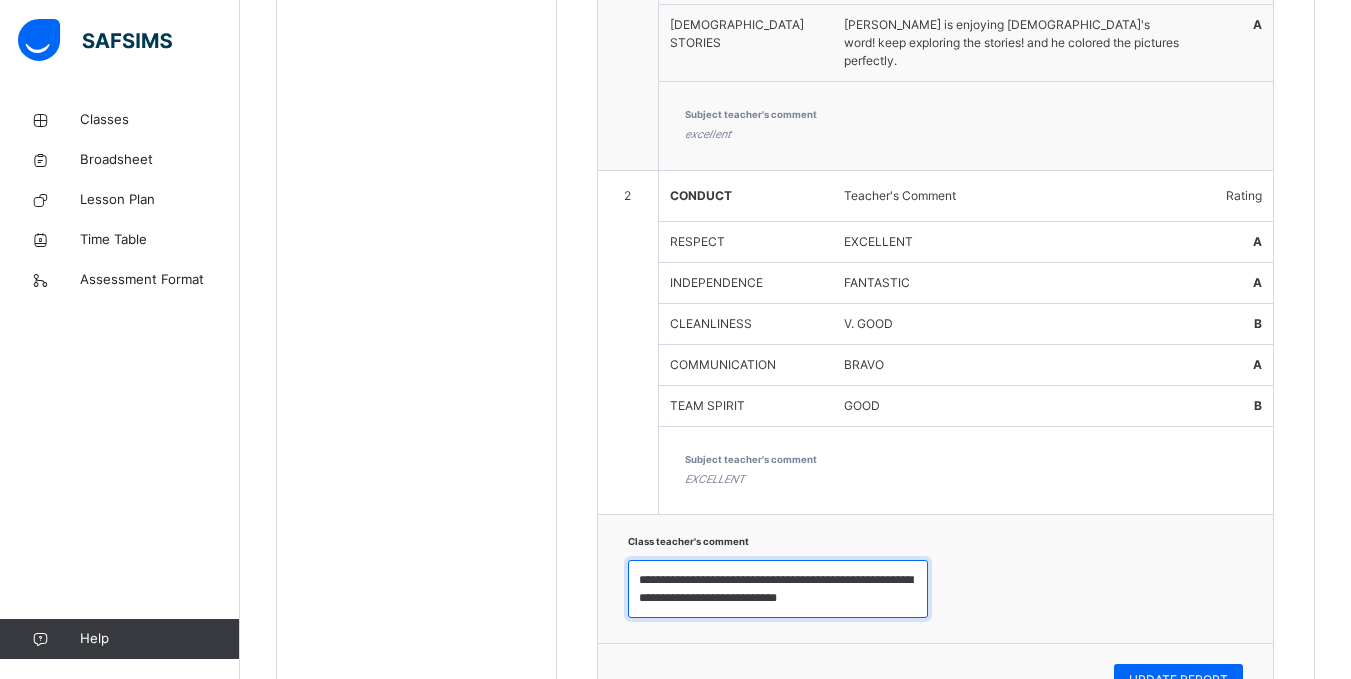 scroll, scrollTop: 0, scrollLeft: 0, axis: both 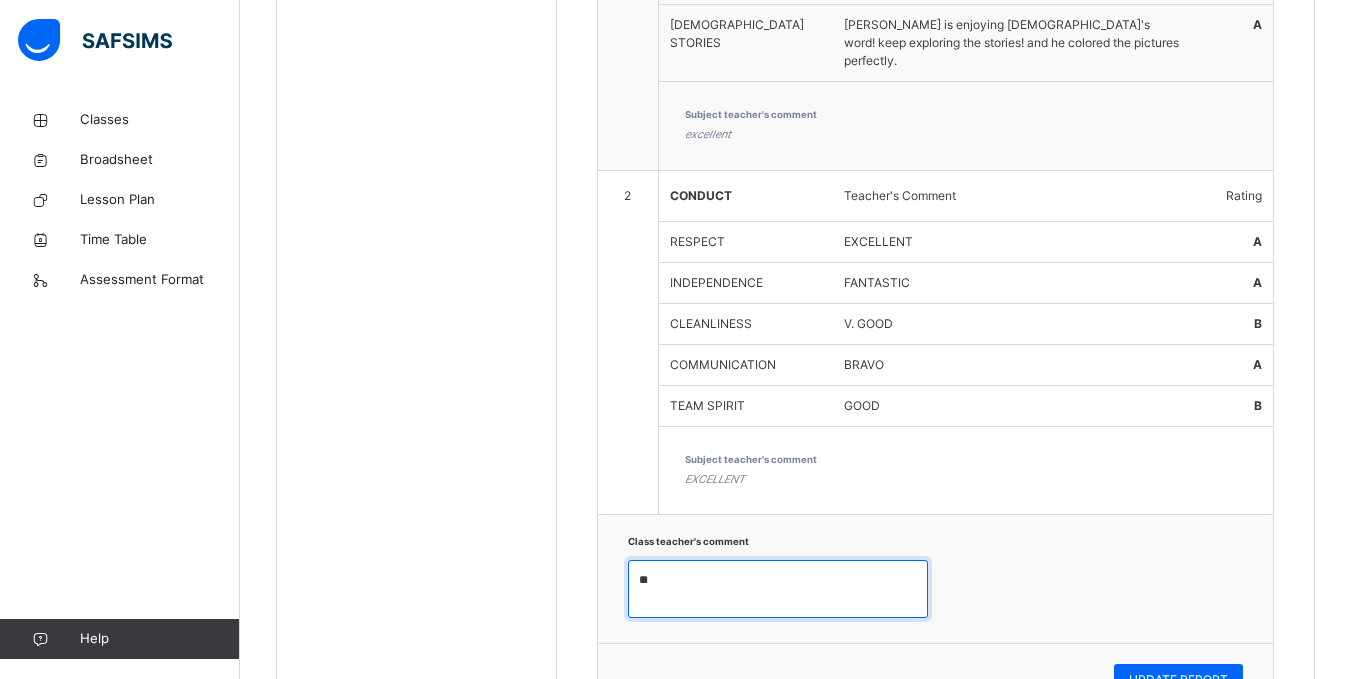 type on "*" 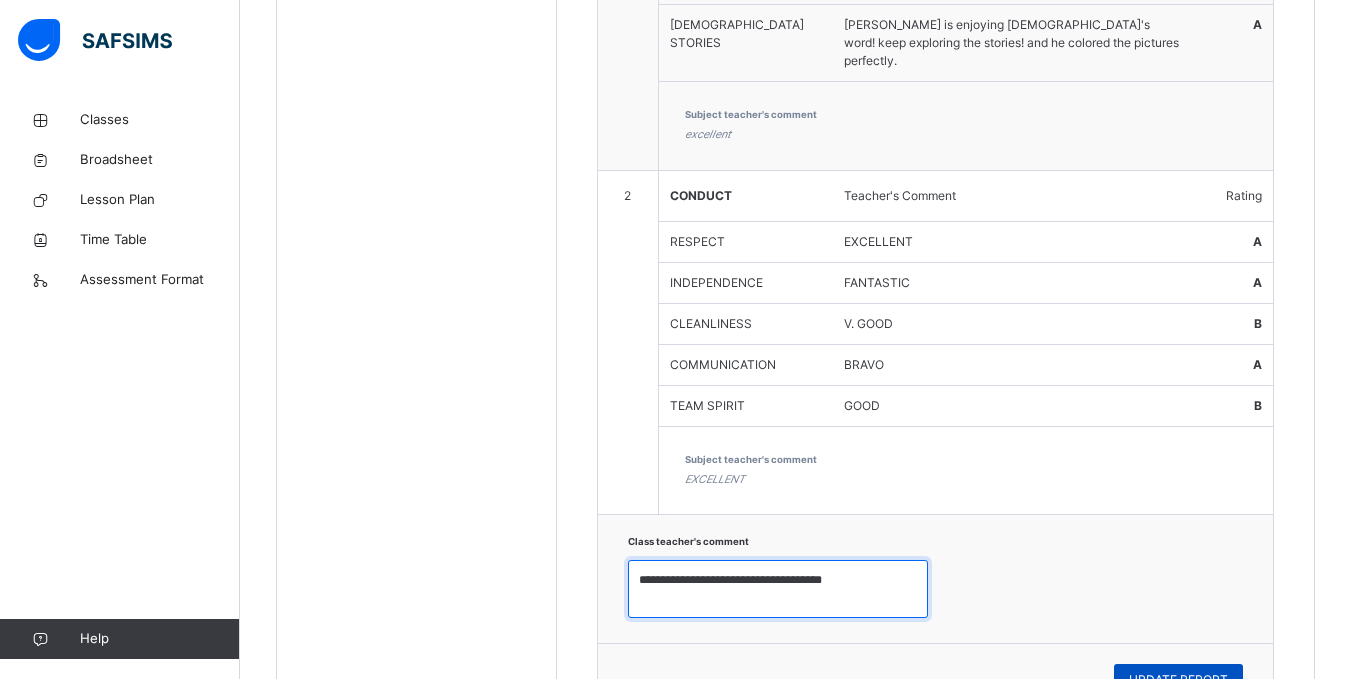 type on "**********" 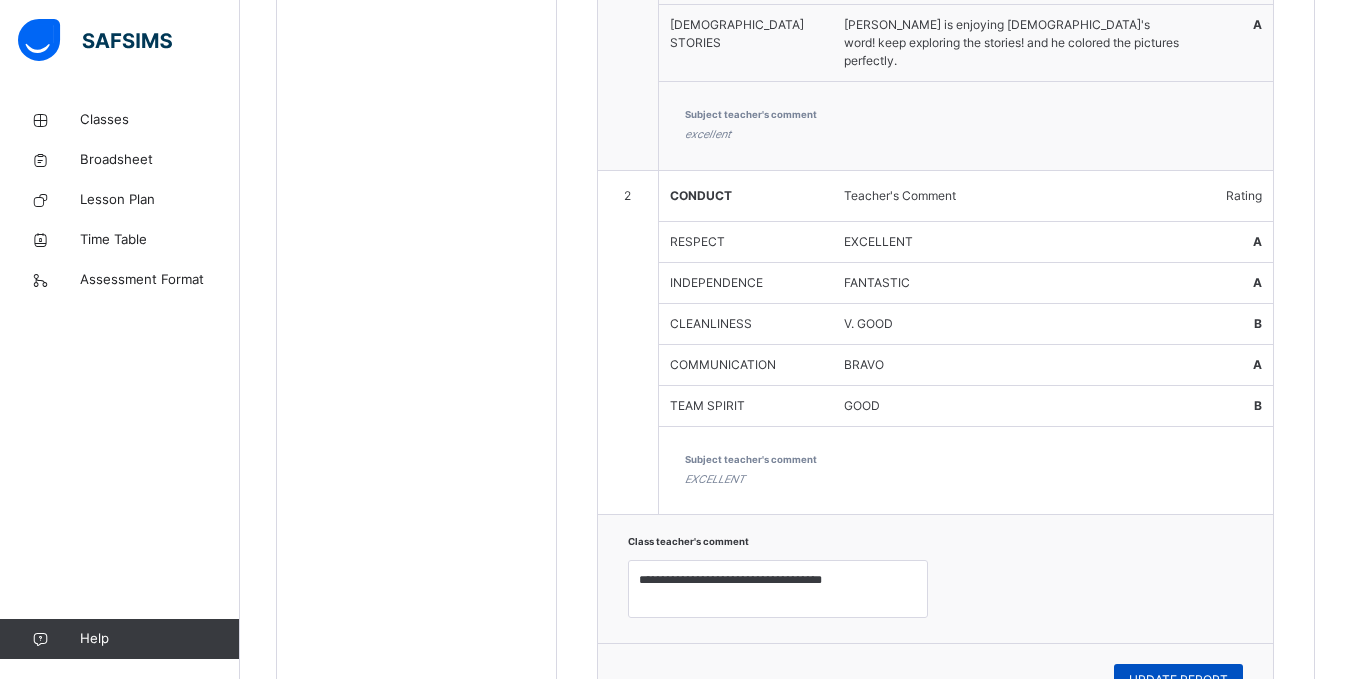 click on "UPDATE REPORT" at bounding box center [1178, 680] 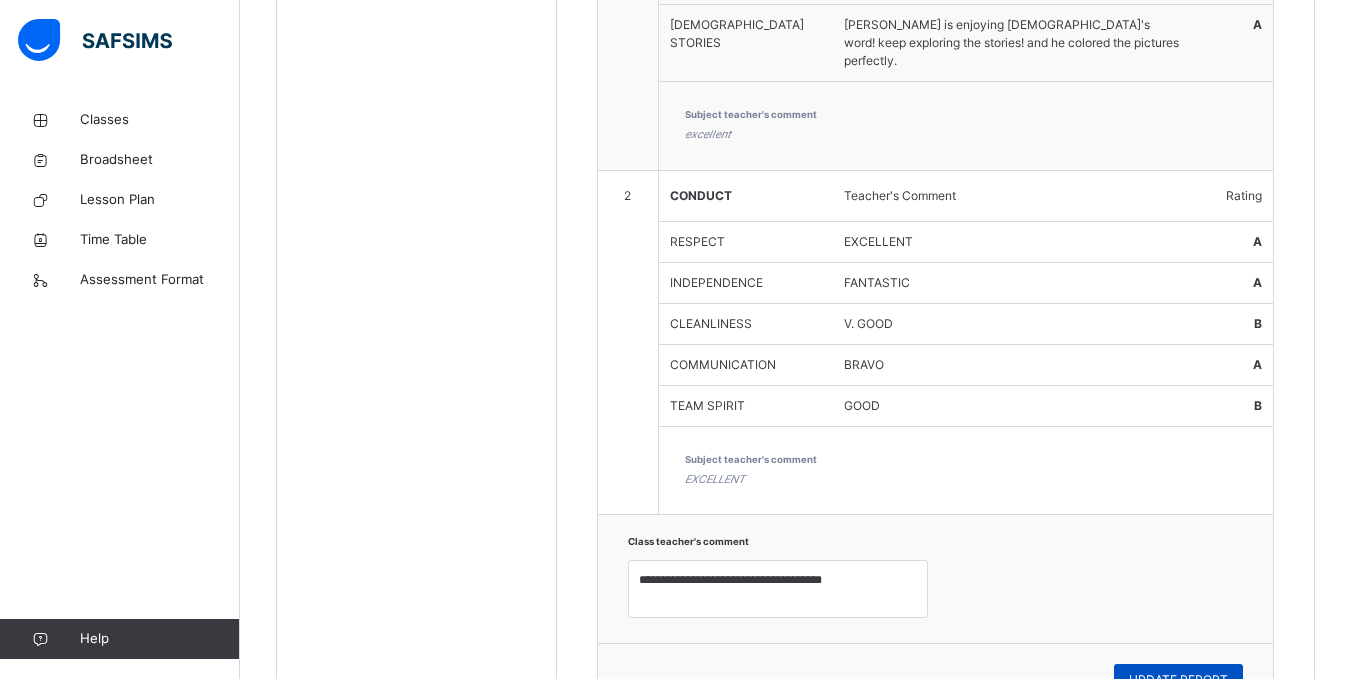 click on "UPDATE REPORT" at bounding box center [1178, 680] 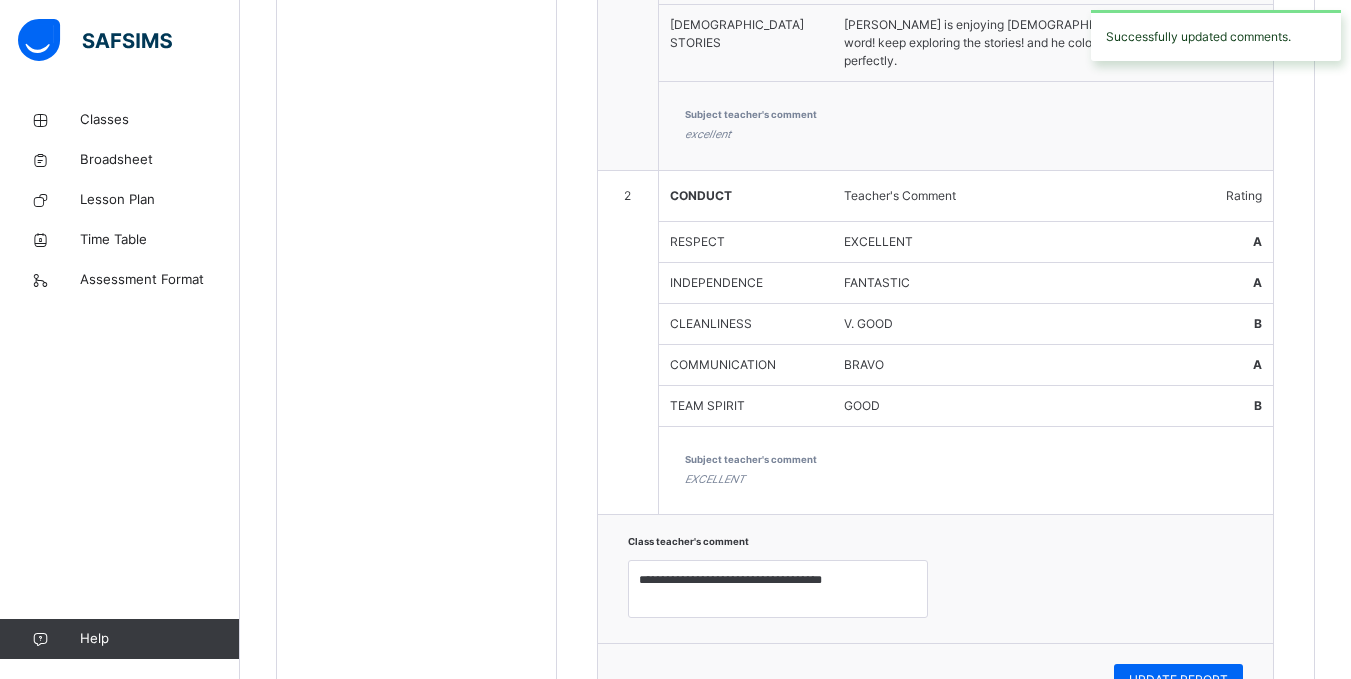 click on "Students [PERSON_NAME] [PERSON_NAME] 996/24t [PERSON_NAME] - mudi  1007/24t Divine Chineyenwa Osondu 903/23c [PERSON_NAME] 978/24t [PERSON_NAME]  1000/24t [PERSON_NAME] 984/24t Enejo [PERSON_NAME] 982/24t Eseoghene Praise Favour - Moroh 977/24 [PERSON_NAME] Faniyan 947/24 [PERSON_NAME] [PERSON_NAME] 949/24 [PERSON_NAME] [PERSON_NAME] 995/24t [PERSON_NAME] [PERSON_NAME] 945/24 [PERSON_NAME]  Zikachira  [PERSON_NAME]  941/24t [PERSON_NAME] 941/24 [PERSON_NAME] [PERSON_NAME] 983/24t [PERSON_NAME] [PERSON_NAME] 980/24t [PERSON_NAME]  1001/24 Olulonse Mali Layi - Adeoye 959/24 Reign [PERSON_NAME] 906/23c Smile Dera Ilurimi 1011/24t Wealth  Akingbola 948/24 Zion Ashioma Ashiedu 955/24 Zuriel Oghenerume Onoro 956/24" at bounding box center [417, 59] 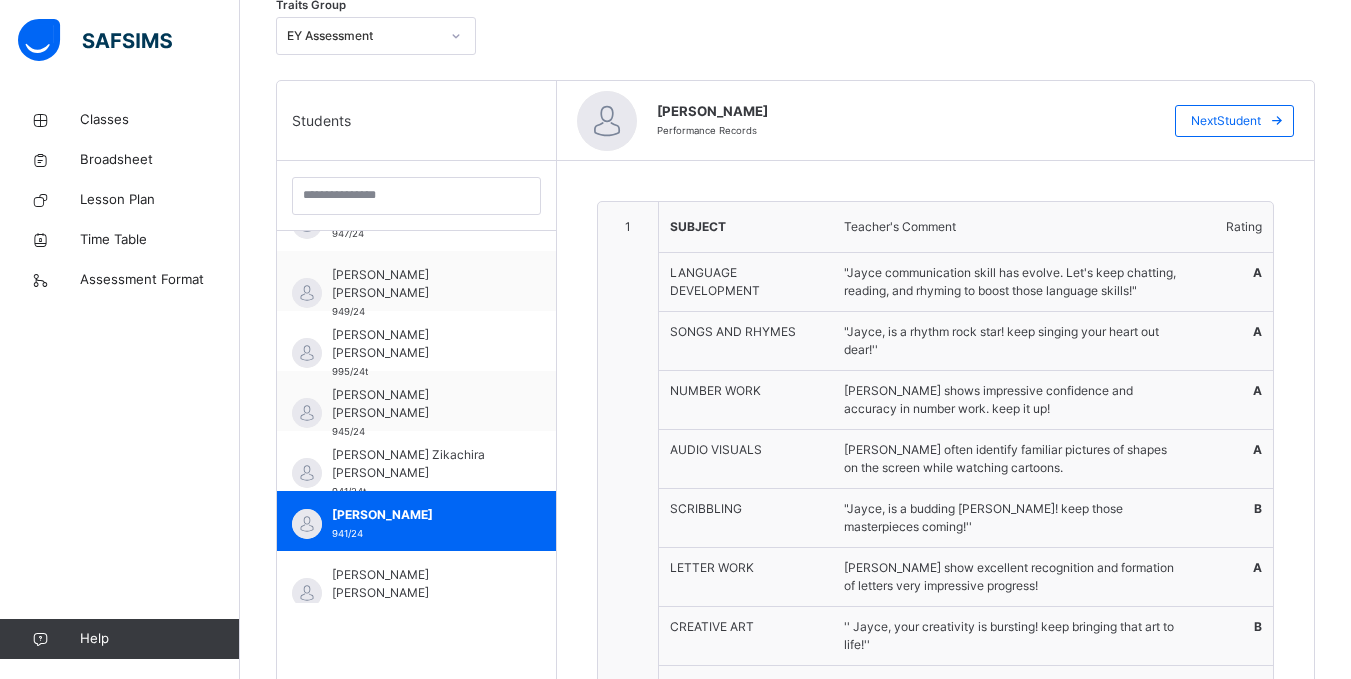 scroll, scrollTop: 400, scrollLeft: 0, axis: vertical 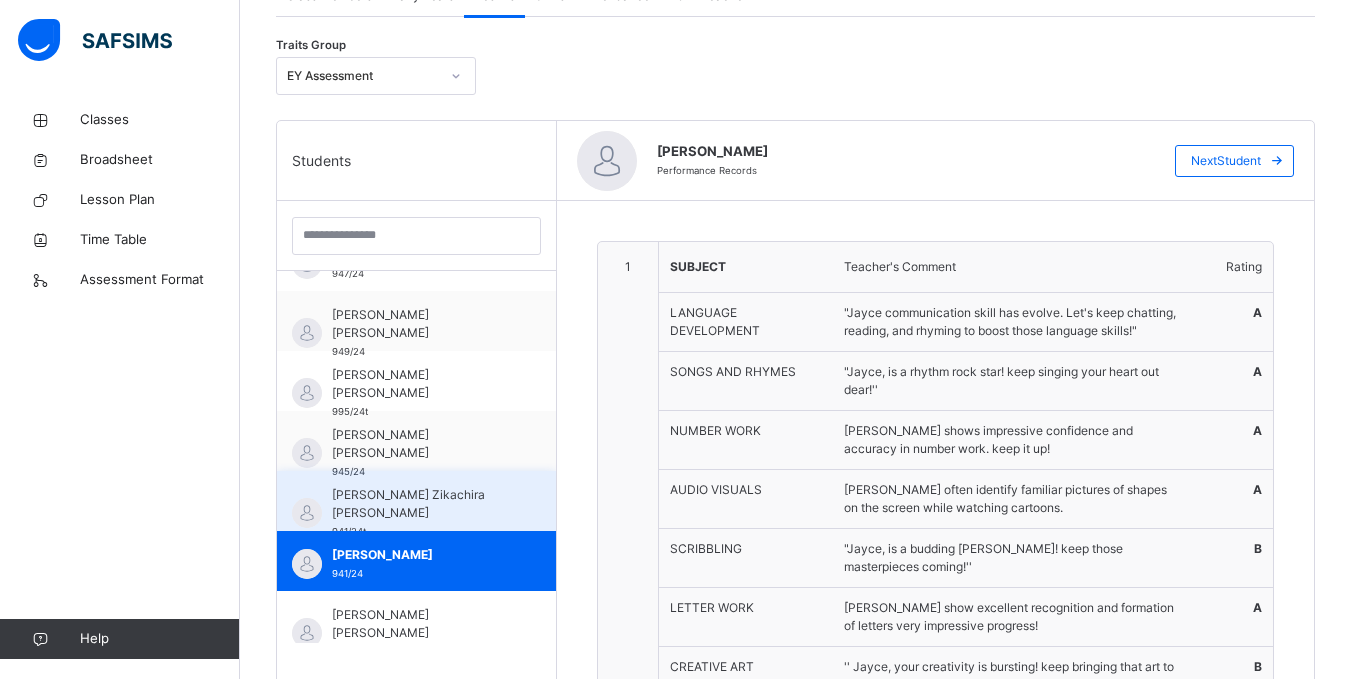 click on "[PERSON_NAME]  Zikachira  [PERSON_NAME]" at bounding box center (421, 504) 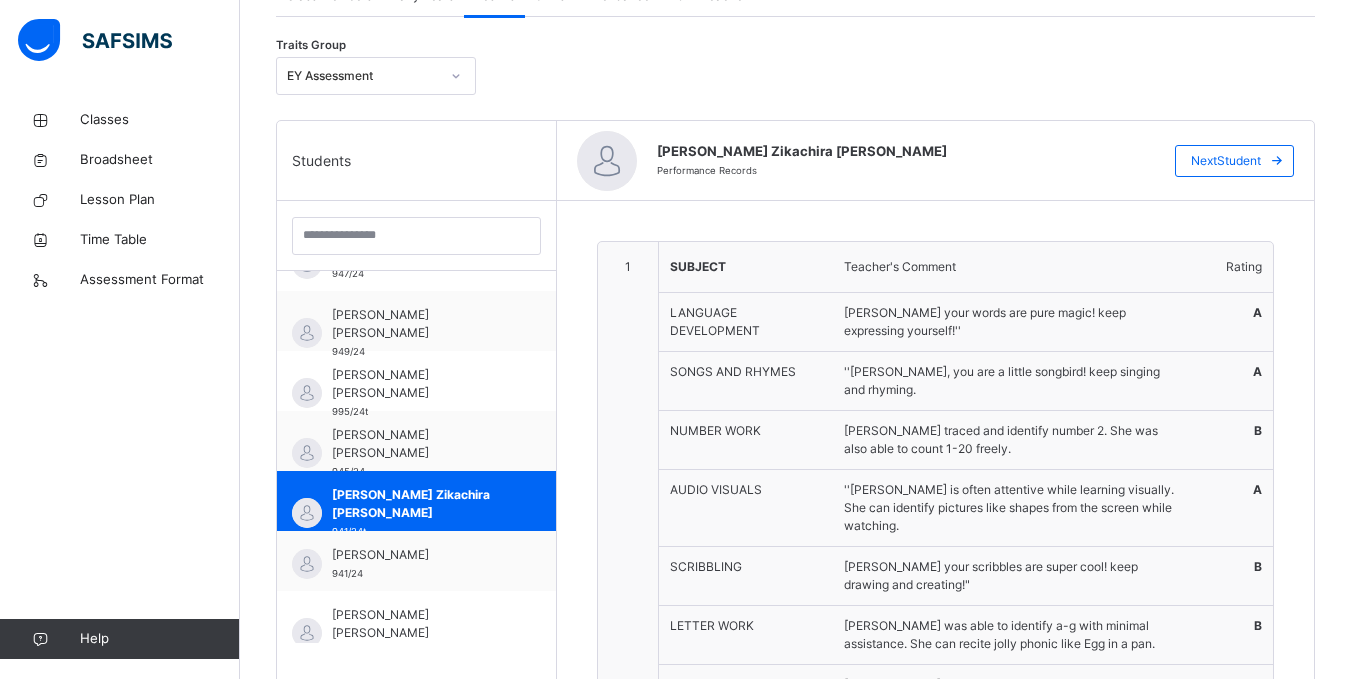 click on "1 SUBJECT Teacher's Comment Rating LANGUAGE DEVELOPMENT [PERSON_NAME] your words are pure magic! keep expressing yourself!'' A SONGS AND RHYMES ''[PERSON_NAME], you are  a little songbird! keep singing and rhyming. A NUMBER WORK [PERSON_NAME] traced and identify number 2. She was also able to count 1-20 freely. B AUDIO VISUALS ''[PERSON_NAME] is often attentive while learning visually. She can identify pictures like shapes from the screen while watching. A SCRIBBLING [PERSON_NAME] your scribbles are super cool! keep drawing and creating!" B LETTER WORK [PERSON_NAME] was able to identify  a-g with minimal assistance. She can recite jolly phonic like Egg in a pan. B CREATIVE ART [PERSON_NAME] you're a creative genius ! your art is amazing!" B COLOURING [PERSON_NAME] coloured the fish beautifully. A [DEMOGRAPHIC_DATA] STORIES [PERSON_NAME] coloured the picture of [PERSON_NAME] and the little children. She was able to sing I Love [PERSON_NAME] with excitement. A Subject teacher's comment satisfactory 2 CONDUCT Teacher's Comment Rating RESPECT FANTASTIC A INDEPENDENCE GOOD B CLEANLINESS V. GOOD" at bounding box center [935, 859] 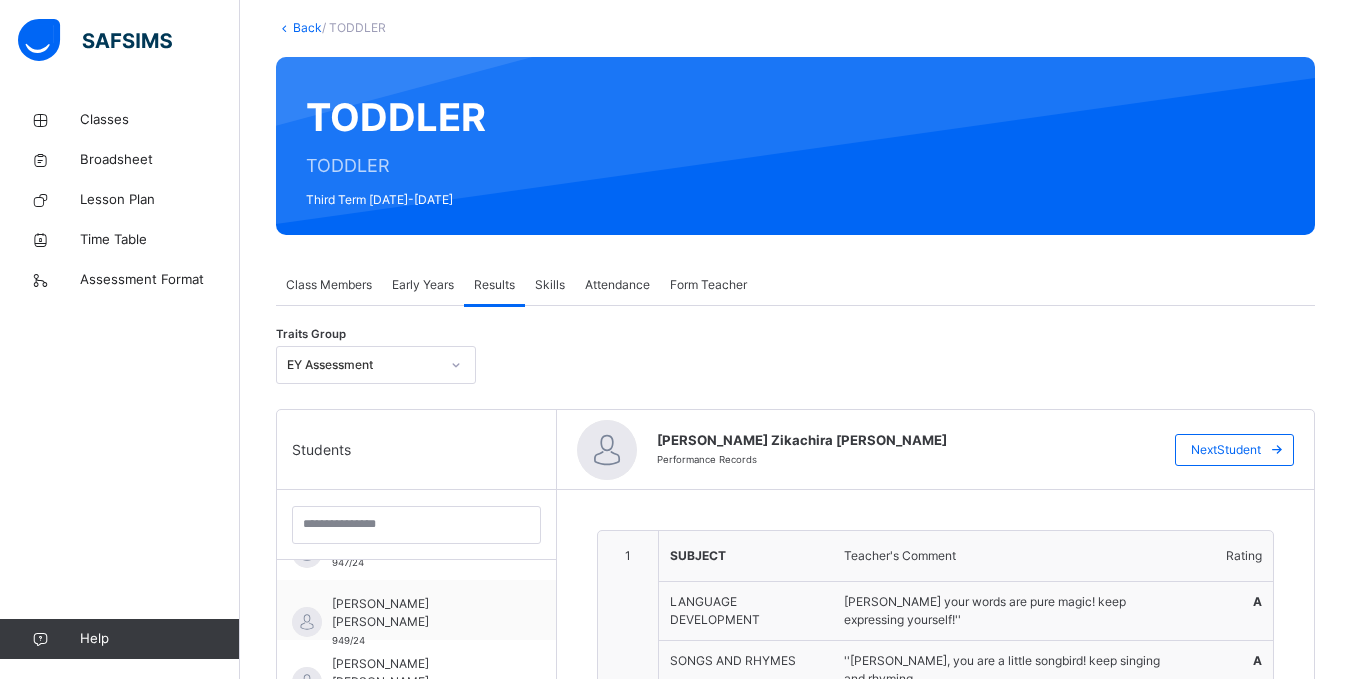 scroll, scrollTop: 80, scrollLeft: 0, axis: vertical 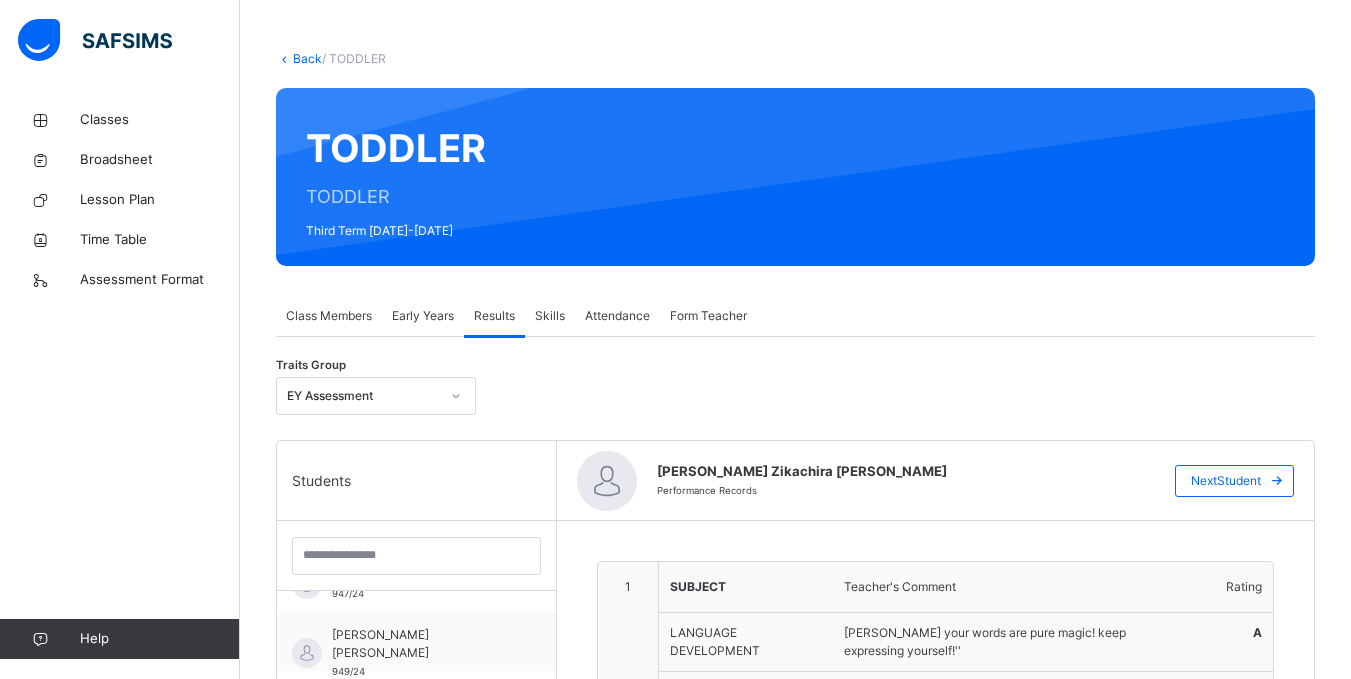 click on "Early Years" at bounding box center (423, 316) 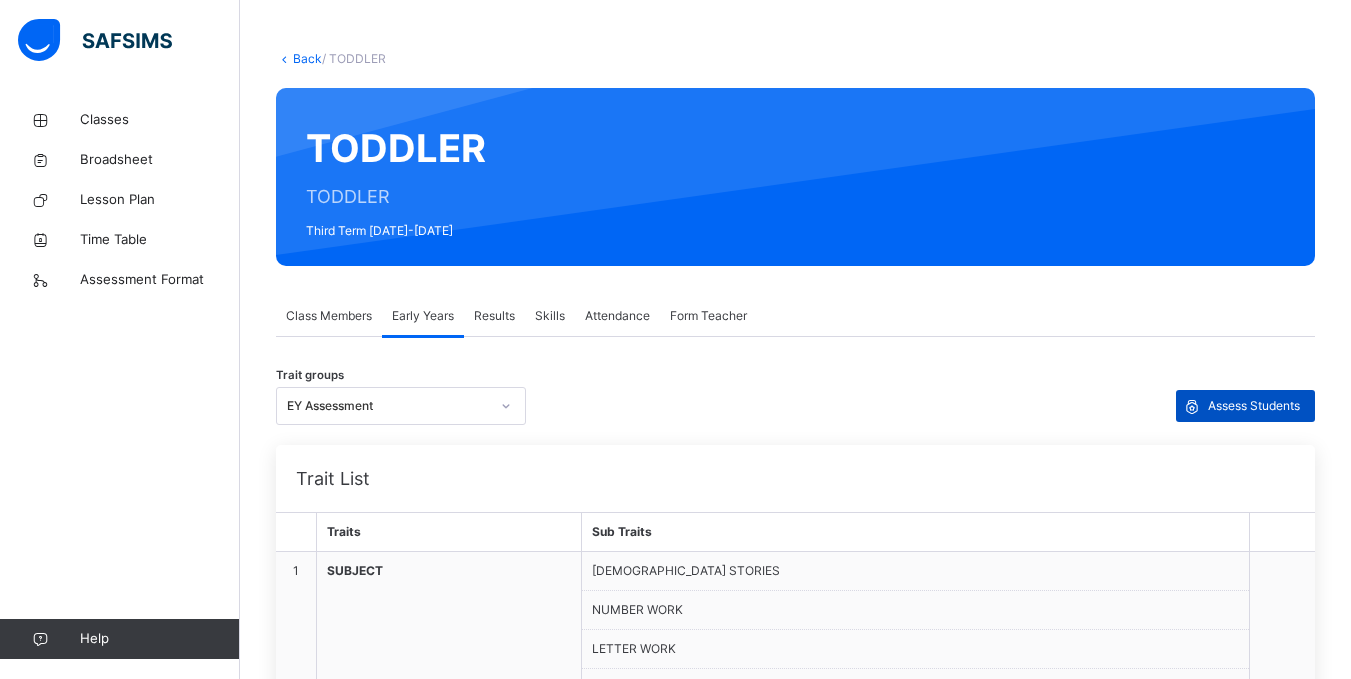 click on "Assess Students" at bounding box center [1254, 406] 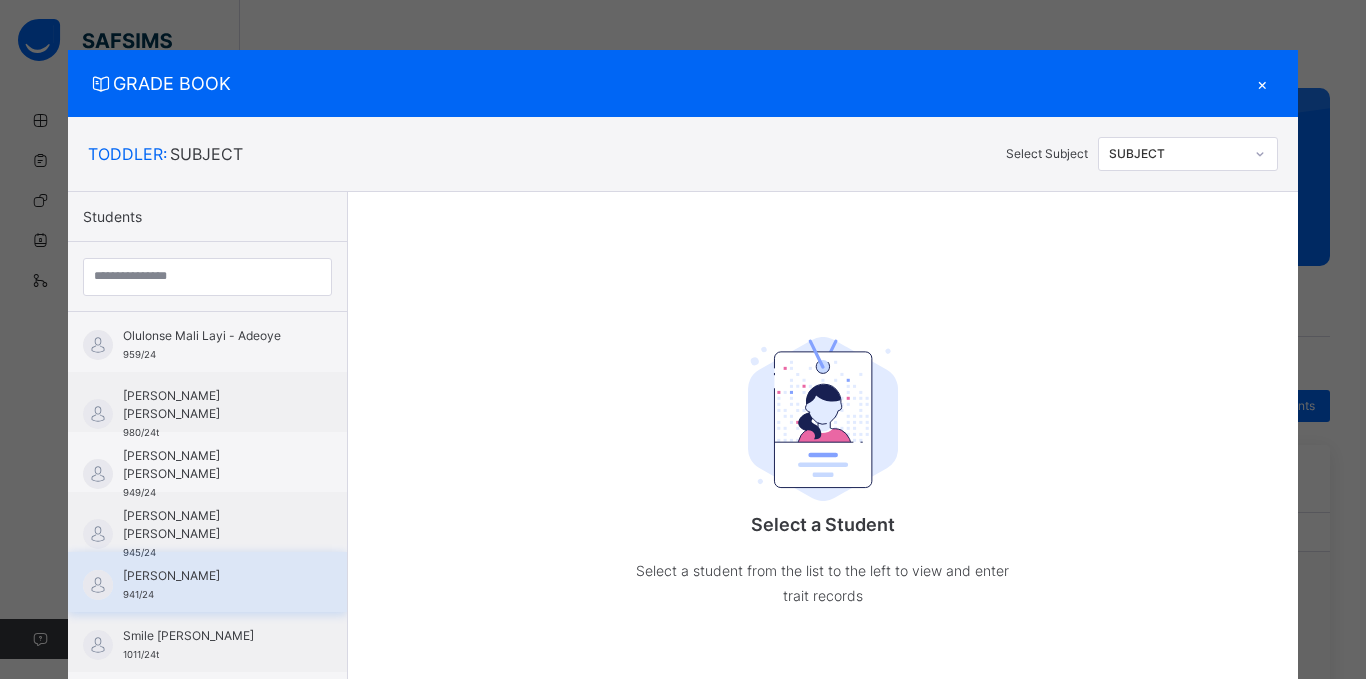 click on "[PERSON_NAME]" at bounding box center [212, 576] 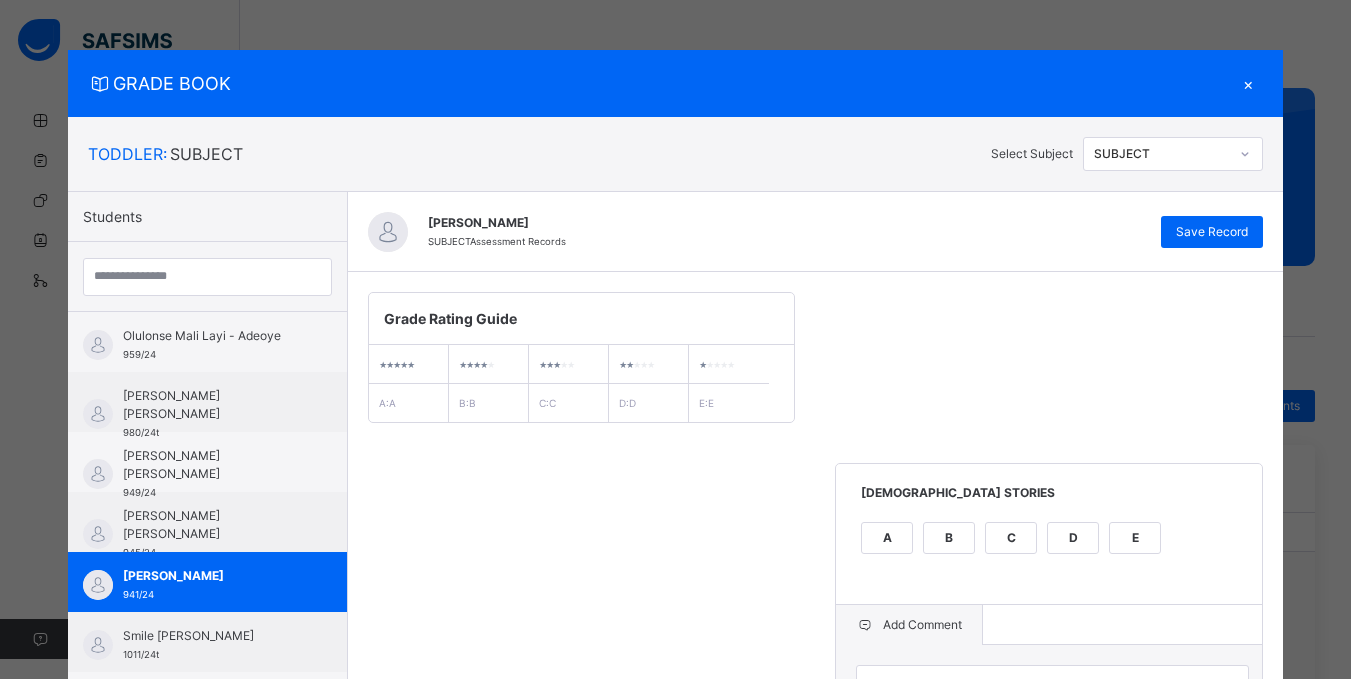 click on "**********" at bounding box center (816, 1172) 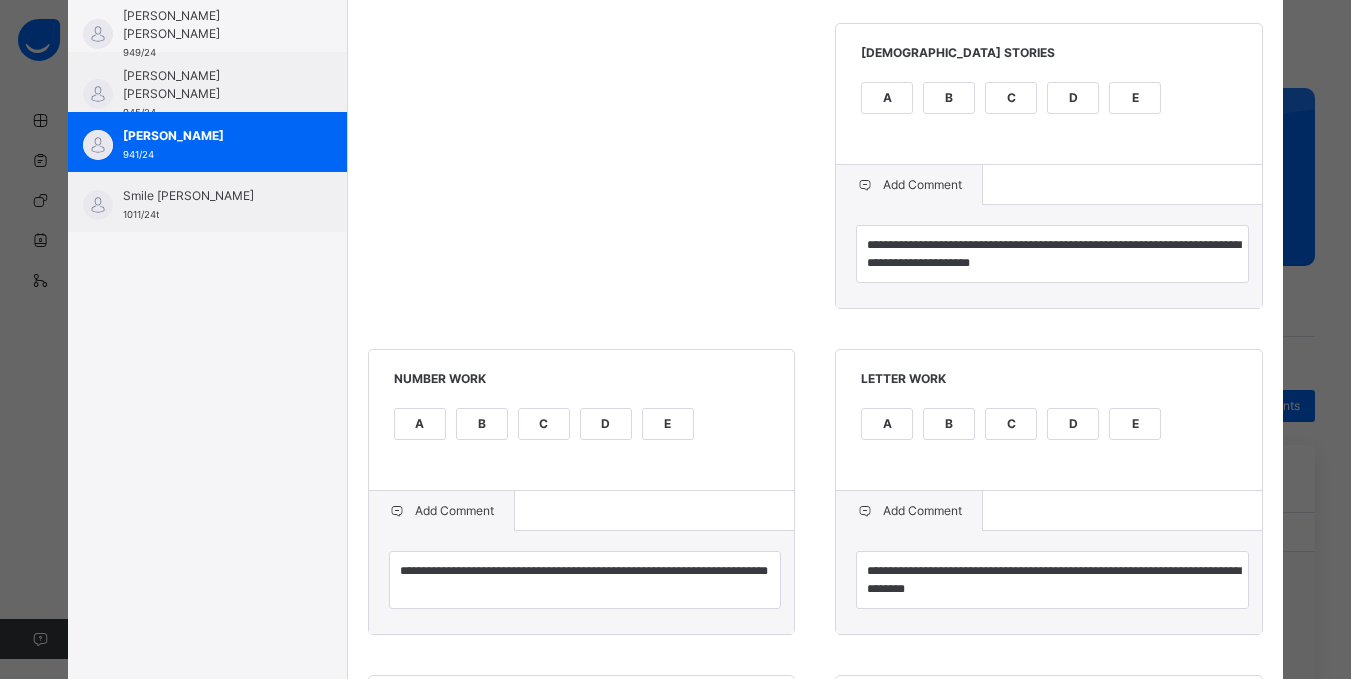 scroll, scrollTop: 480, scrollLeft: 0, axis: vertical 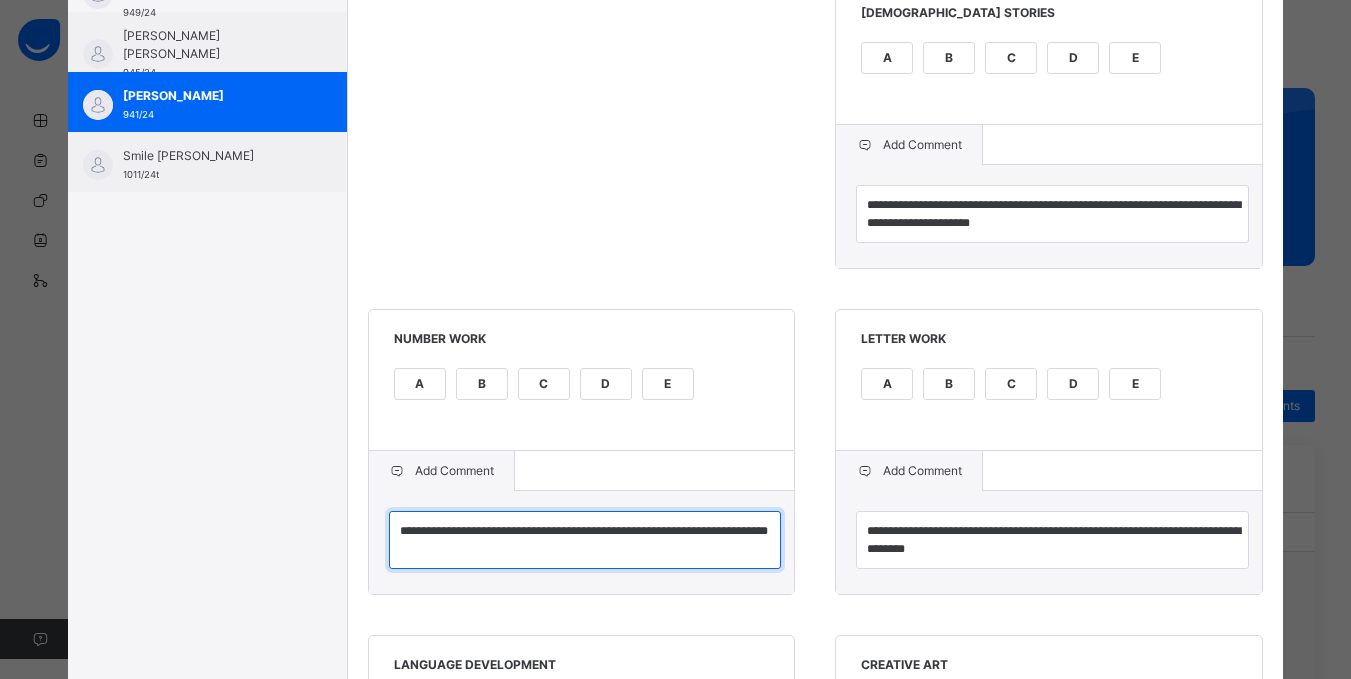 click on "**********" at bounding box center [585, 540] 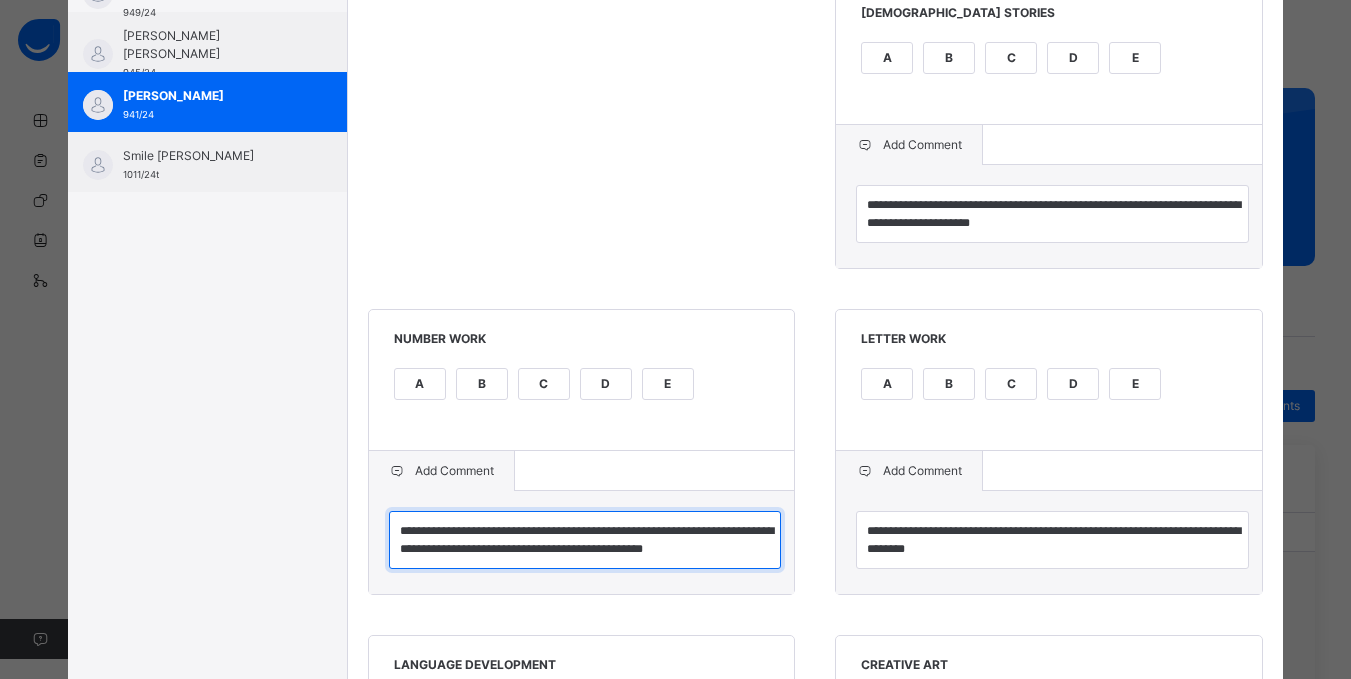 type on "**********" 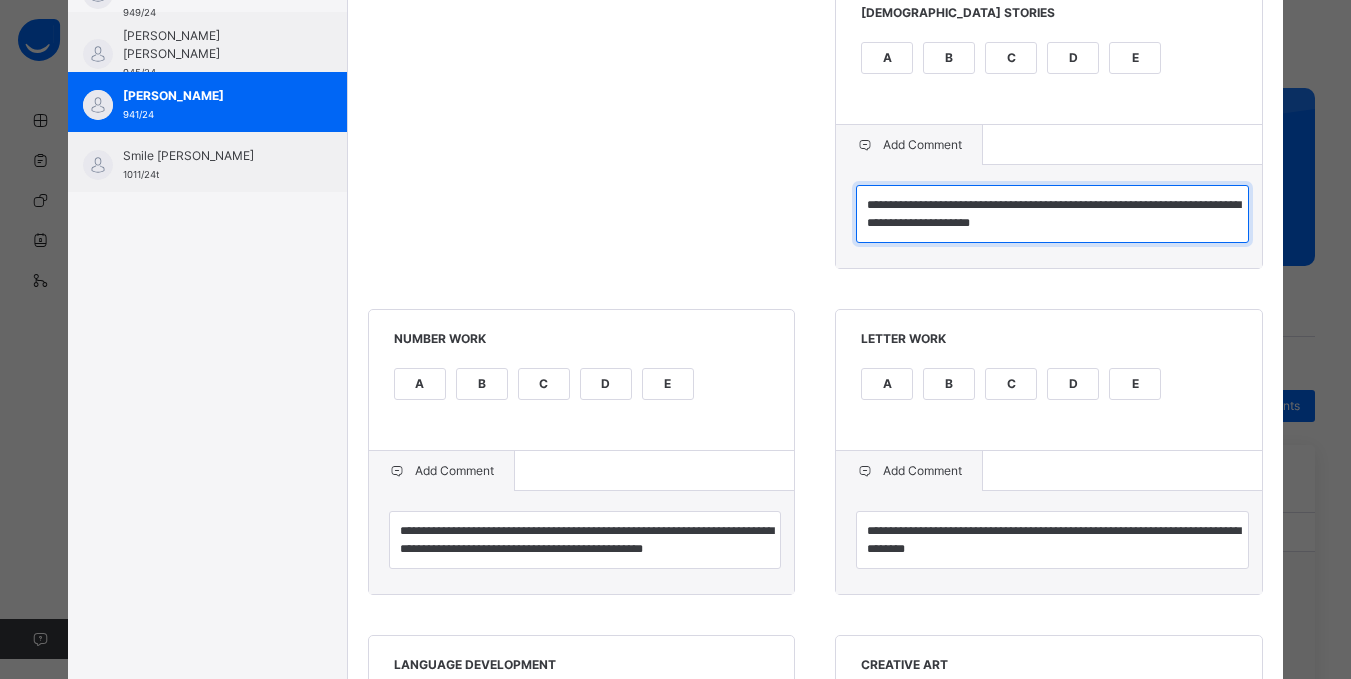 click on "**********" at bounding box center [1052, 214] 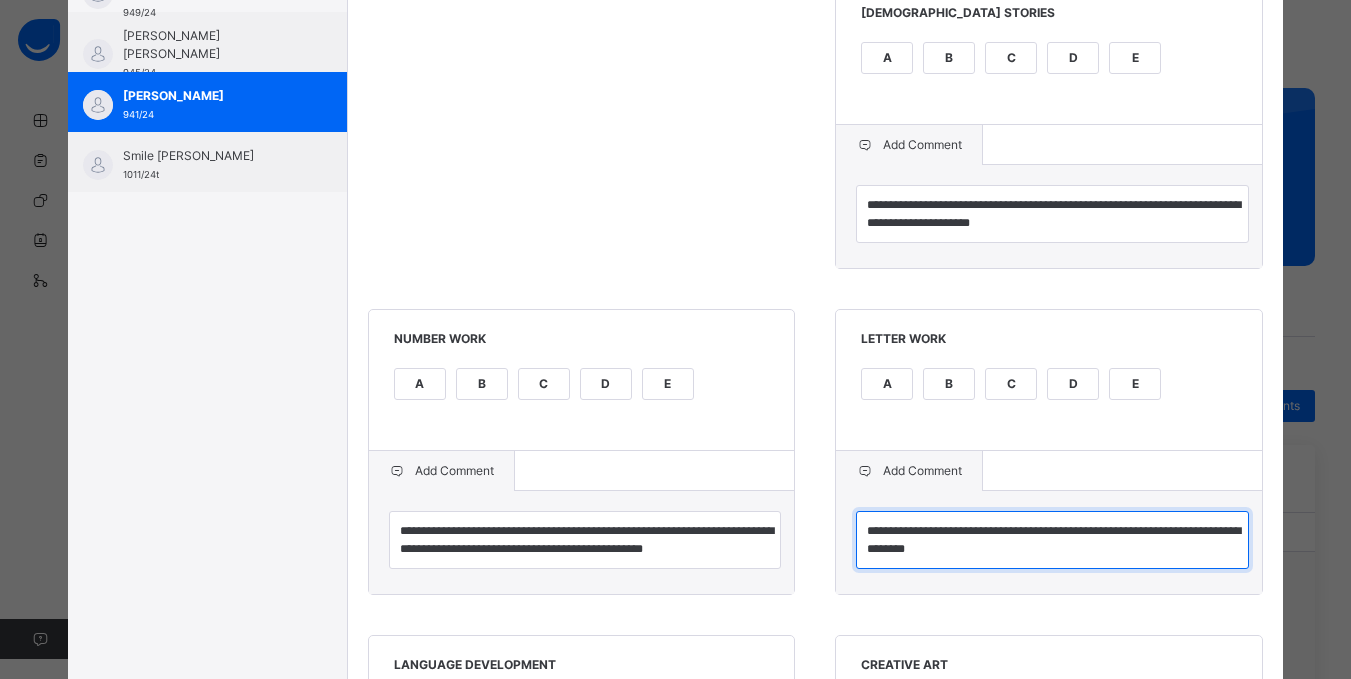 click on "**********" at bounding box center [1052, 540] 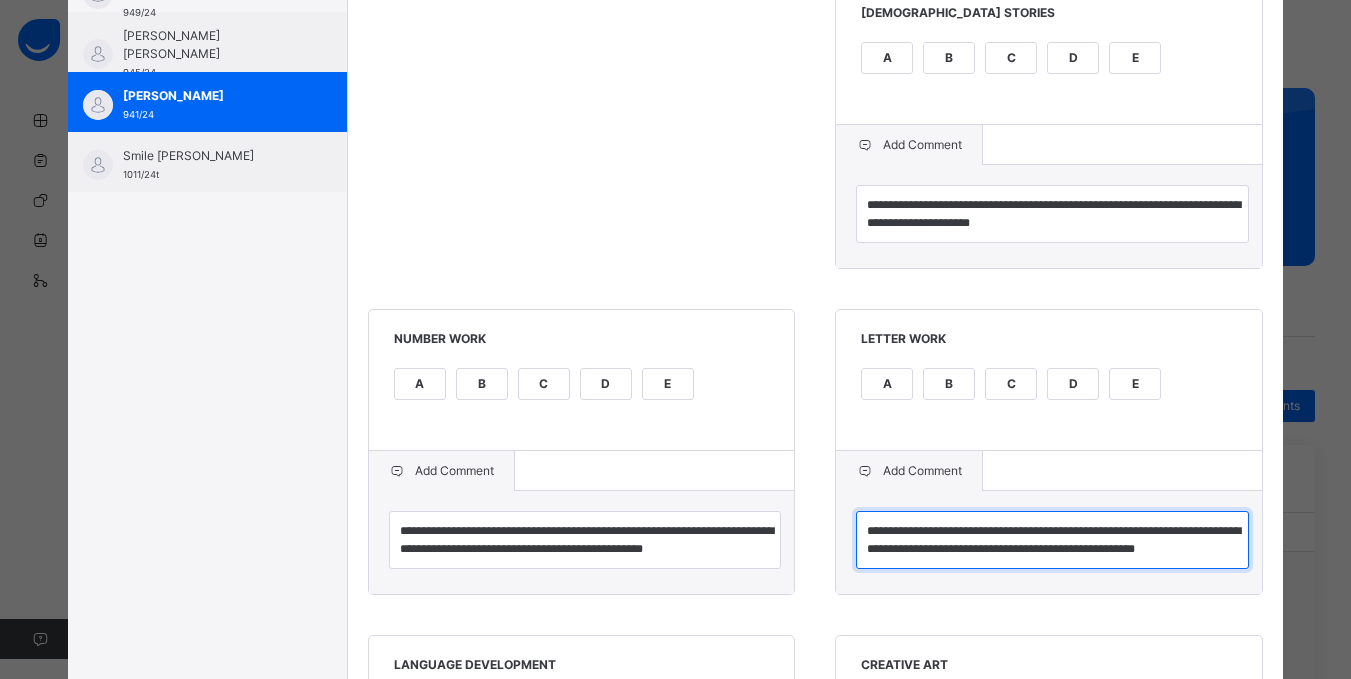 scroll, scrollTop: 6, scrollLeft: 0, axis: vertical 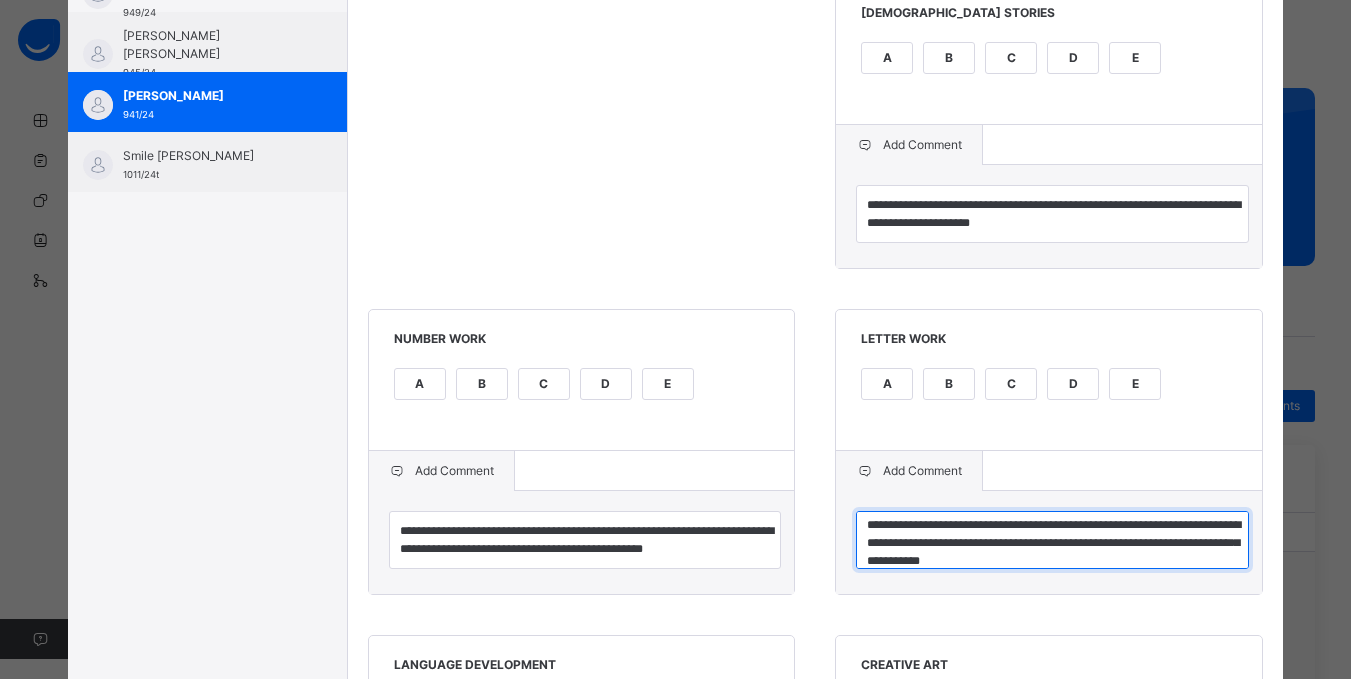 type on "**********" 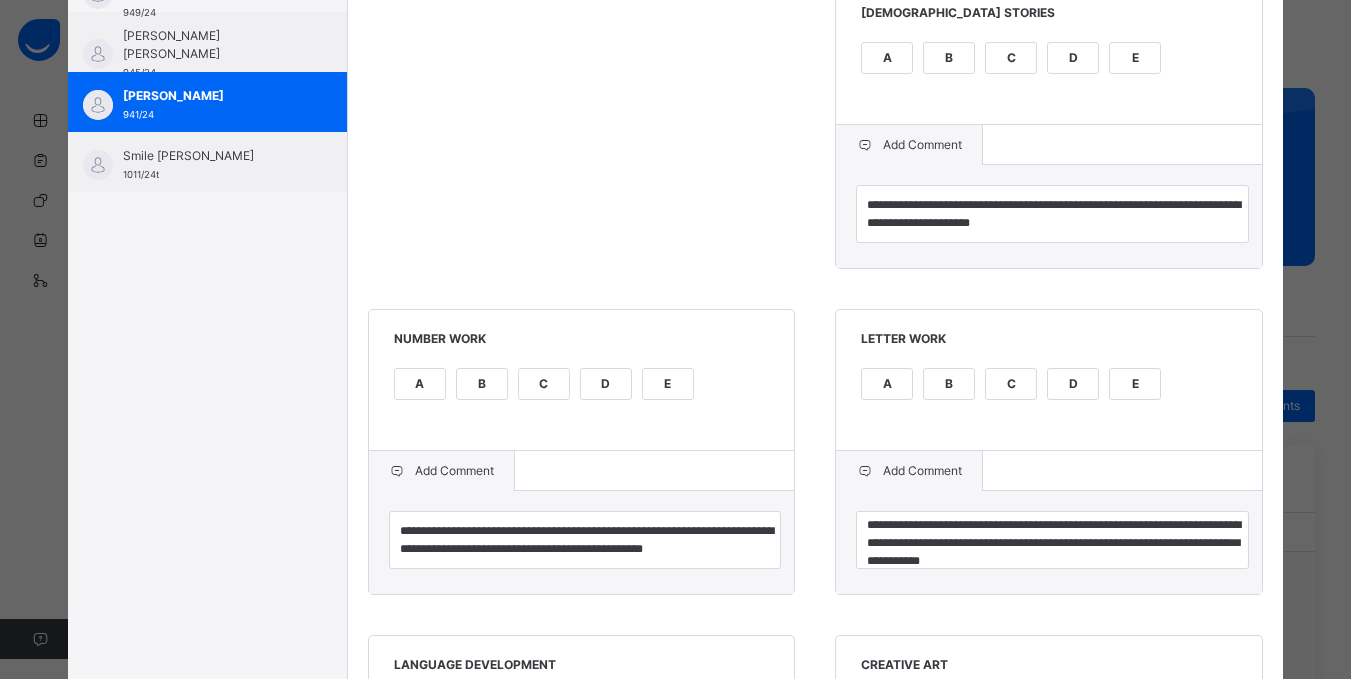 click on "**********" at bounding box center (816, 692) 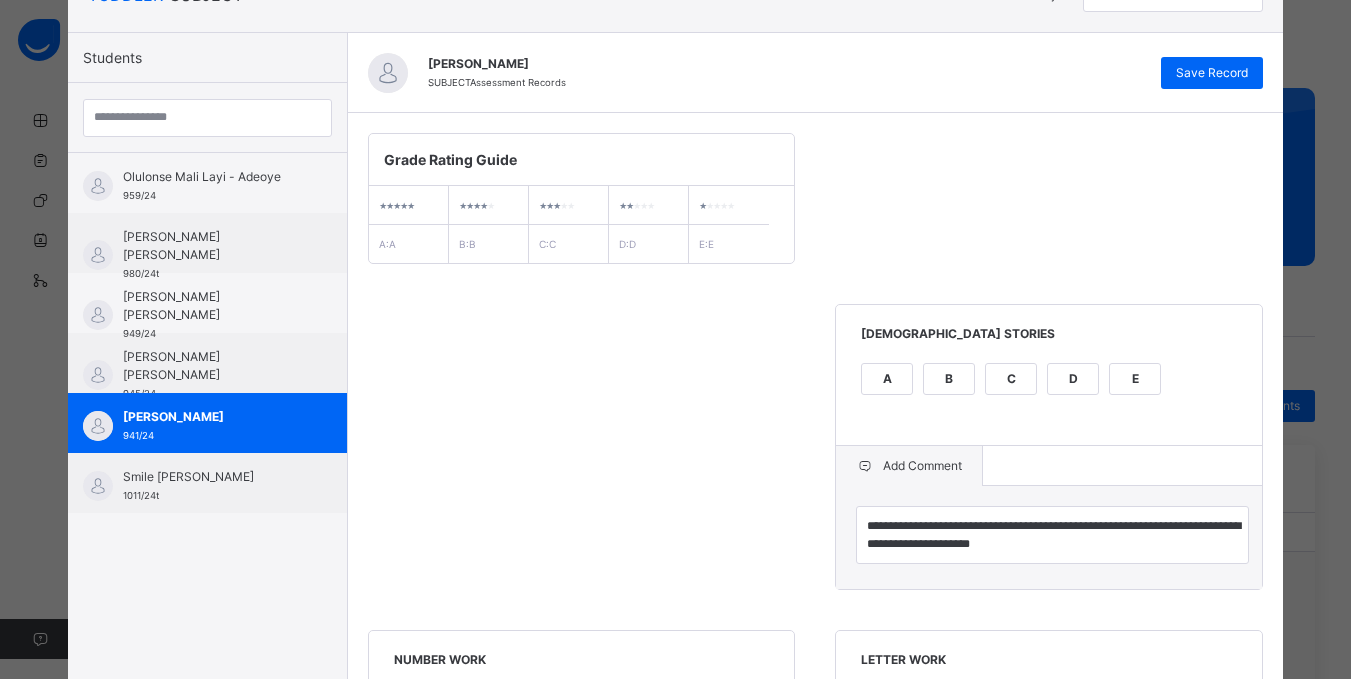 scroll, scrollTop: 120, scrollLeft: 0, axis: vertical 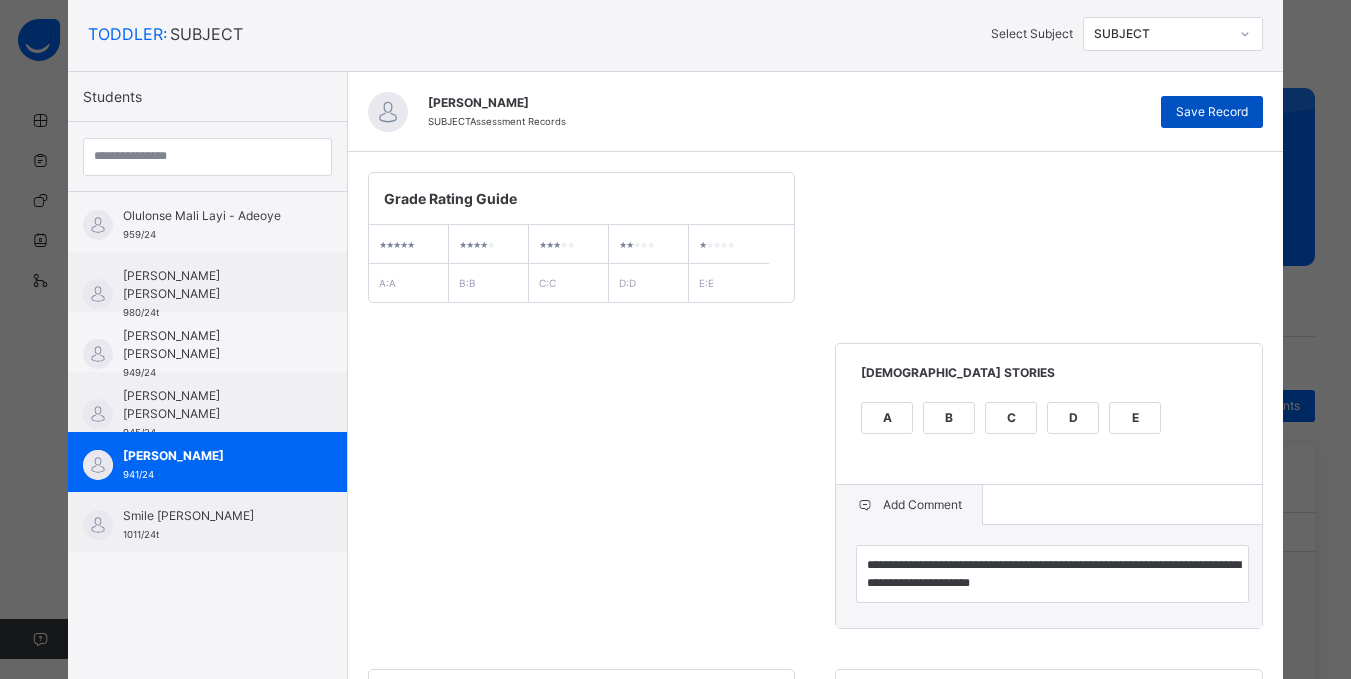 click on "Save Record" at bounding box center [1212, 112] 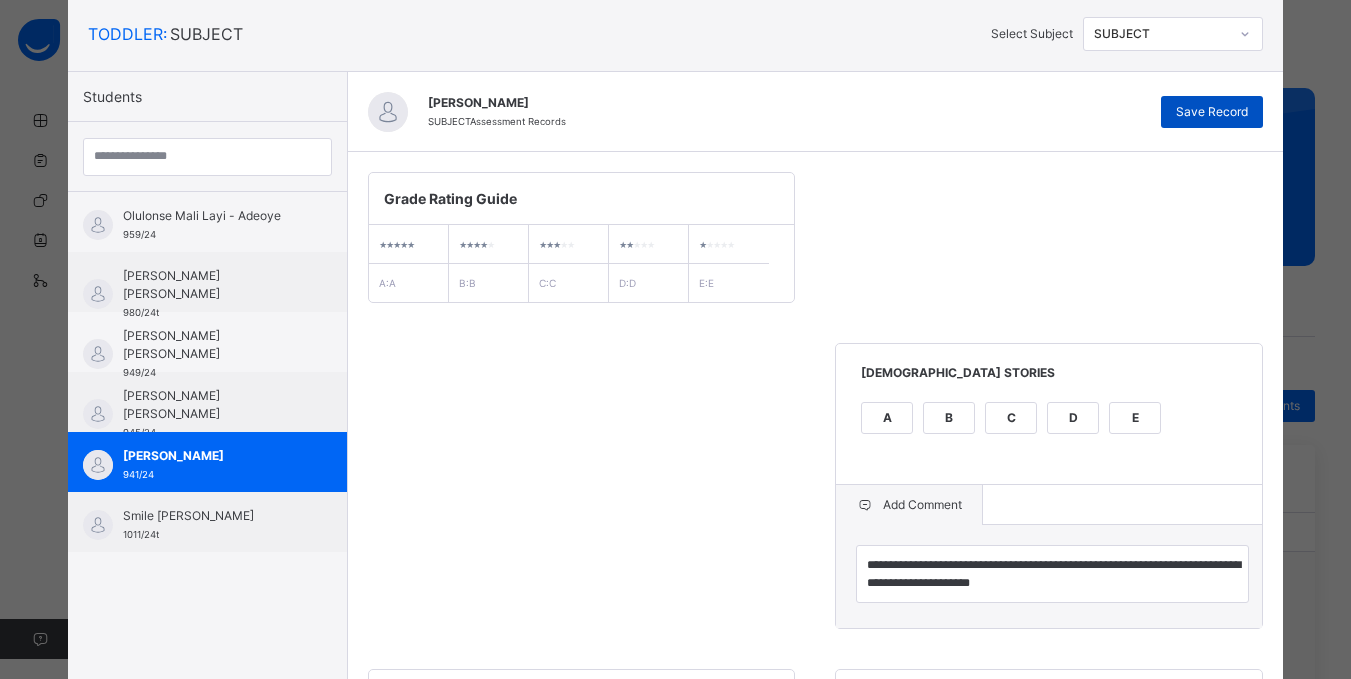 click on "Save Record" at bounding box center (1212, 112) 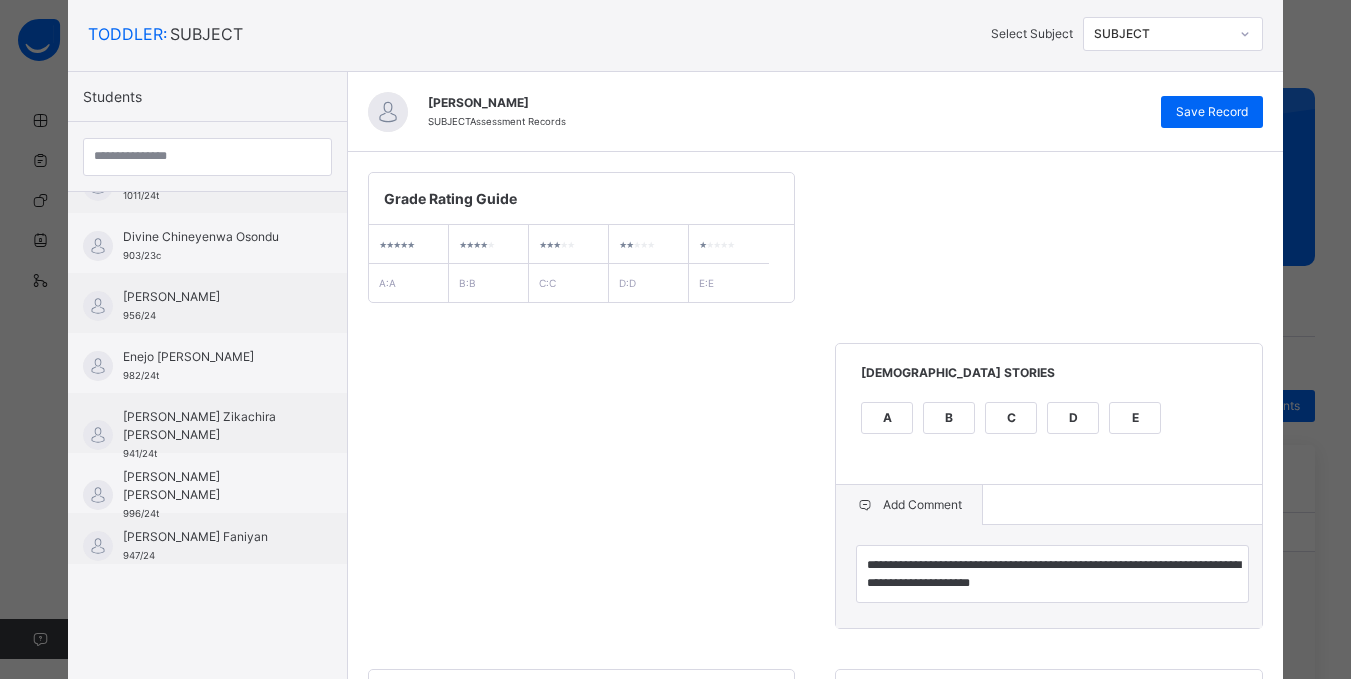 scroll, scrollTop: 360, scrollLeft: 0, axis: vertical 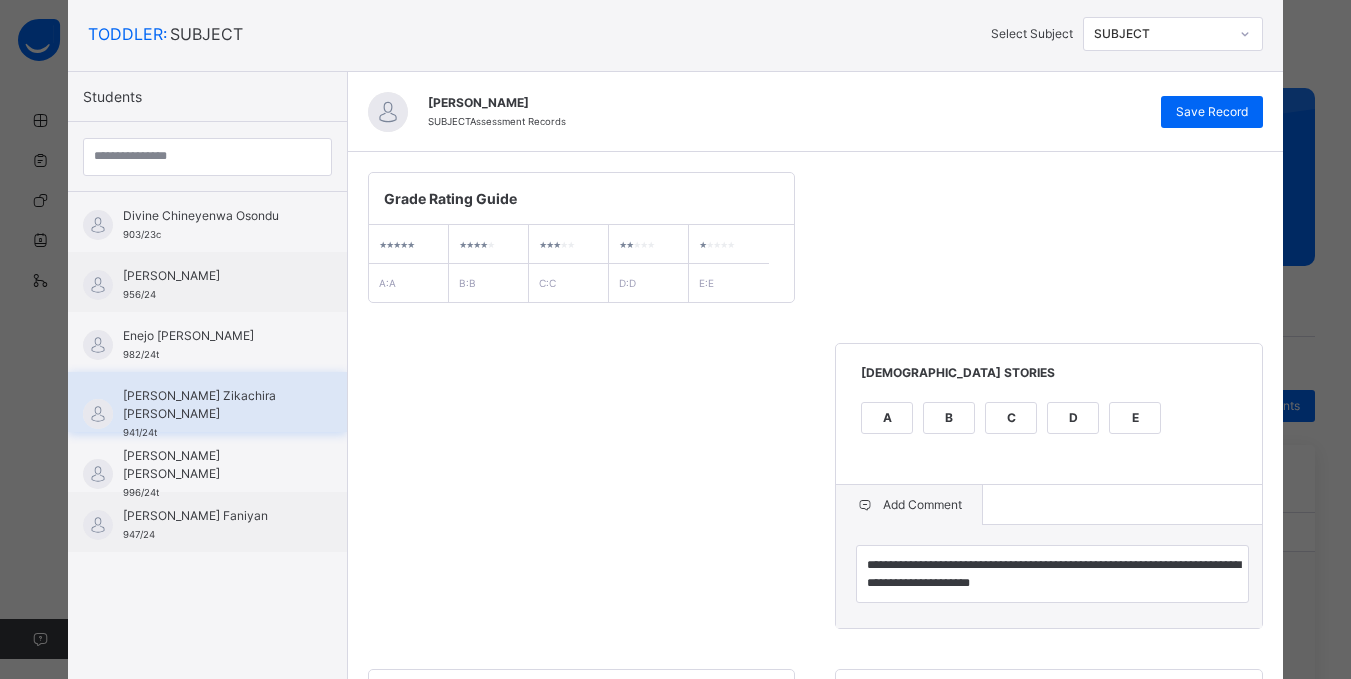 click on "[PERSON_NAME]  Zikachira  [PERSON_NAME]" at bounding box center [212, 405] 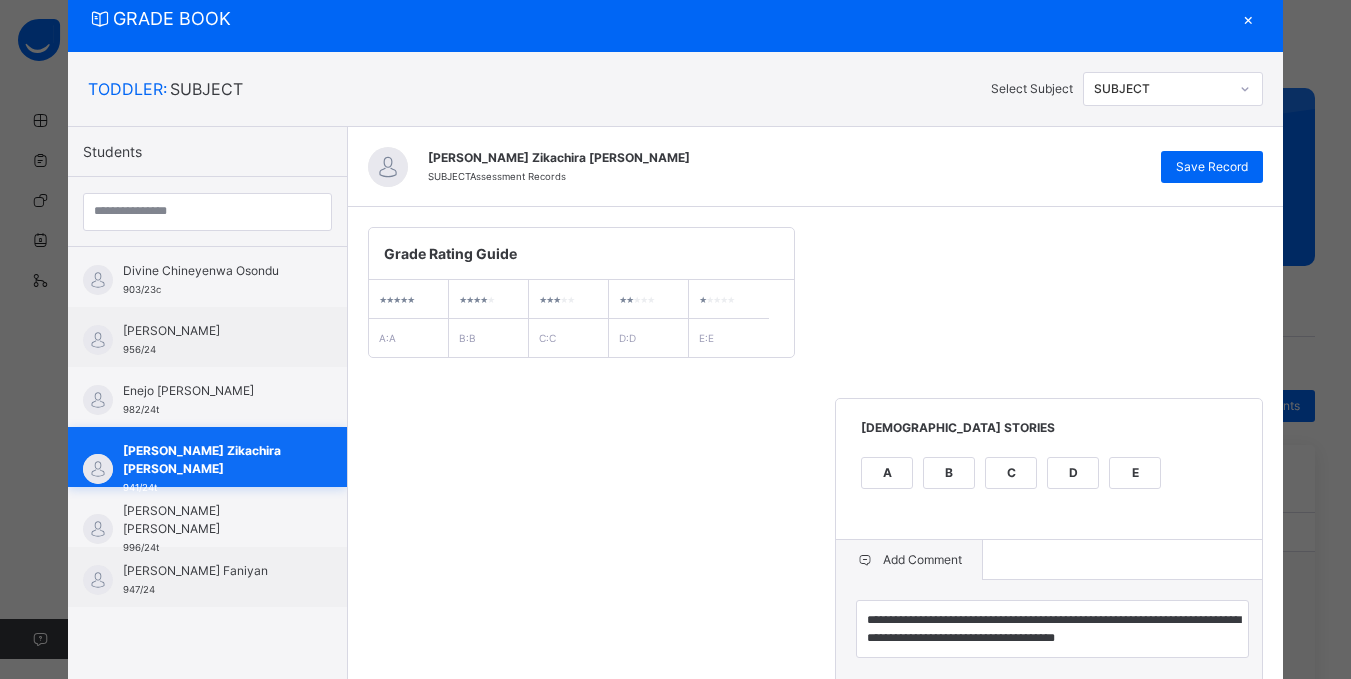 scroll, scrollTop: 120, scrollLeft: 0, axis: vertical 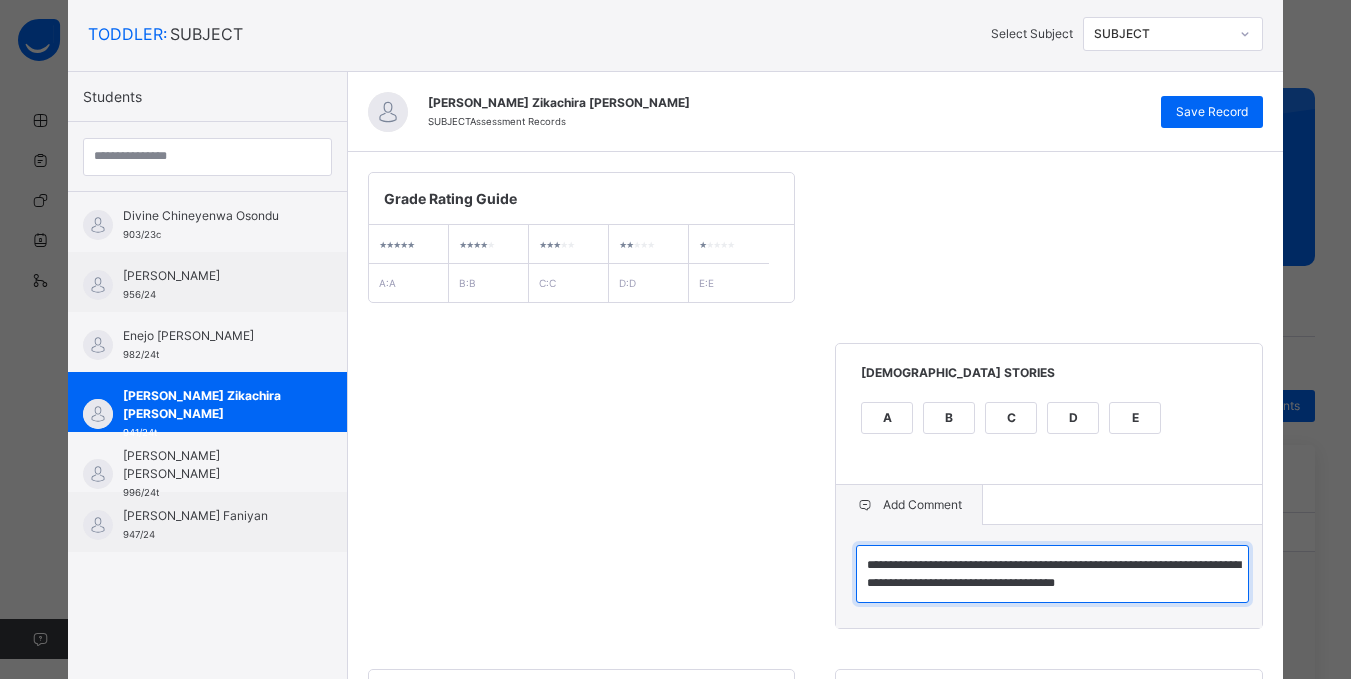 click on "**********" at bounding box center (1052, 574) 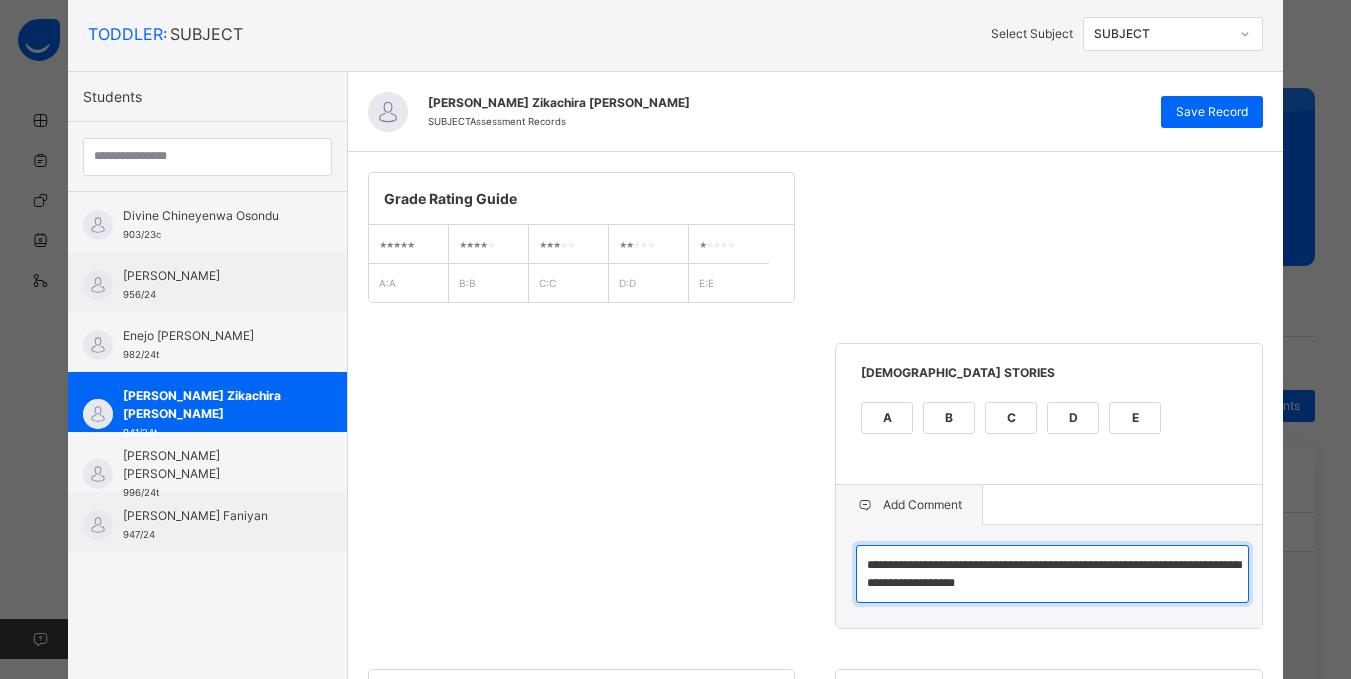 type on "**********" 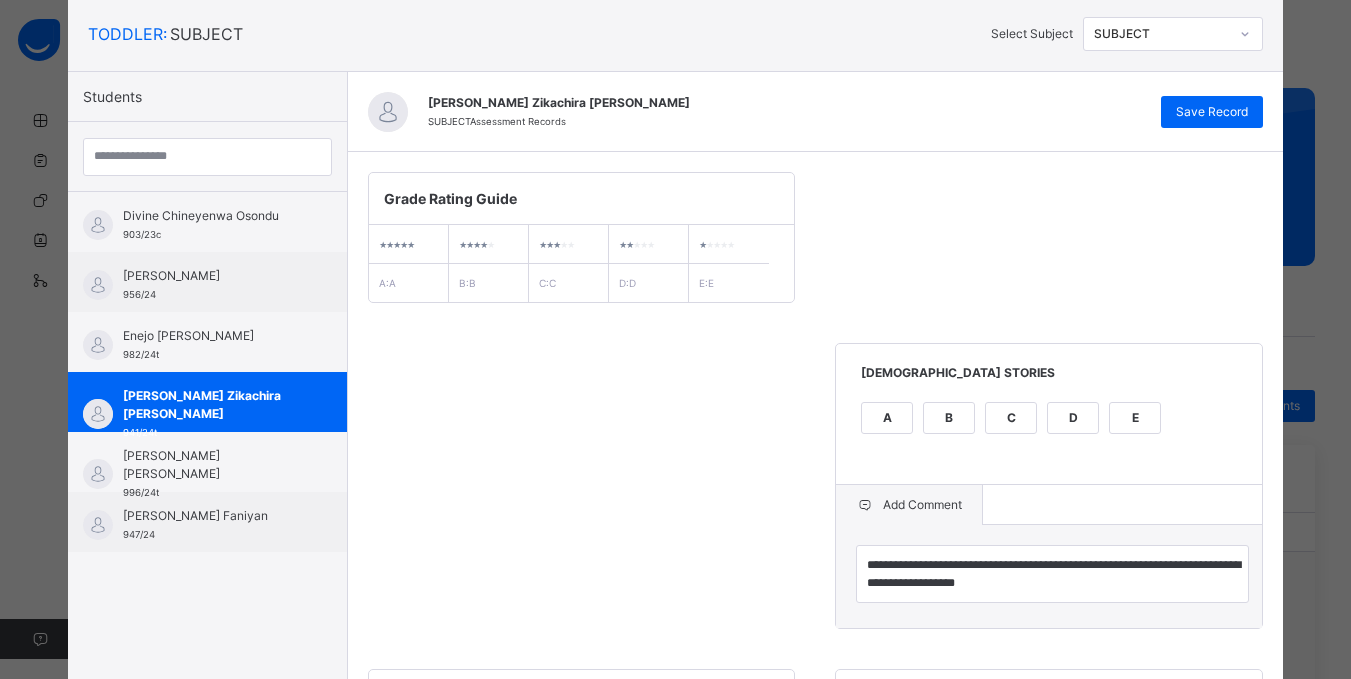 click on "**********" at bounding box center [816, 1052] 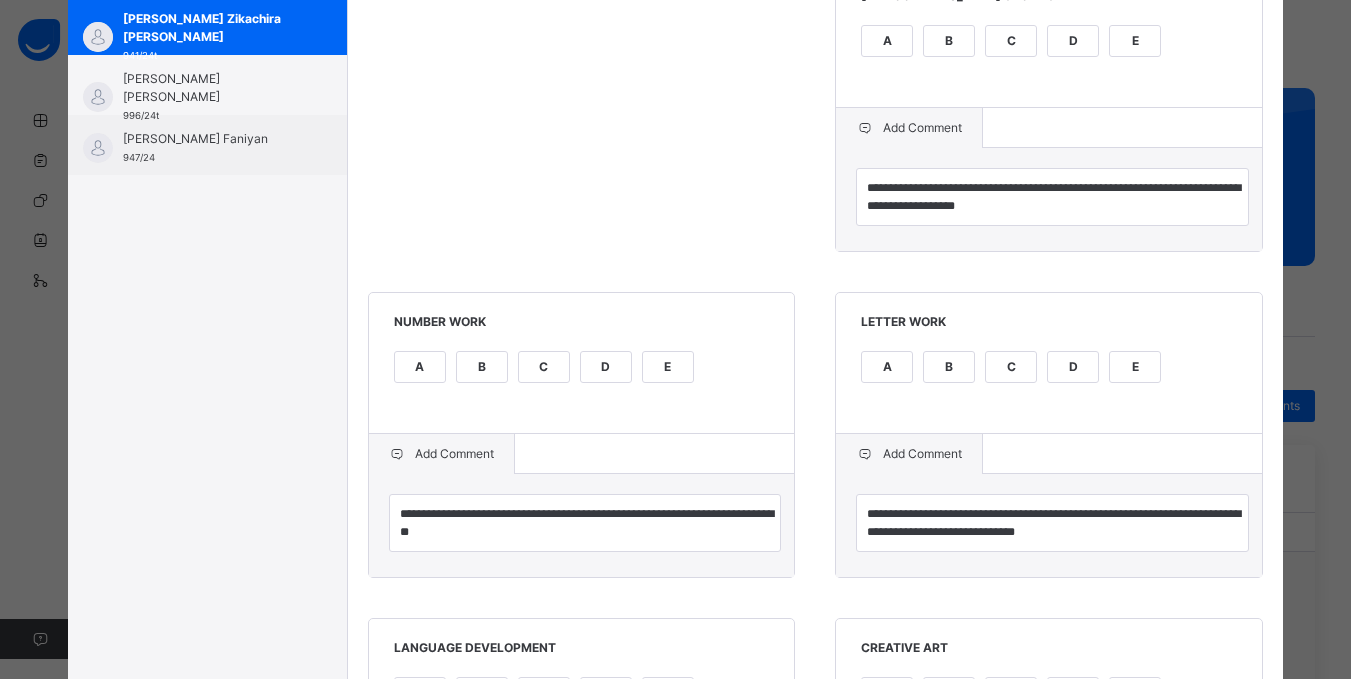 scroll, scrollTop: 560, scrollLeft: 0, axis: vertical 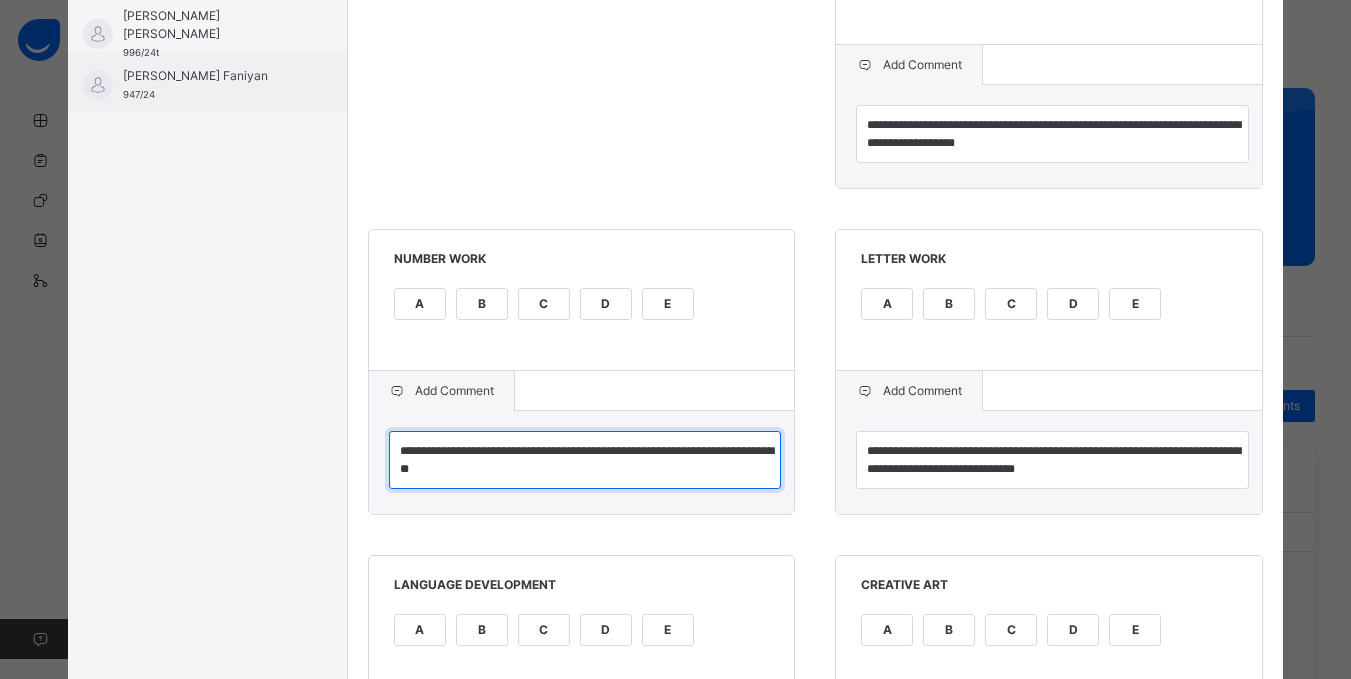 click on "**********" at bounding box center (585, 460) 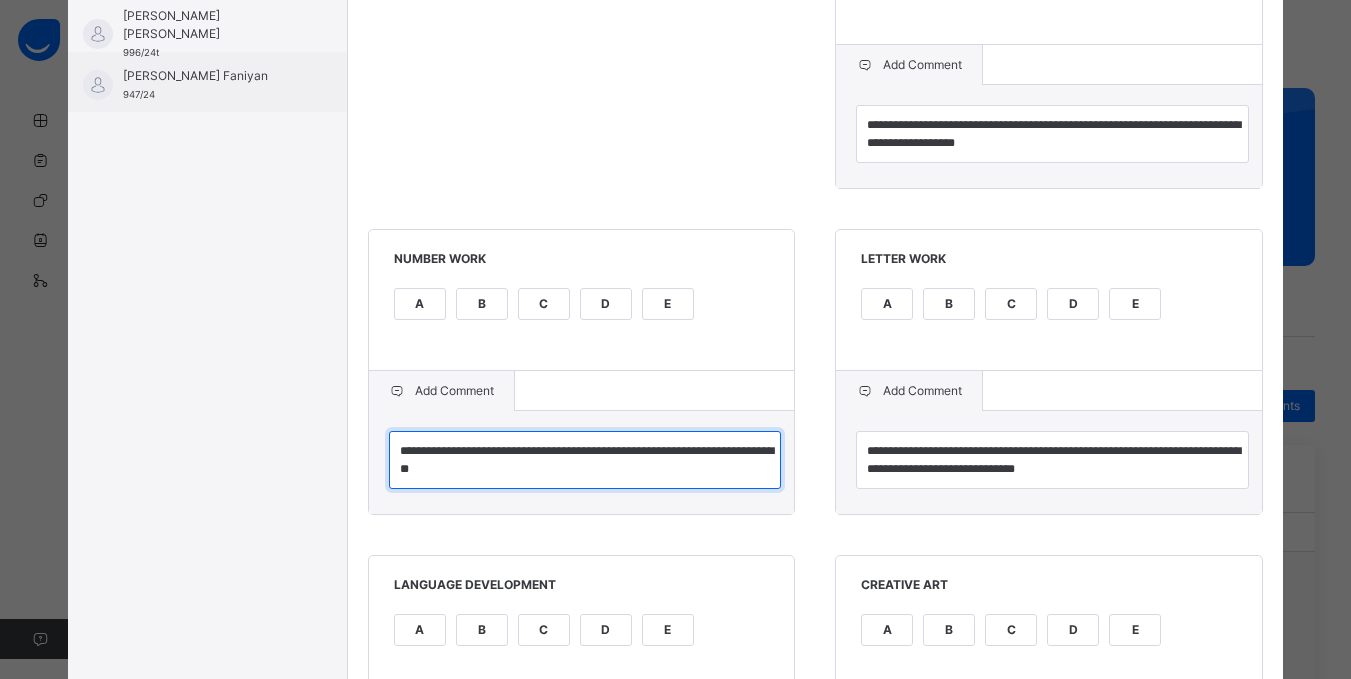 click on "**********" at bounding box center [585, 460] 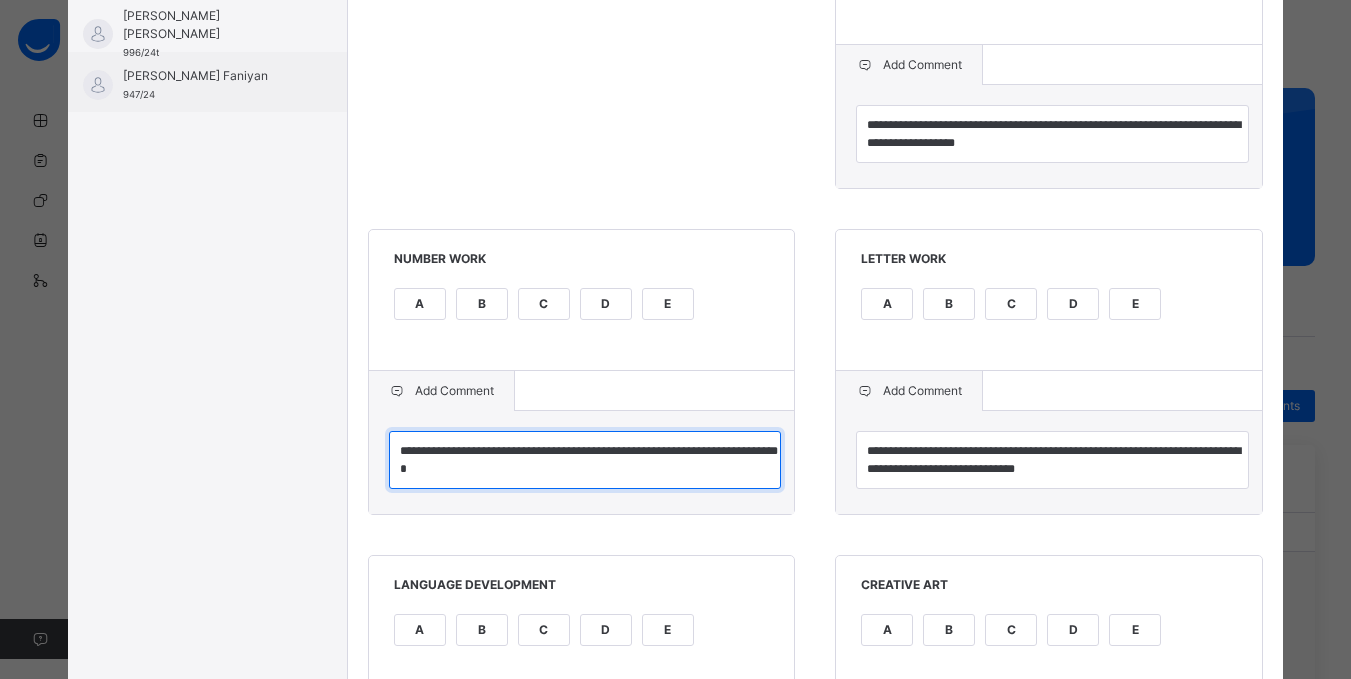 click on "**********" at bounding box center (585, 460) 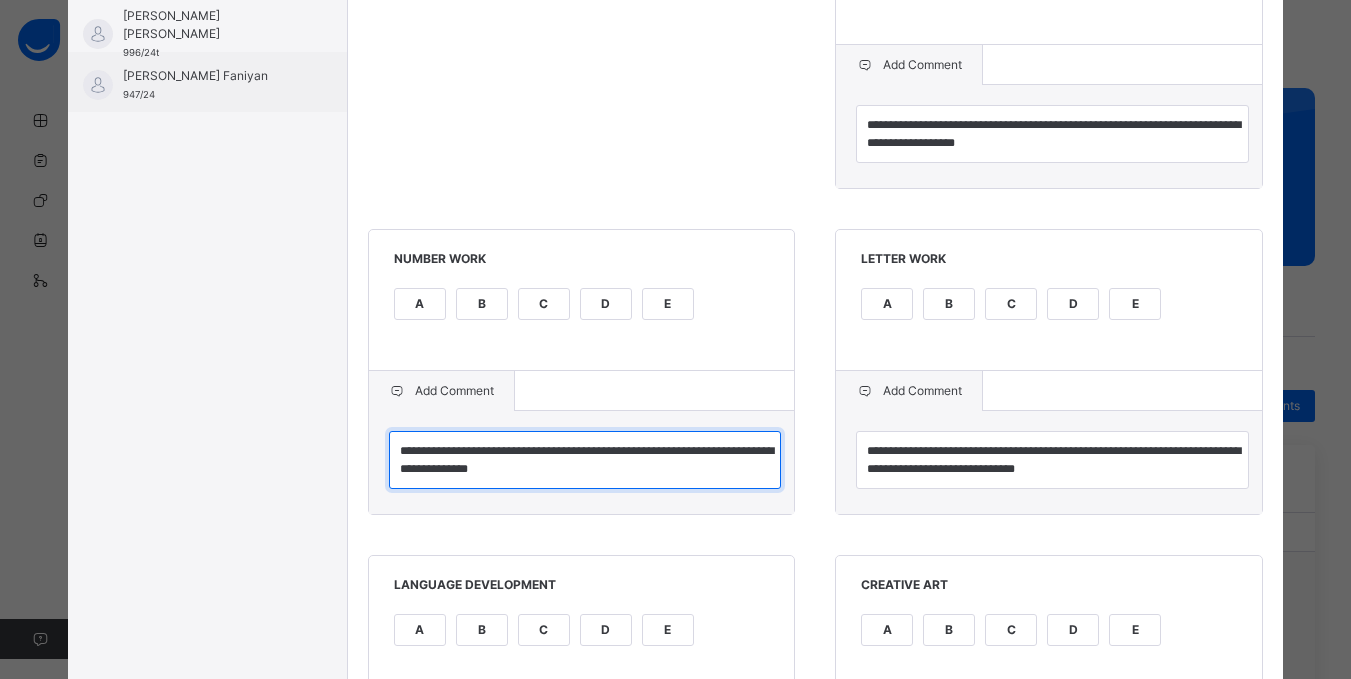 click on "**********" at bounding box center (585, 460) 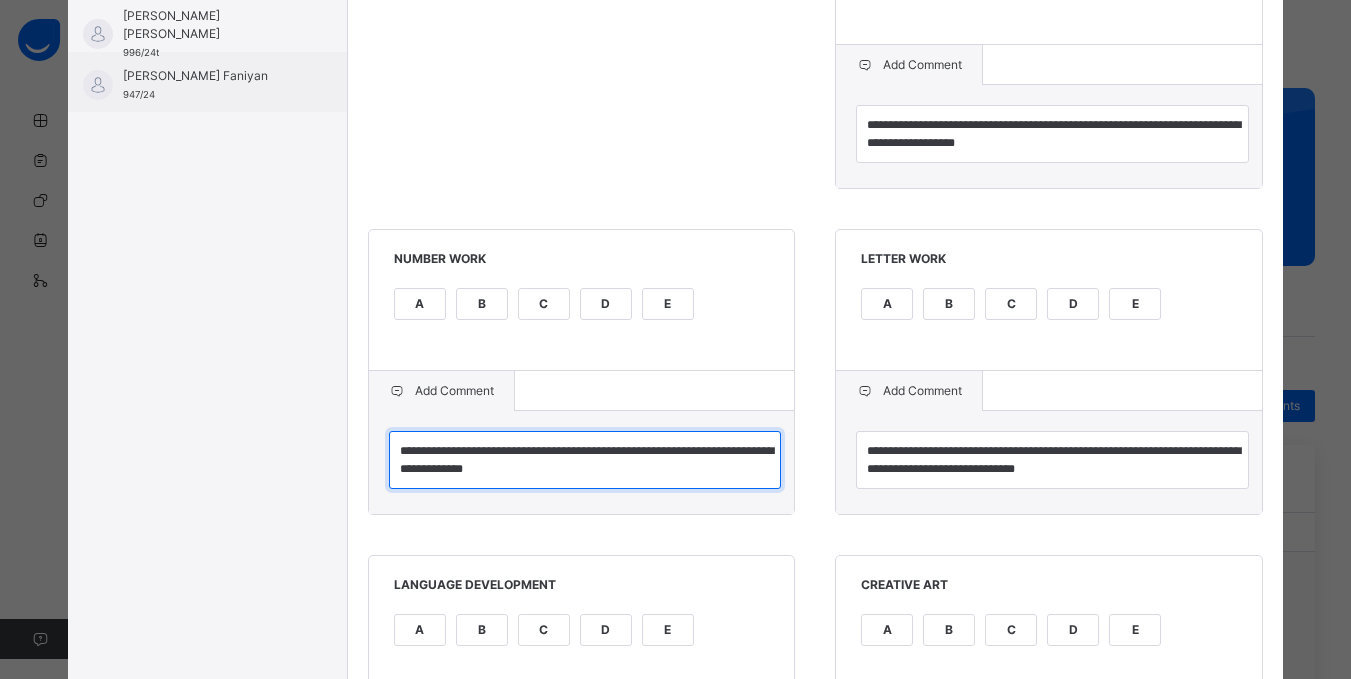 click on "**********" at bounding box center [585, 460] 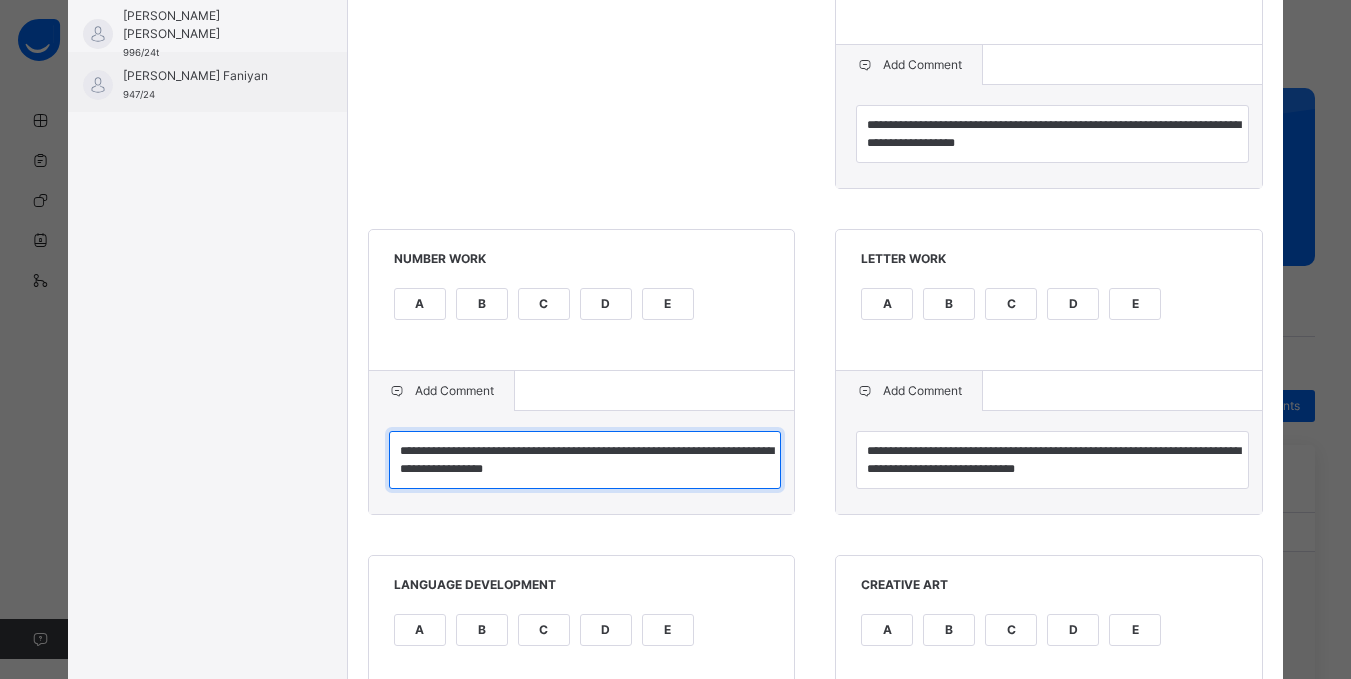 type on "**********" 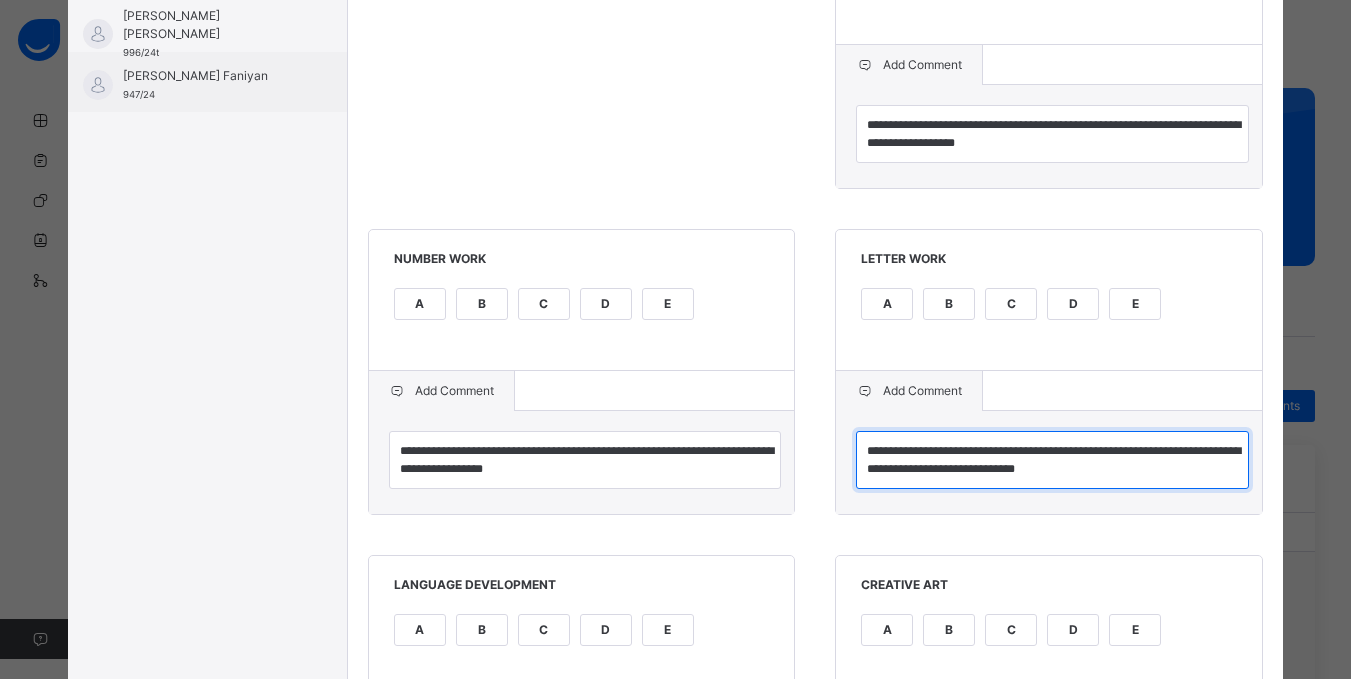 click on "**********" at bounding box center (1052, 460) 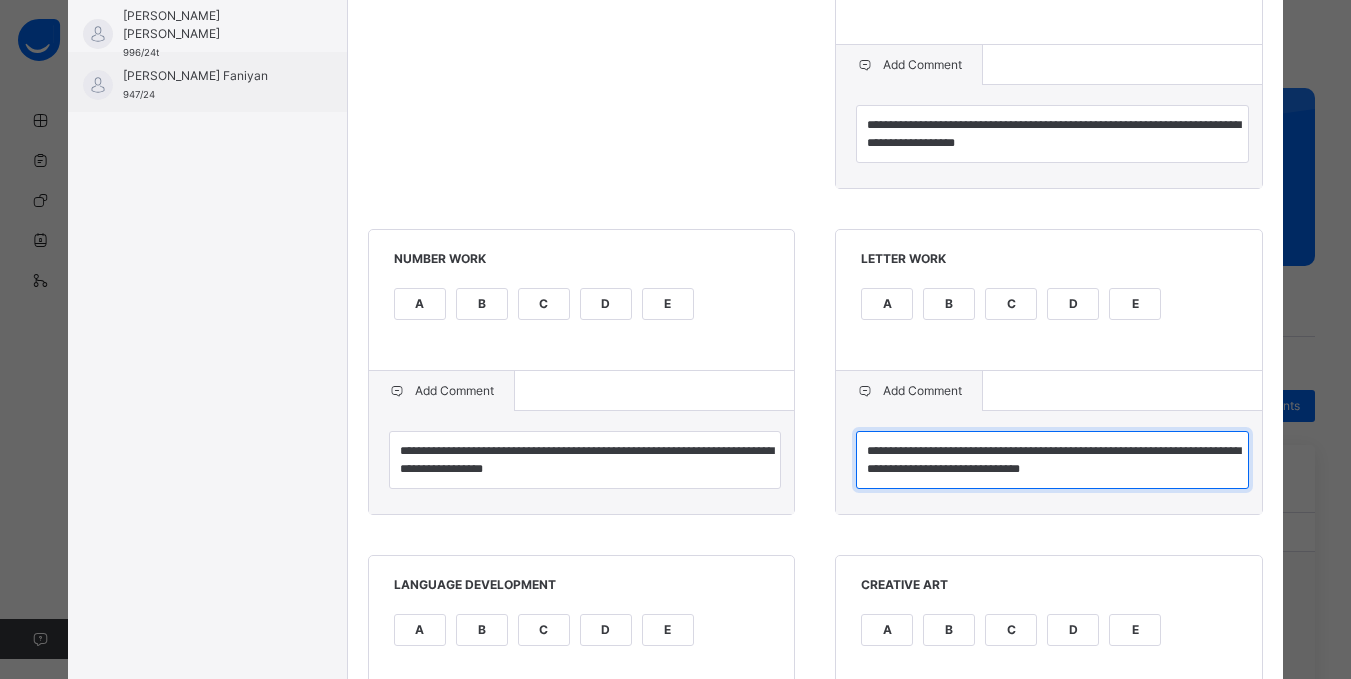 click on "**********" at bounding box center (1052, 460) 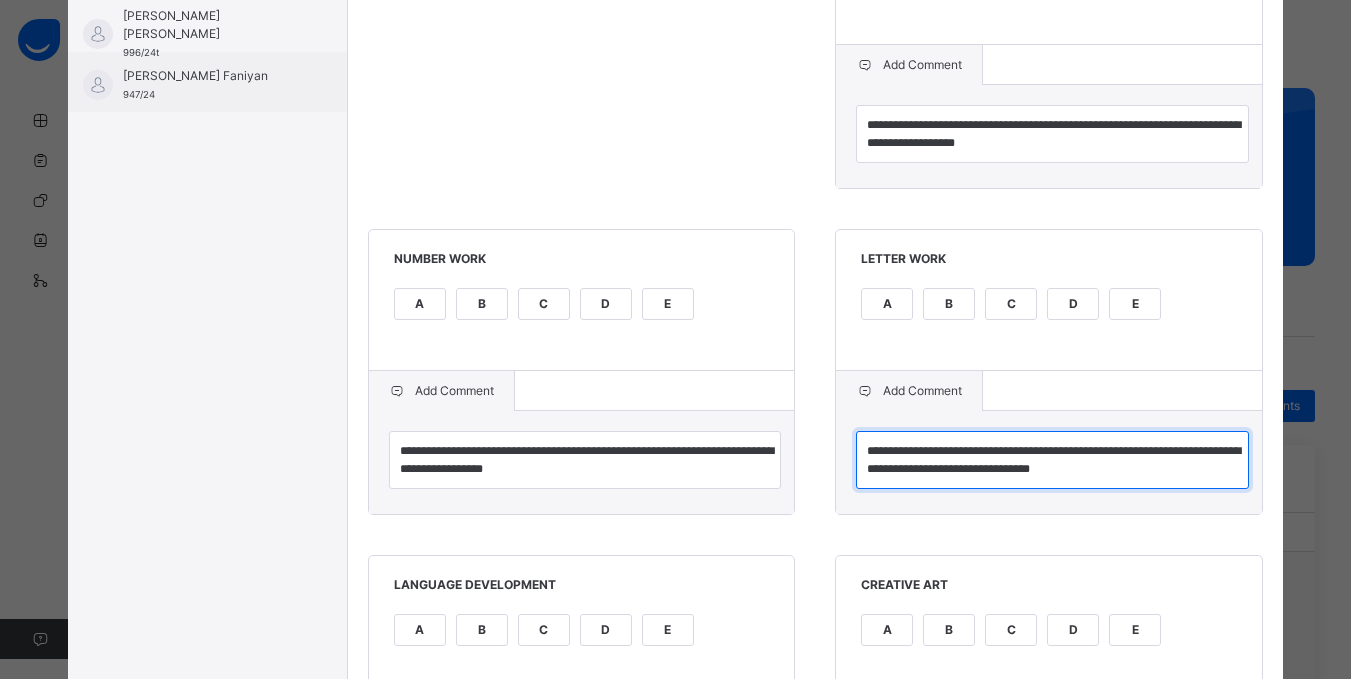 click on "**********" at bounding box center (1052, 460) 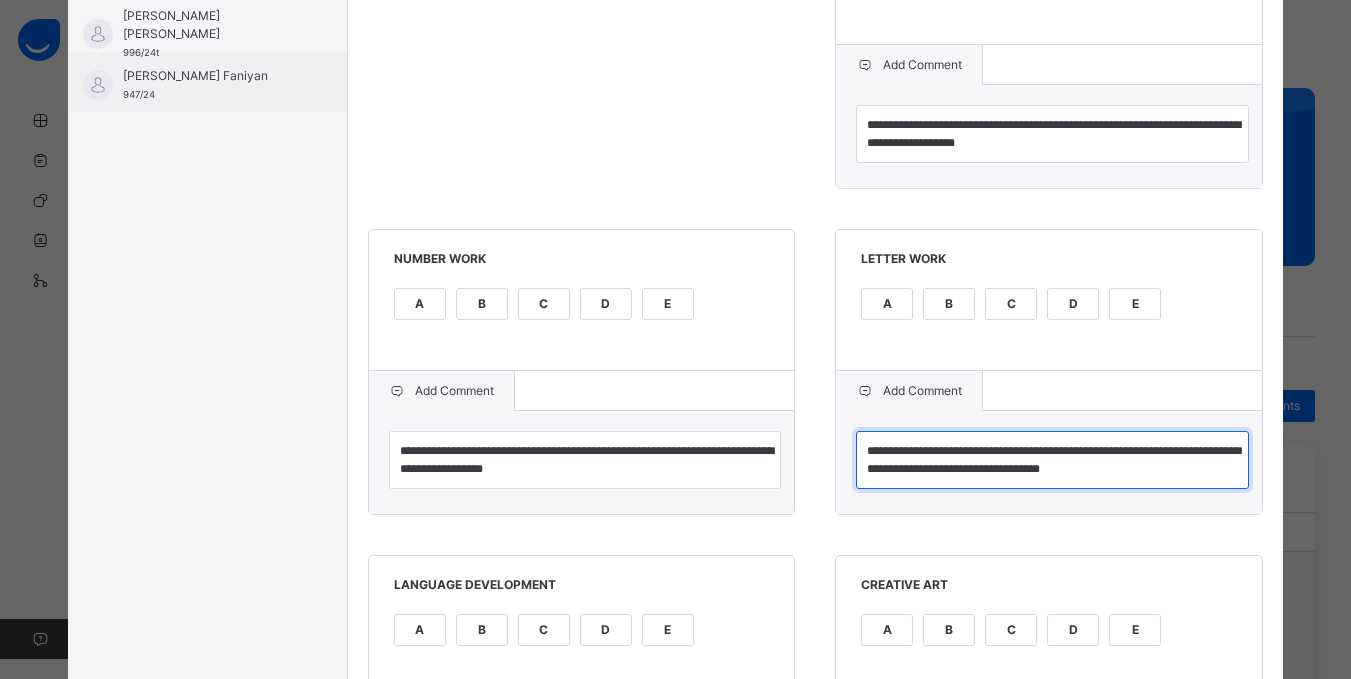 click on "**********" at bounding box center [1052, 460] 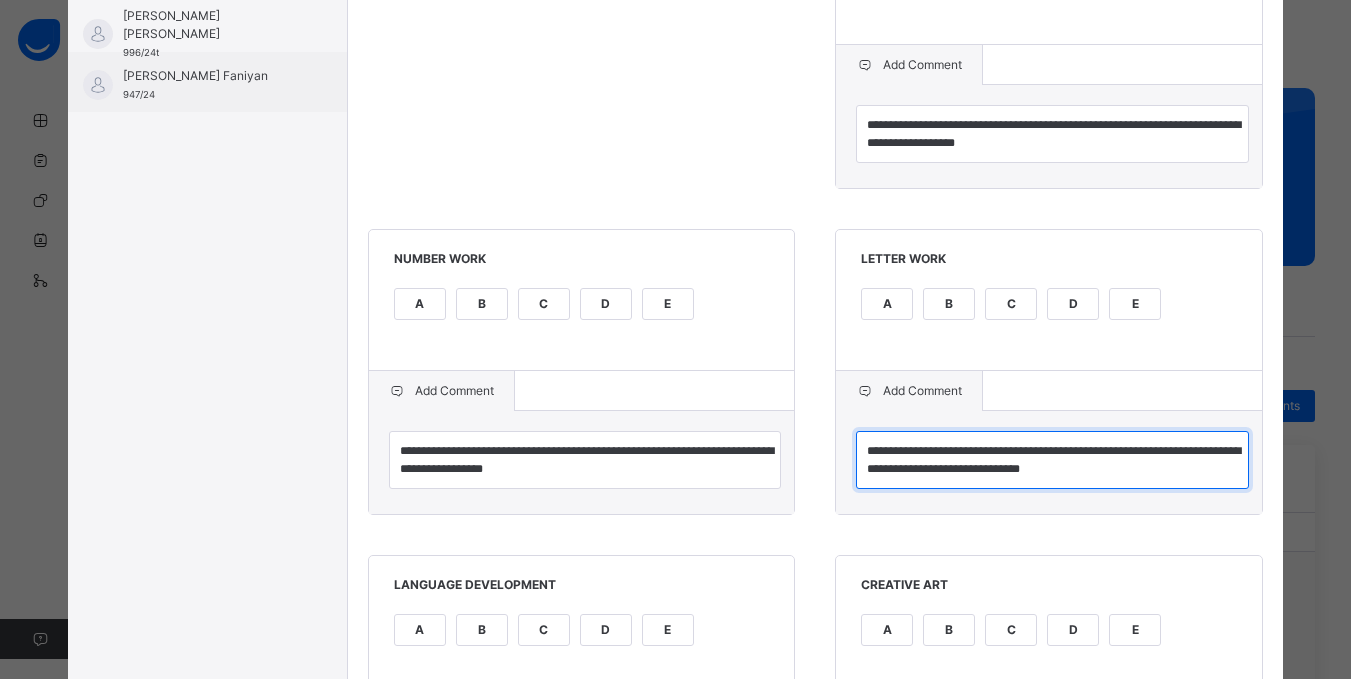 click on "**********" at bounding box center (1052, 460) 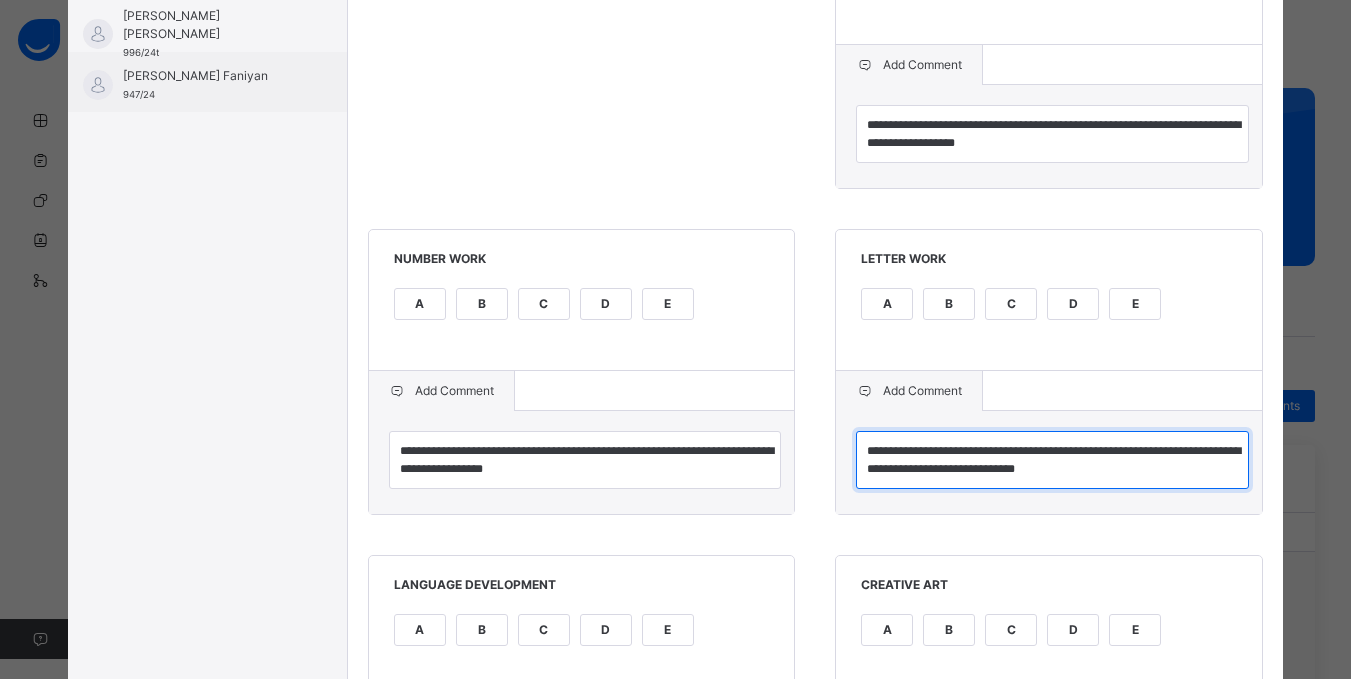 type on "**********" 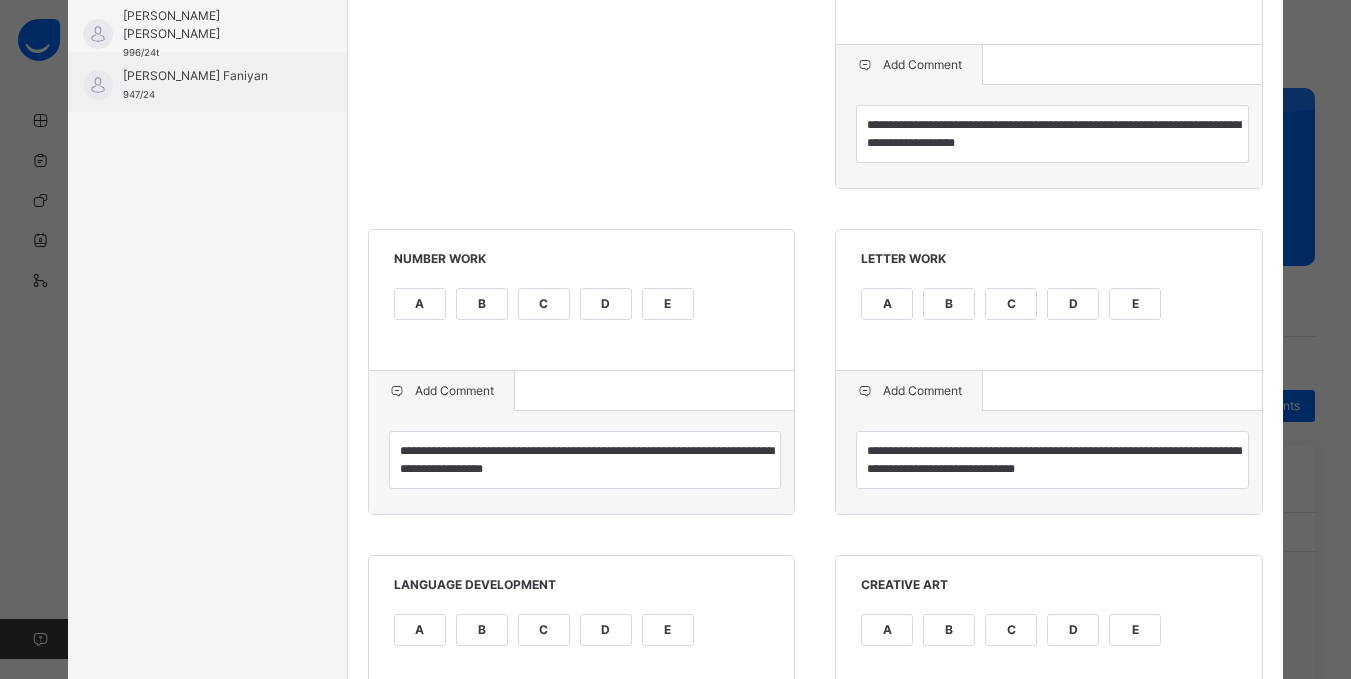 click on "**********" at bounding box center (816, 612) 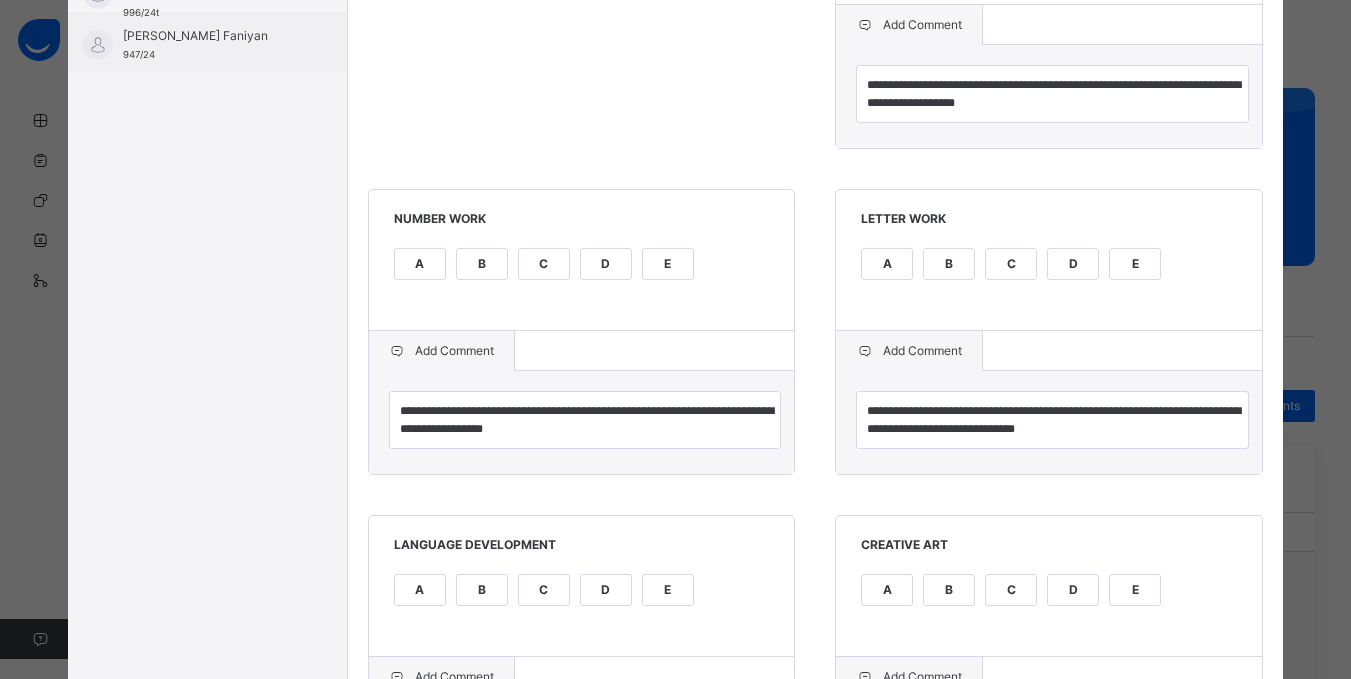 scroll, scrollTop: 680, scrollLeft: 0, axis: vertical 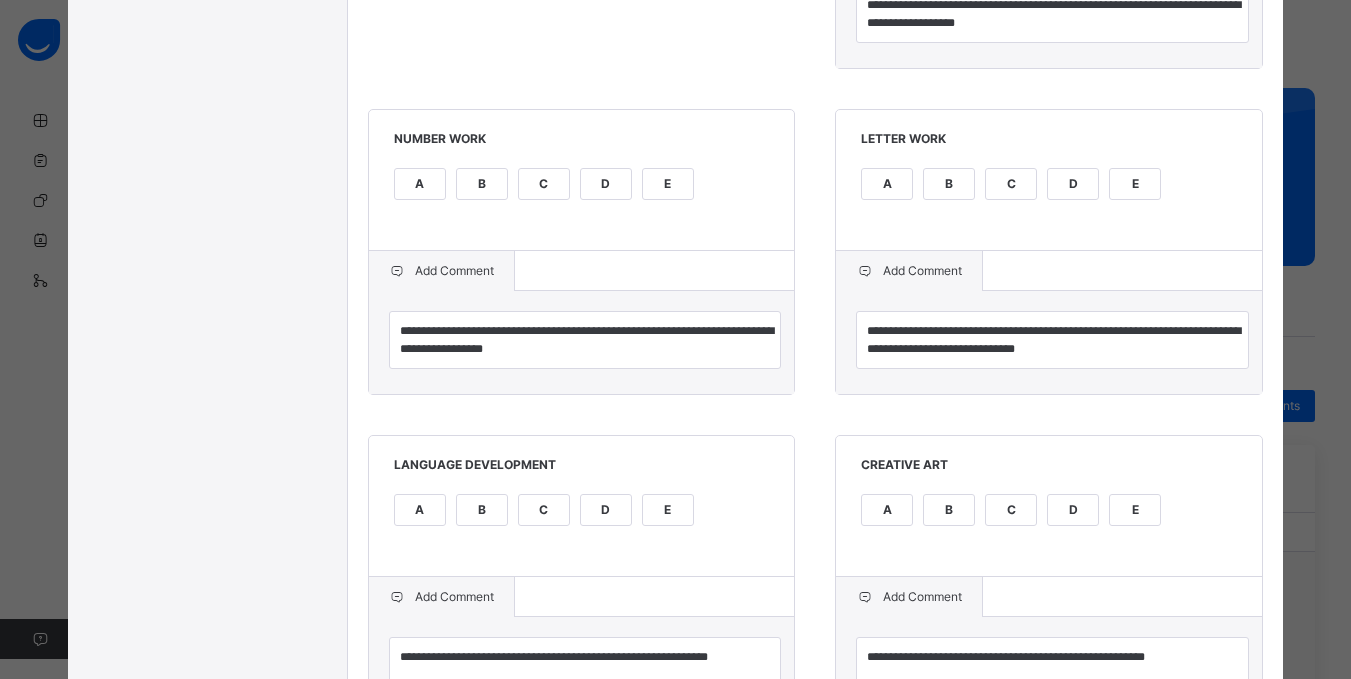 click on "A" at bounding box center [887, 184] 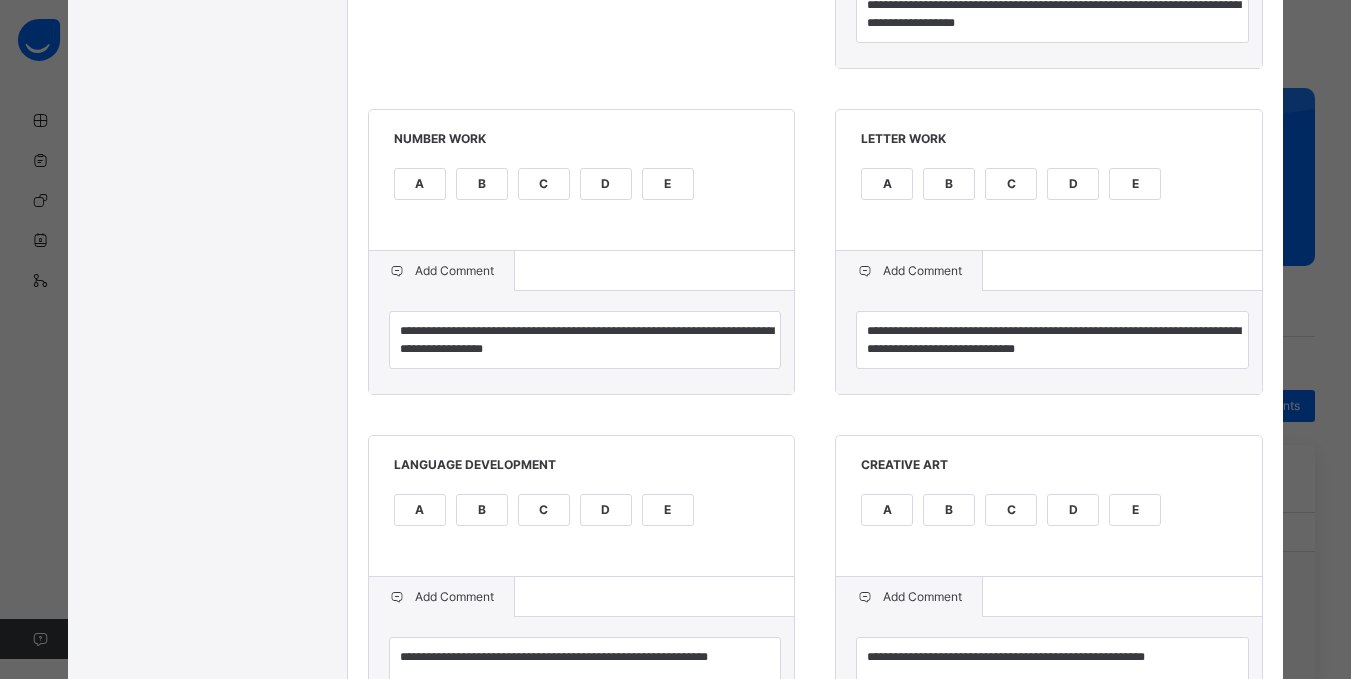 click on "B" at bounding box center (949, 184) 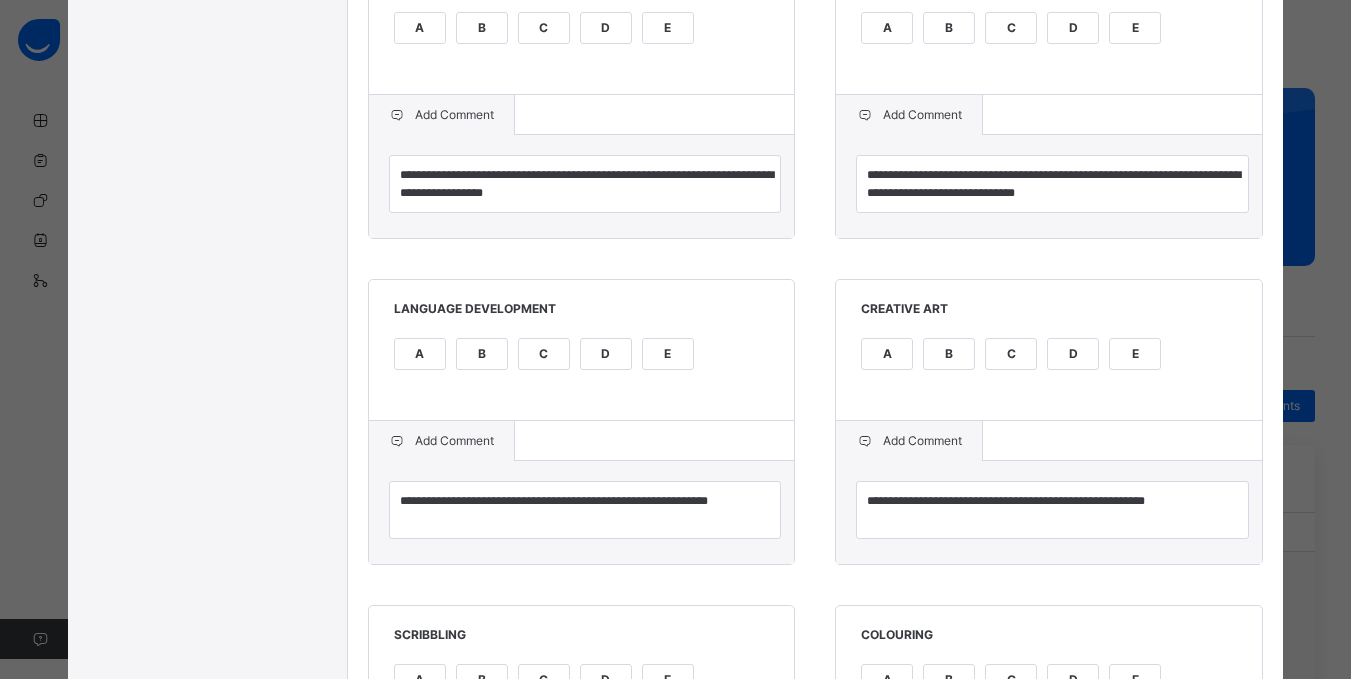 scroll, scrollTop: 840, scrollLeft: 0, axis: vertical 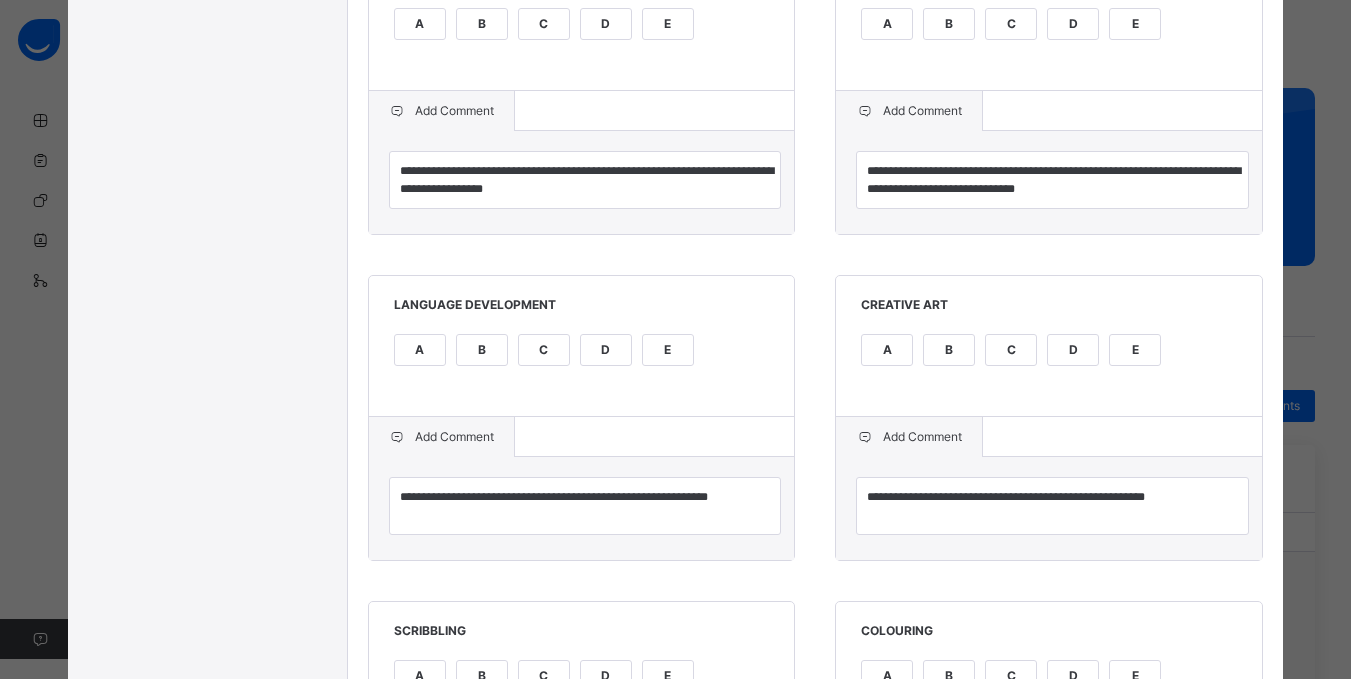 click on "C" at bounding box center [1011, 350] 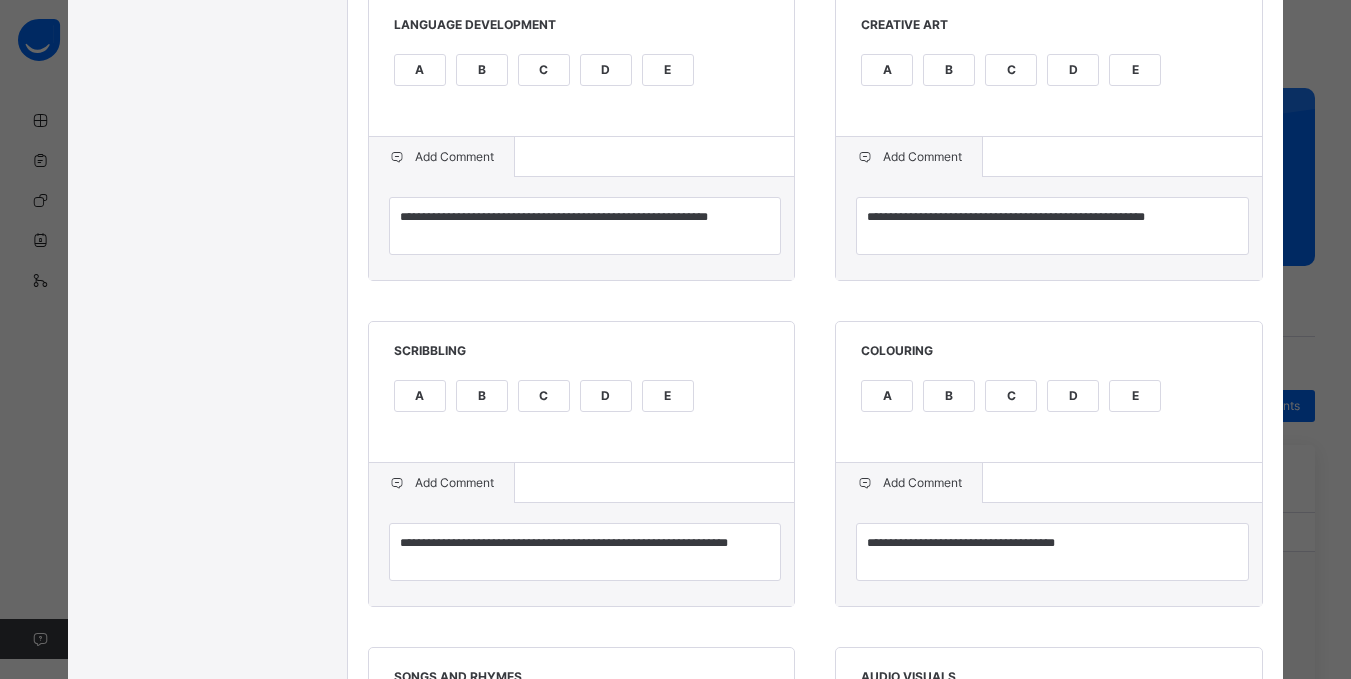 scroll, scrollTop: 1160, scrollLeft: 0, axis: vertical 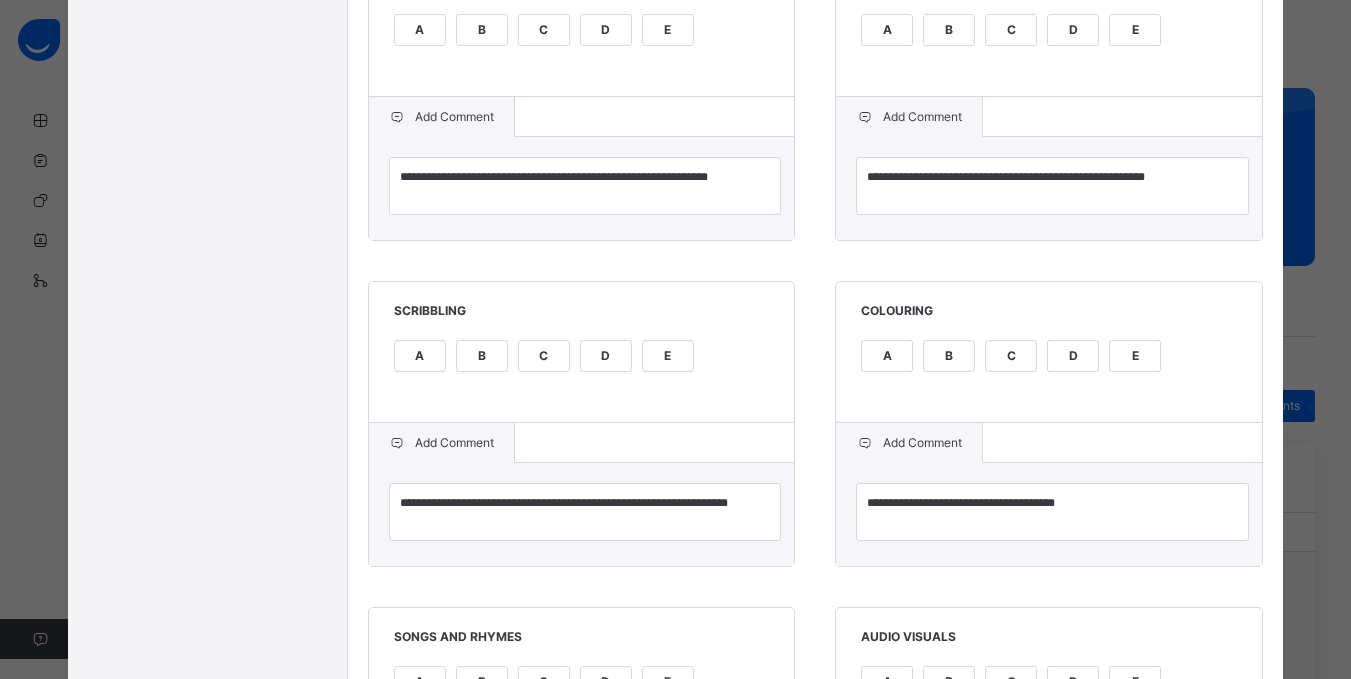 click on "C" at bounding box center [1011, 356] 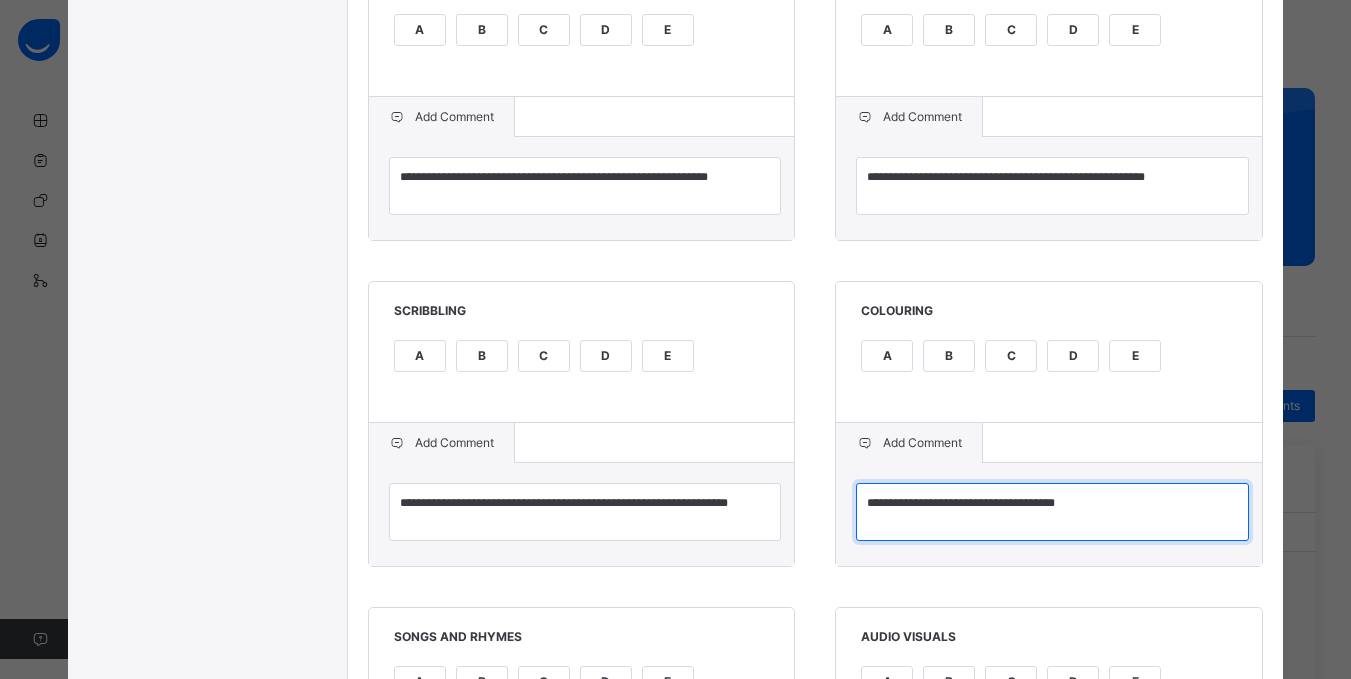 click on "**********" at bounding box center [1052, 512] 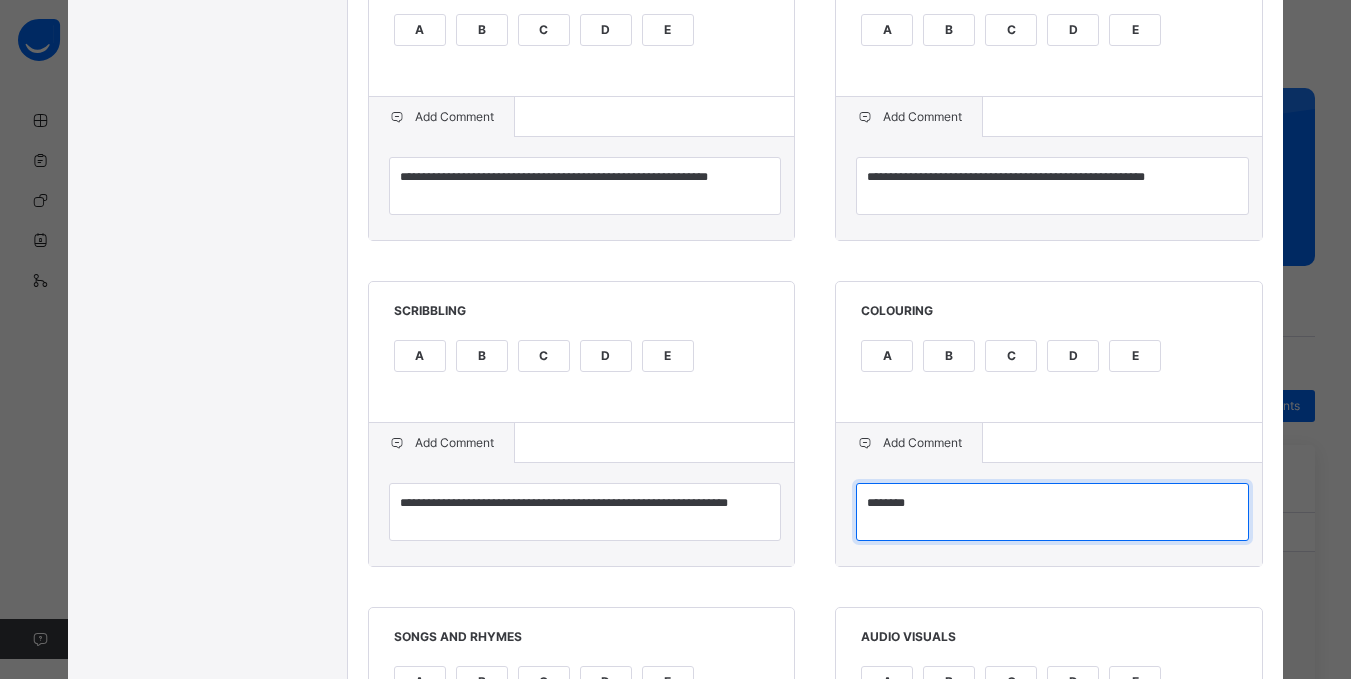 type on "*******" 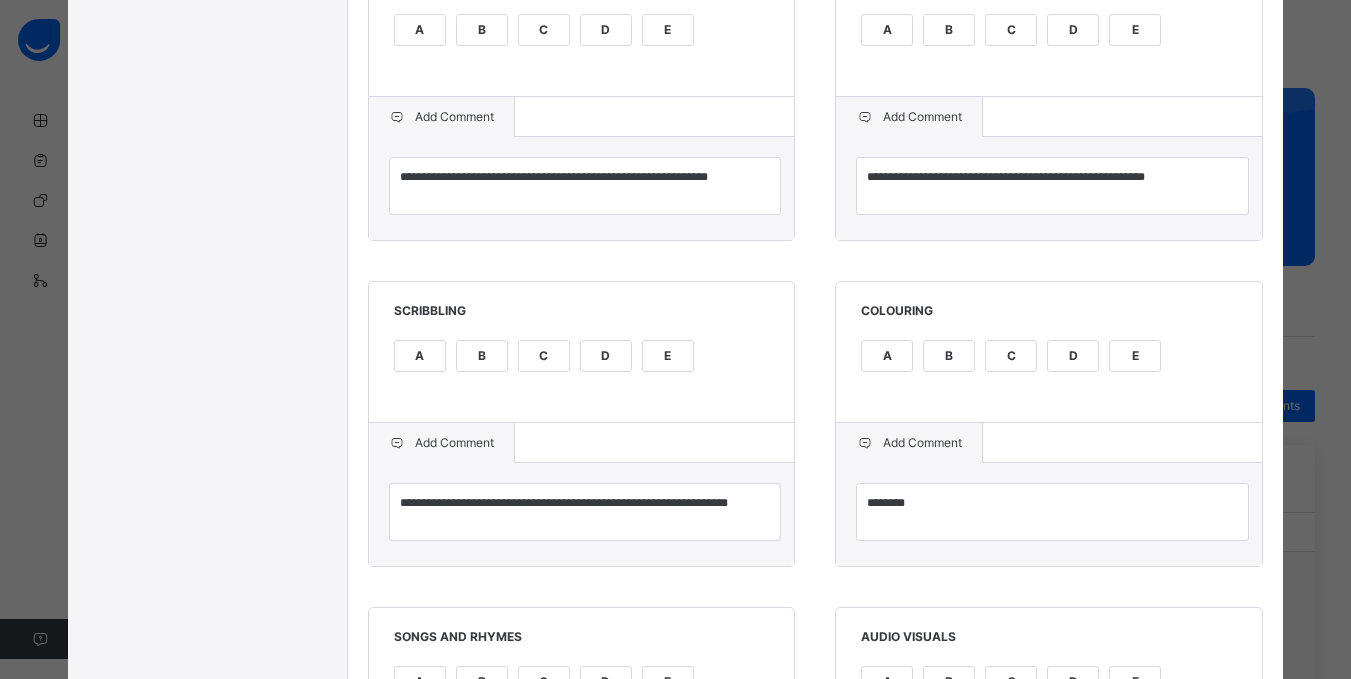 click on "**********" at bounding box center [816, 12] 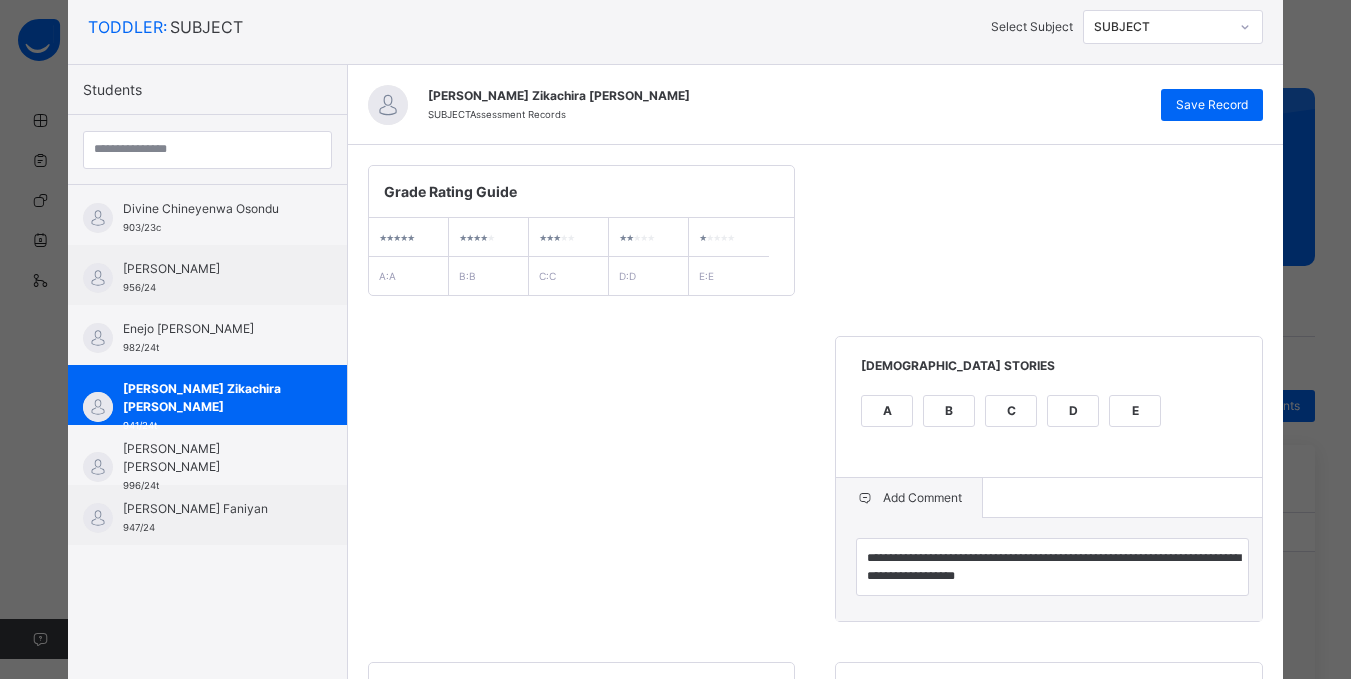 scroll, scrollTop: 120, scrollLeft: 0, axis: vertical 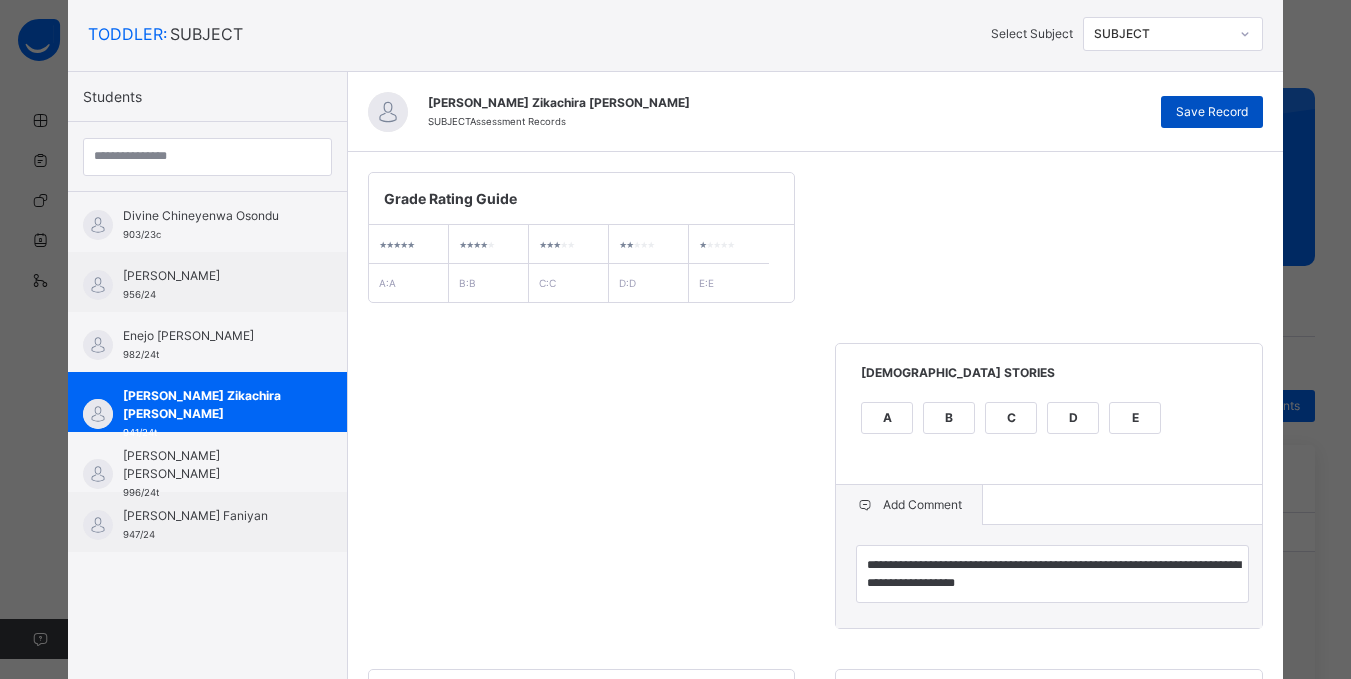click on "Save Record" at bounding box center [1212, 112] 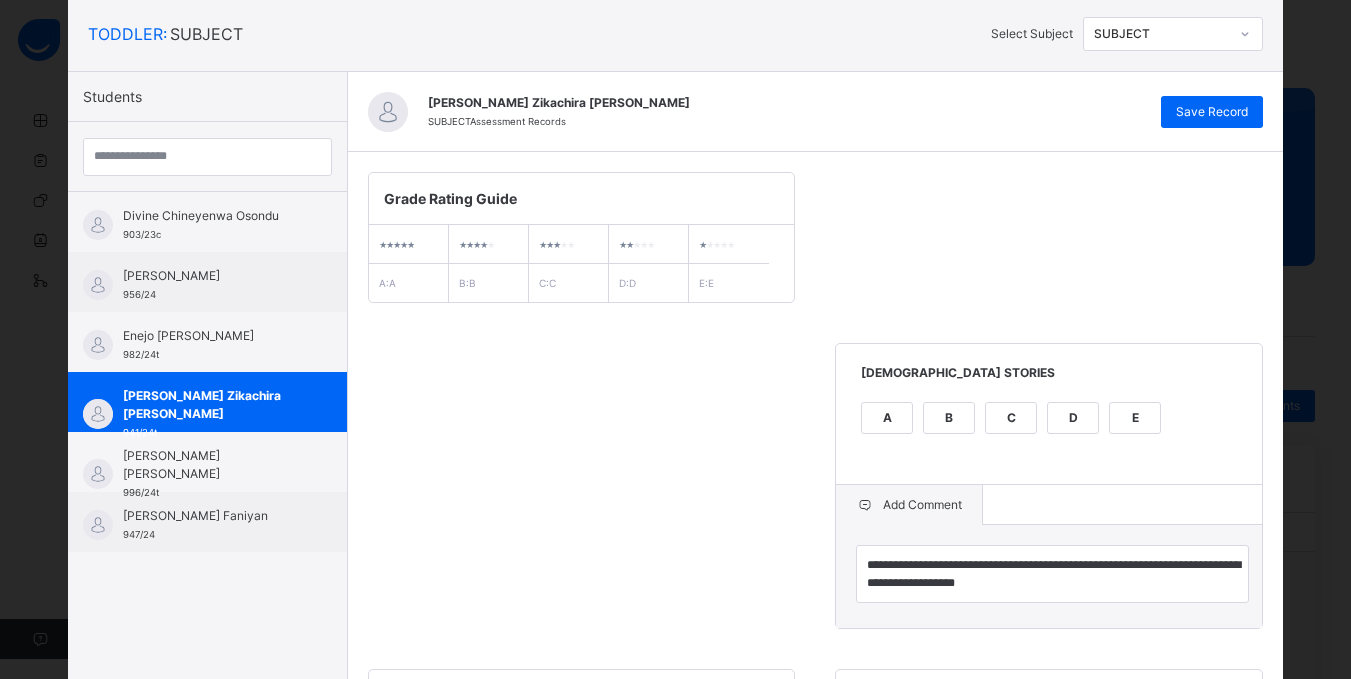 scroll, scrollTop: 548, scrollLeft: 0, axis: vertical 